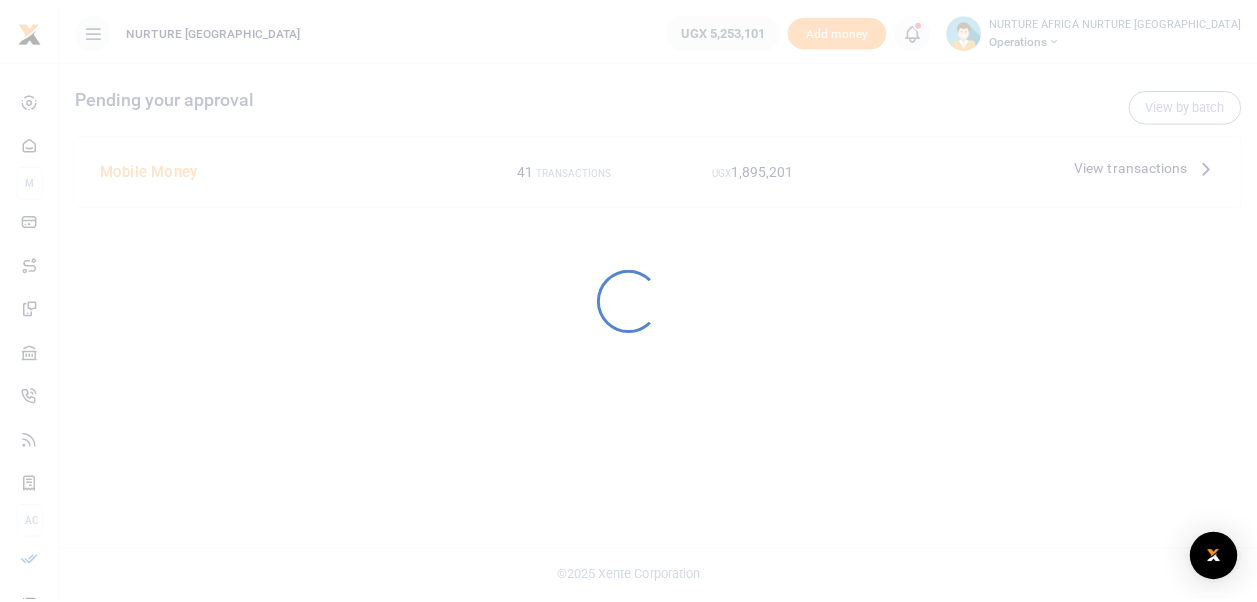 scroll, scrollTop: 0, scrollLeft: 0, axis: both 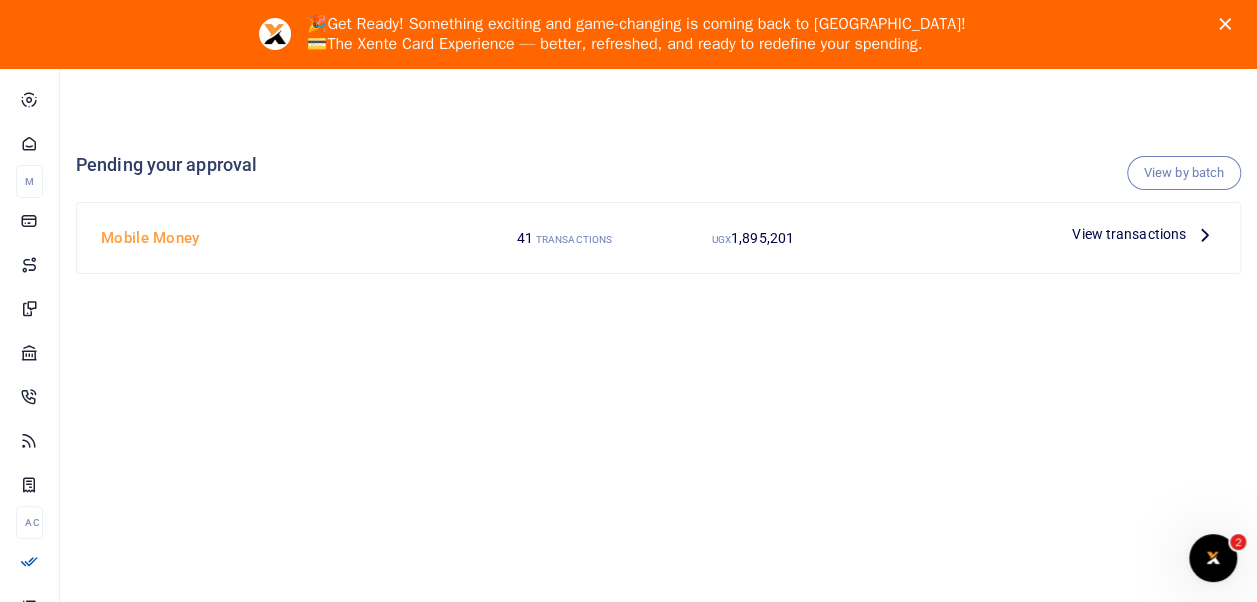 click on "View transactions" at bounding box center [1129, 234] 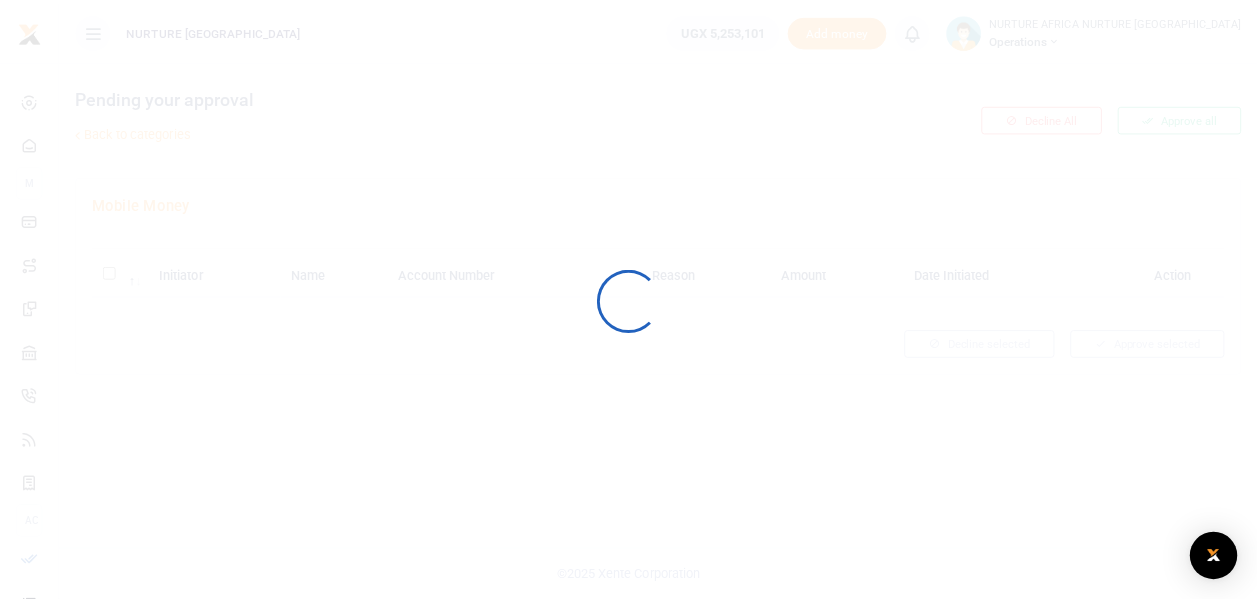 scroll, scrollTop: 0, scrollLeft: 0, axis: both 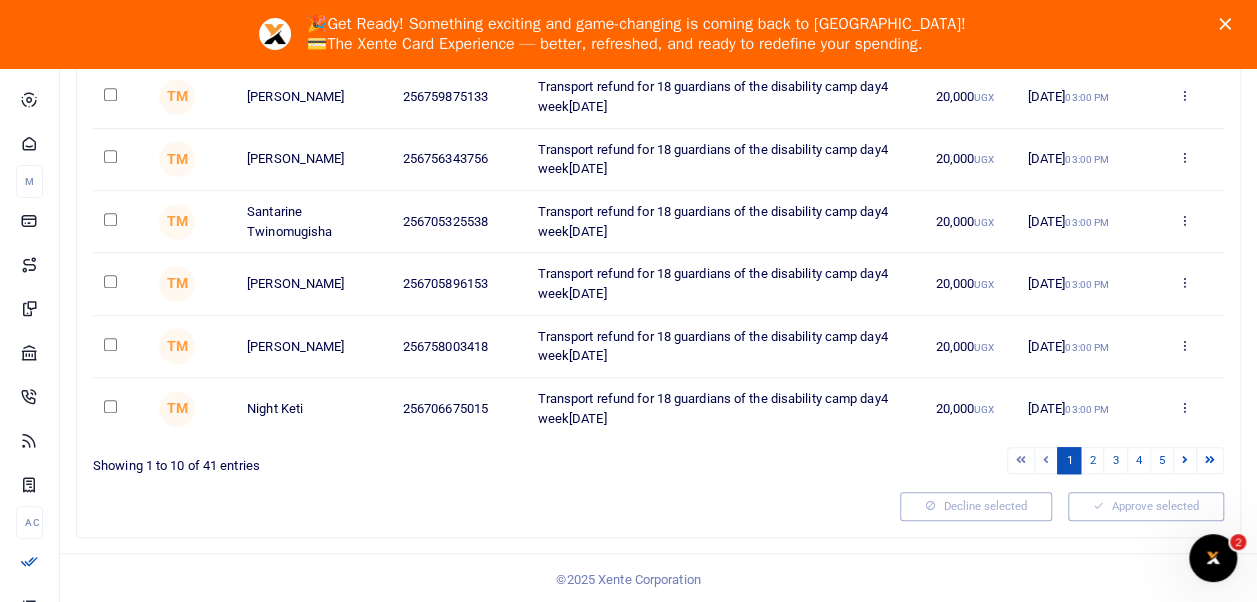 click 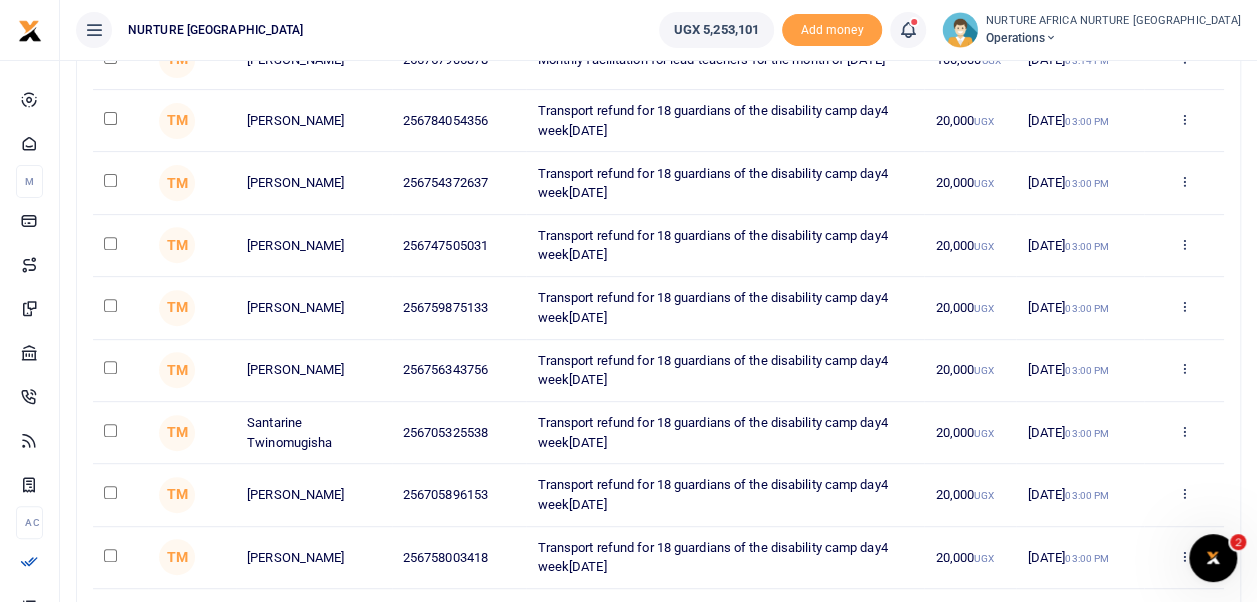 scroll, scrollTop: 0, scrollLeft: 0, axis: both 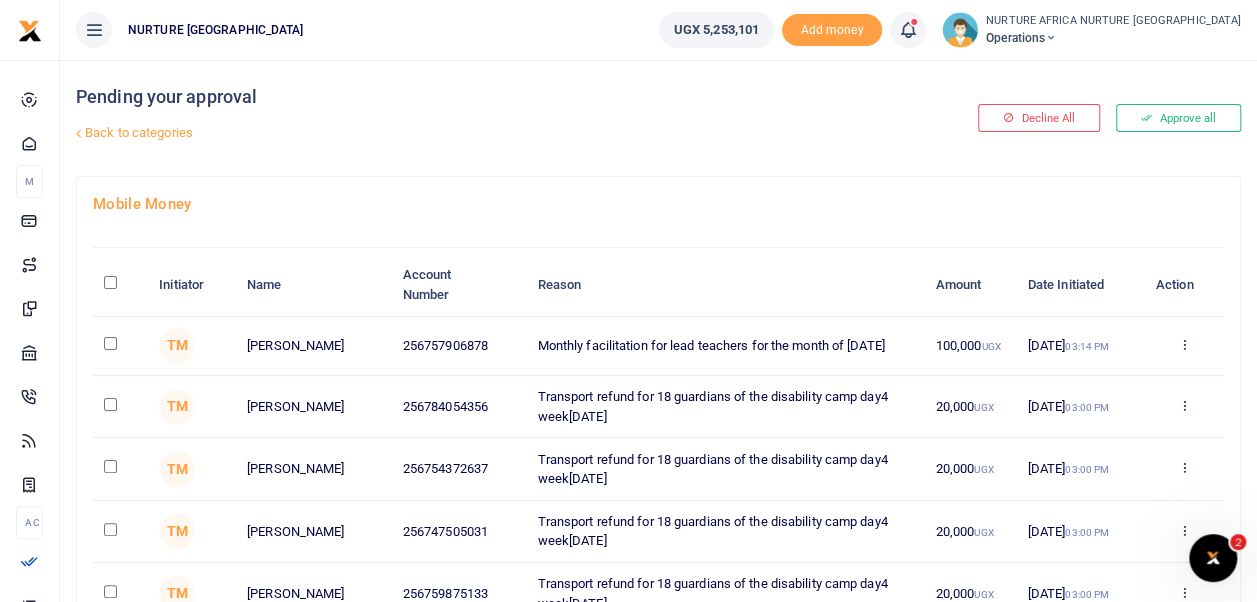 click on "Back to categories" at bounding box center [459, 133] 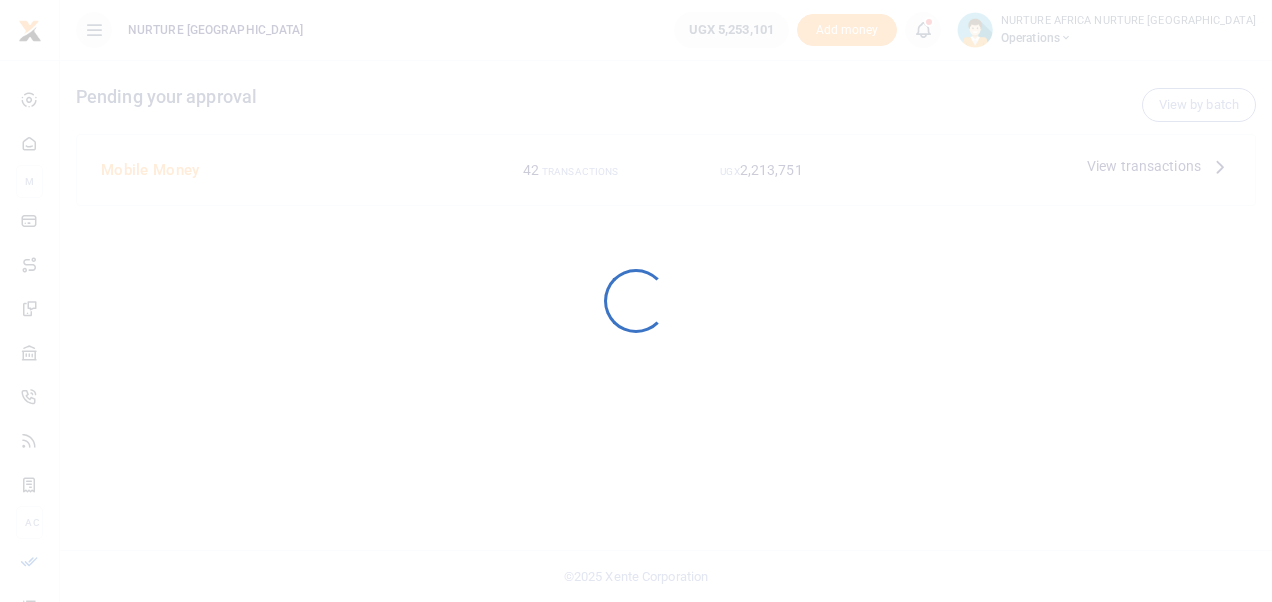 scroll, scrollTop: 0, scrollLeft: 0, axis: both 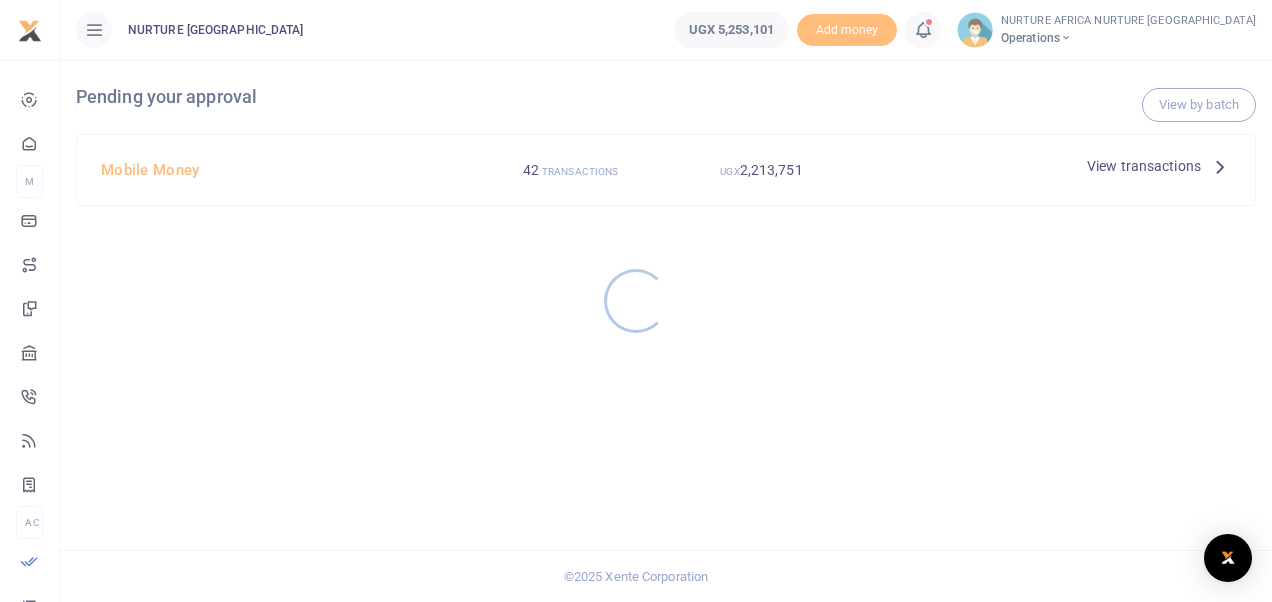 click at bounding box center [636, 301] 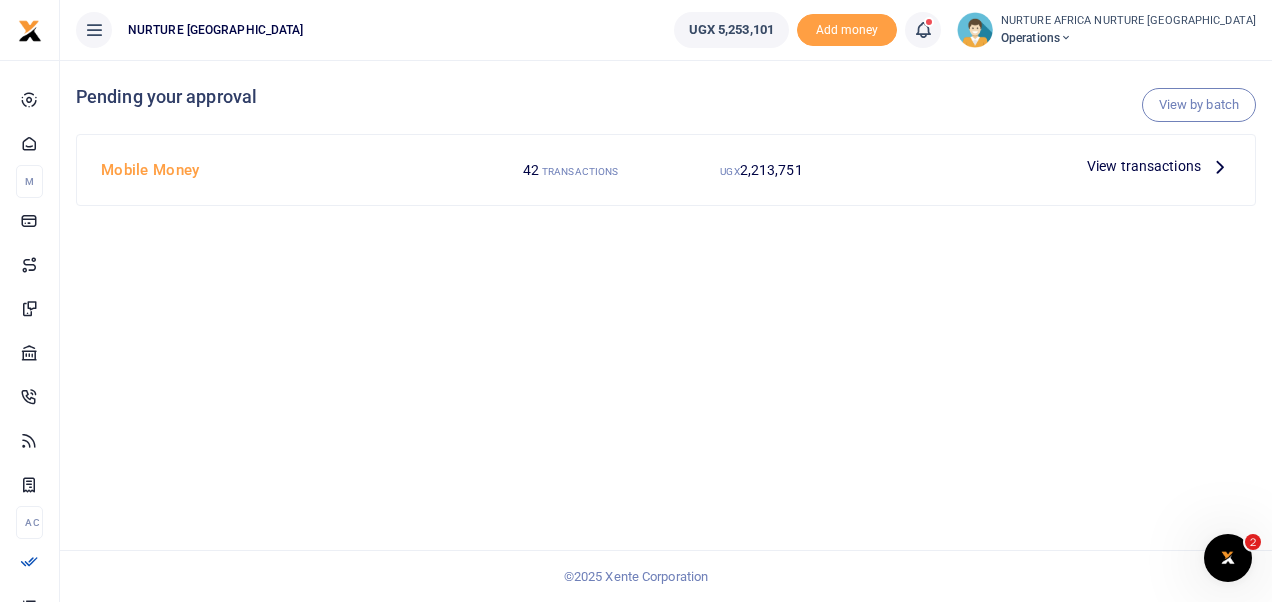 scroll, scrollTop: 0, scrollLeft: 0, axis: both 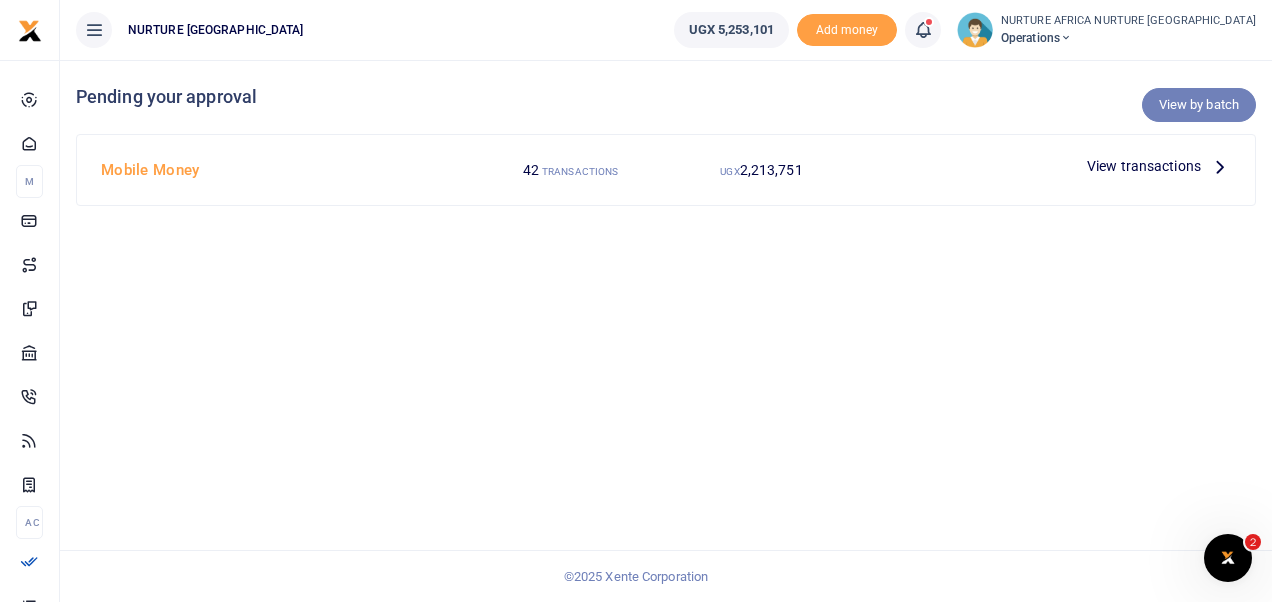 click on "View by batch" at bounding box center (1199, 105) 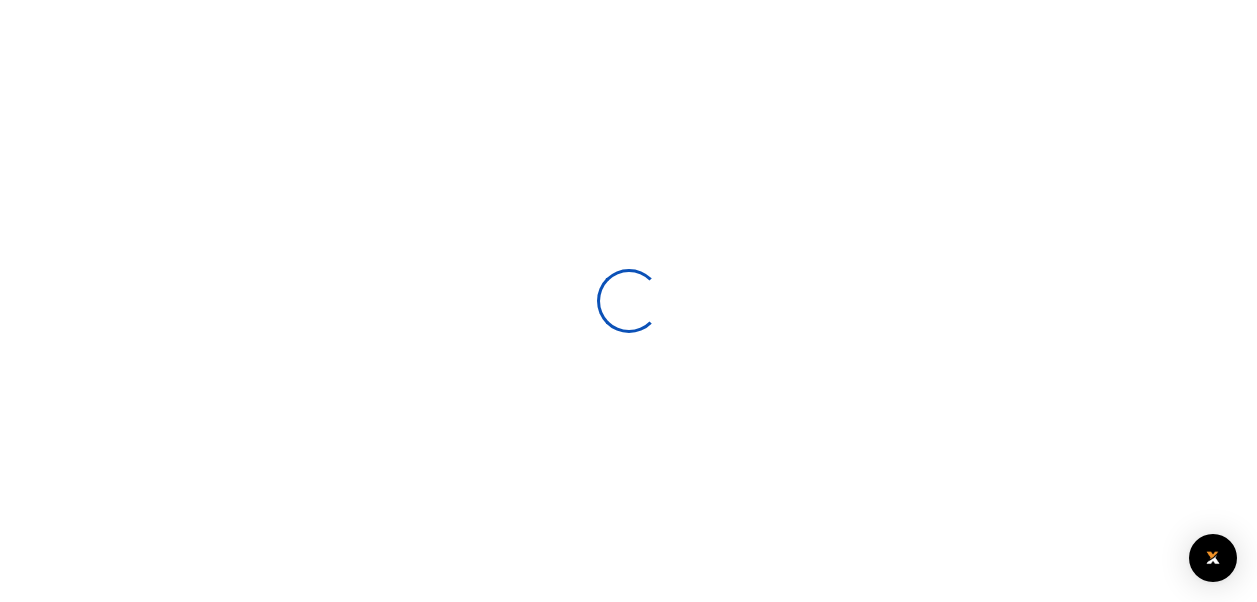 scroll, scrollTop: 0, scrollLeft: 0, axis: both 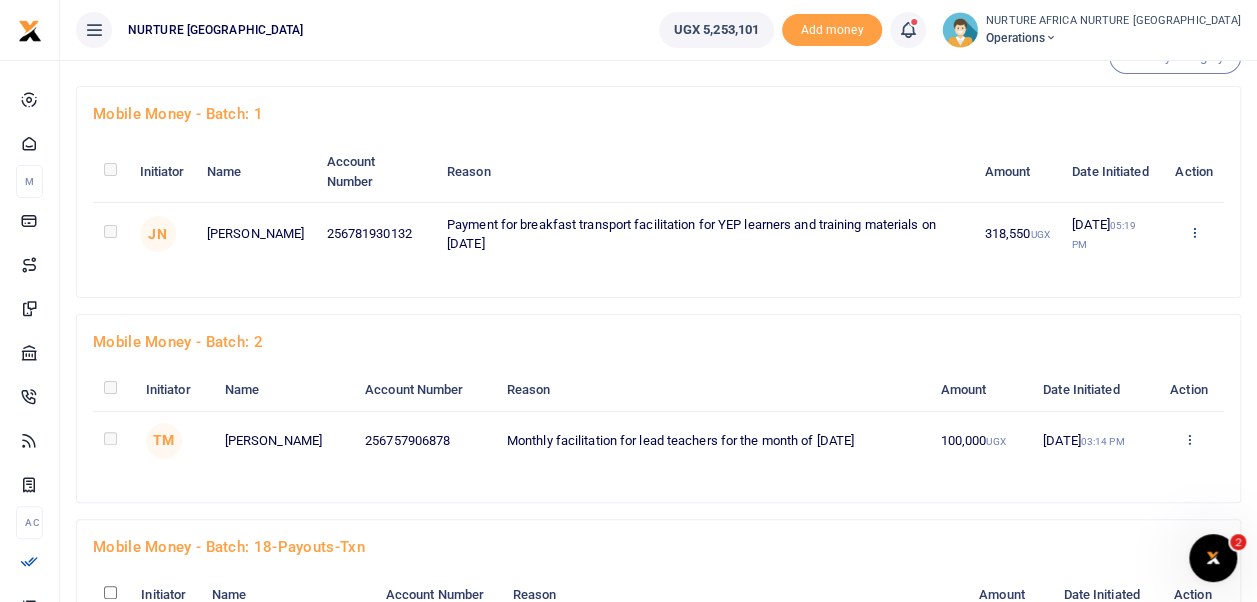click at bounding box center [1193, 232] 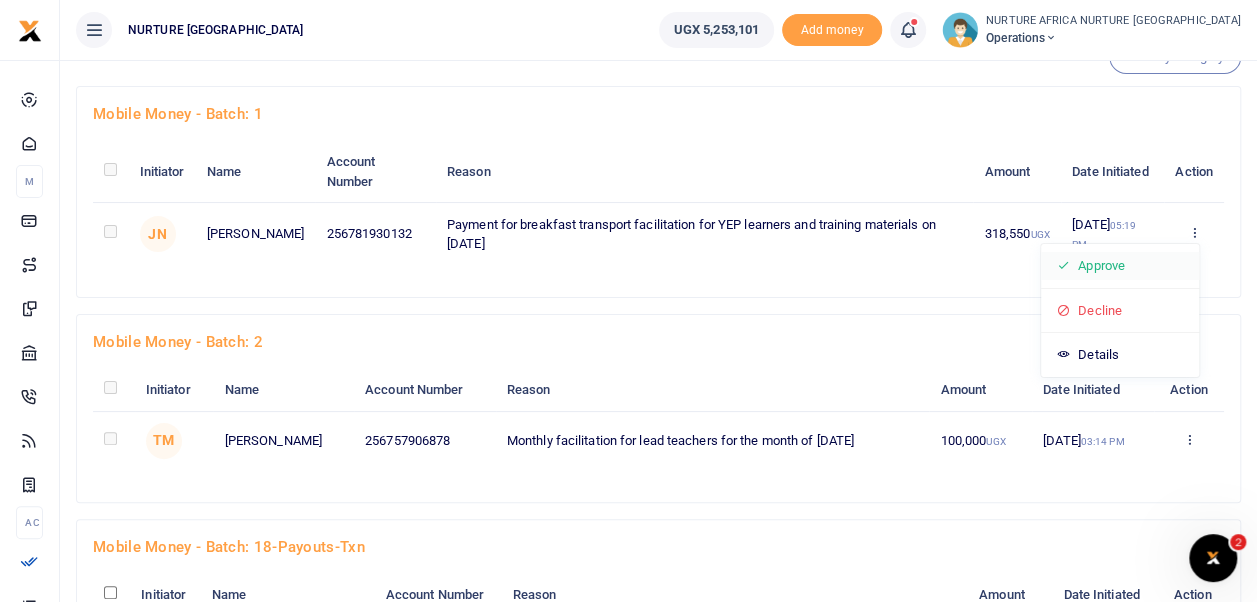 click on "Approve" at bounding box center (1120, 266) 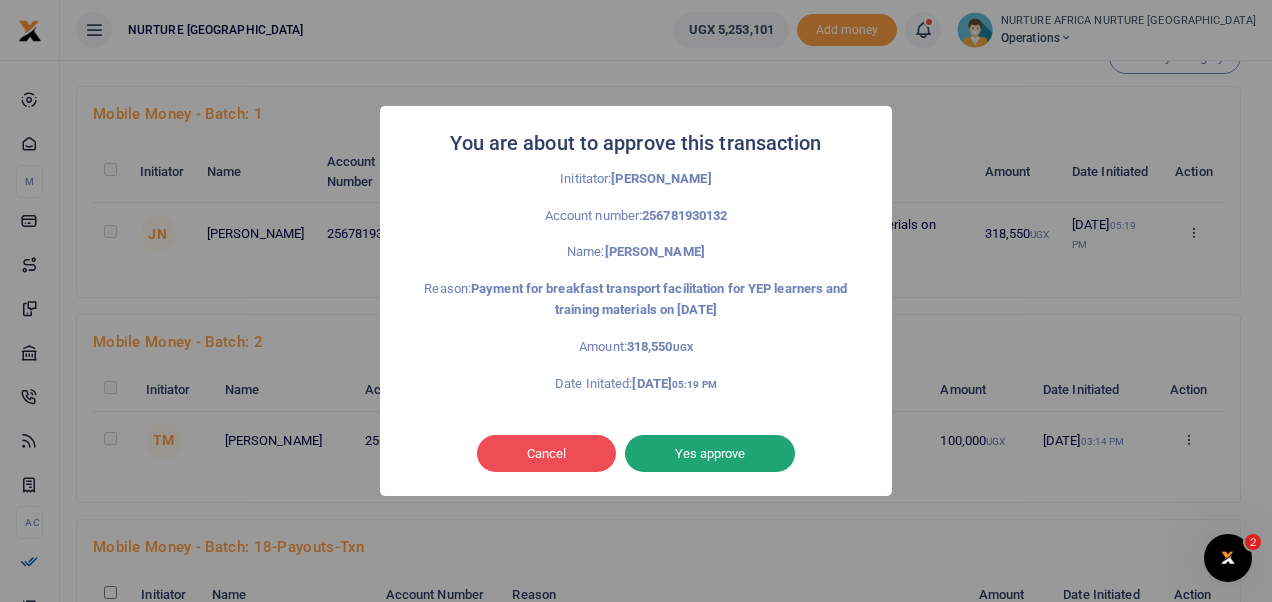 click on "Yes approve" at bounding box center [710, 454] 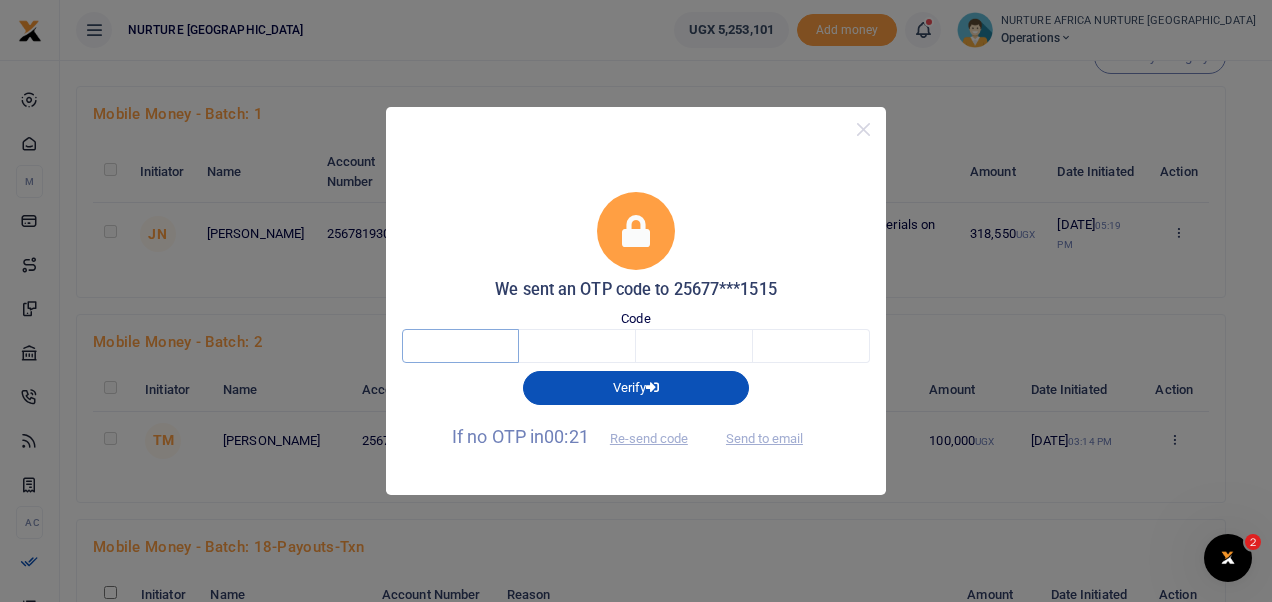 click at bounding box center [460, 346] 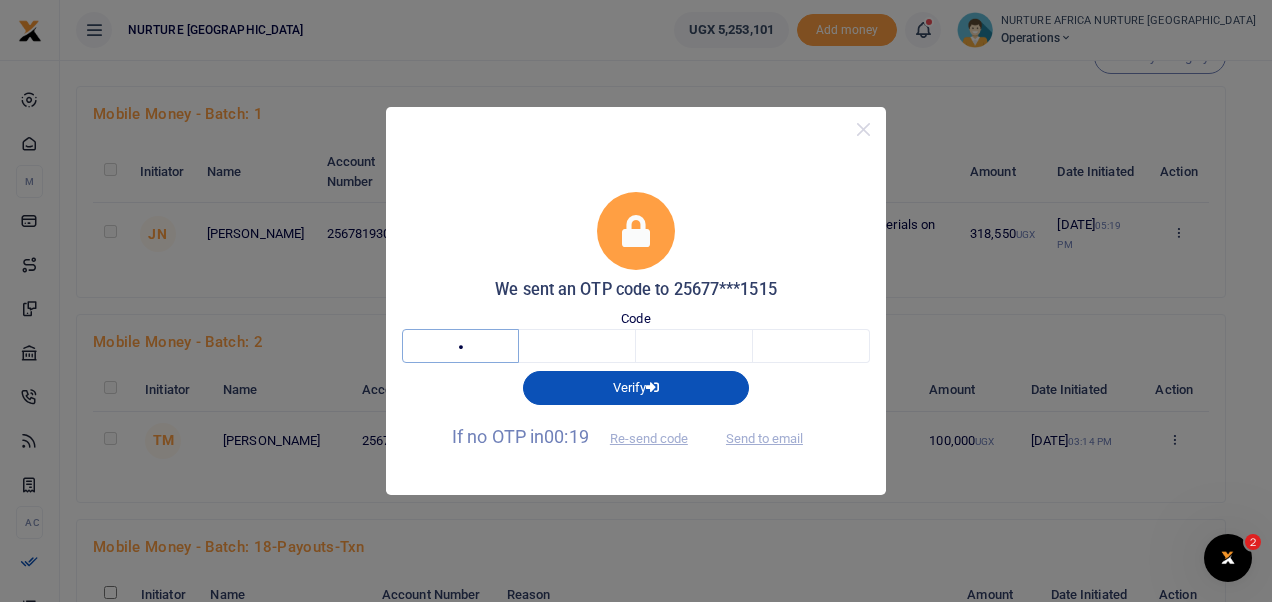 type on "6" 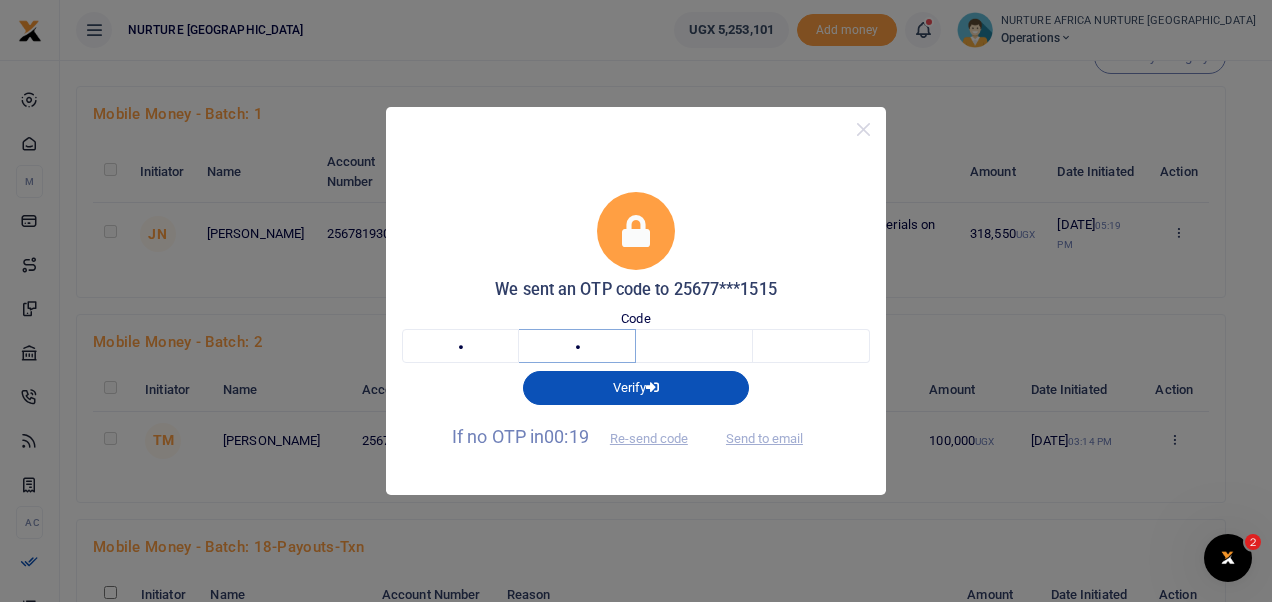 type on "1" 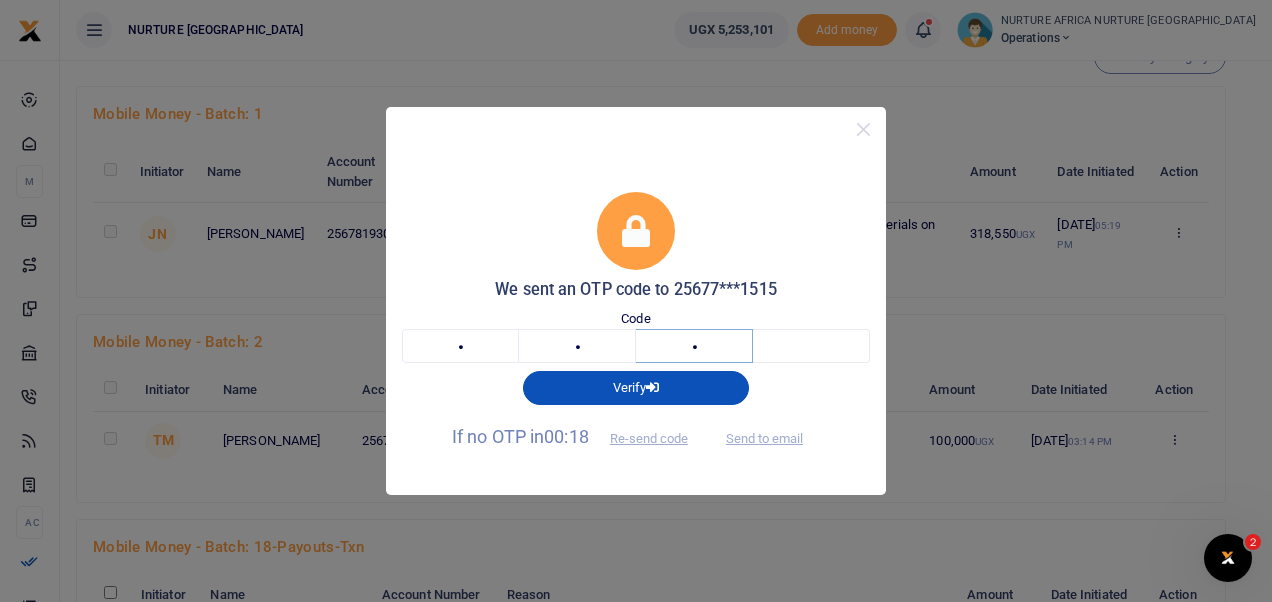 type on "0" 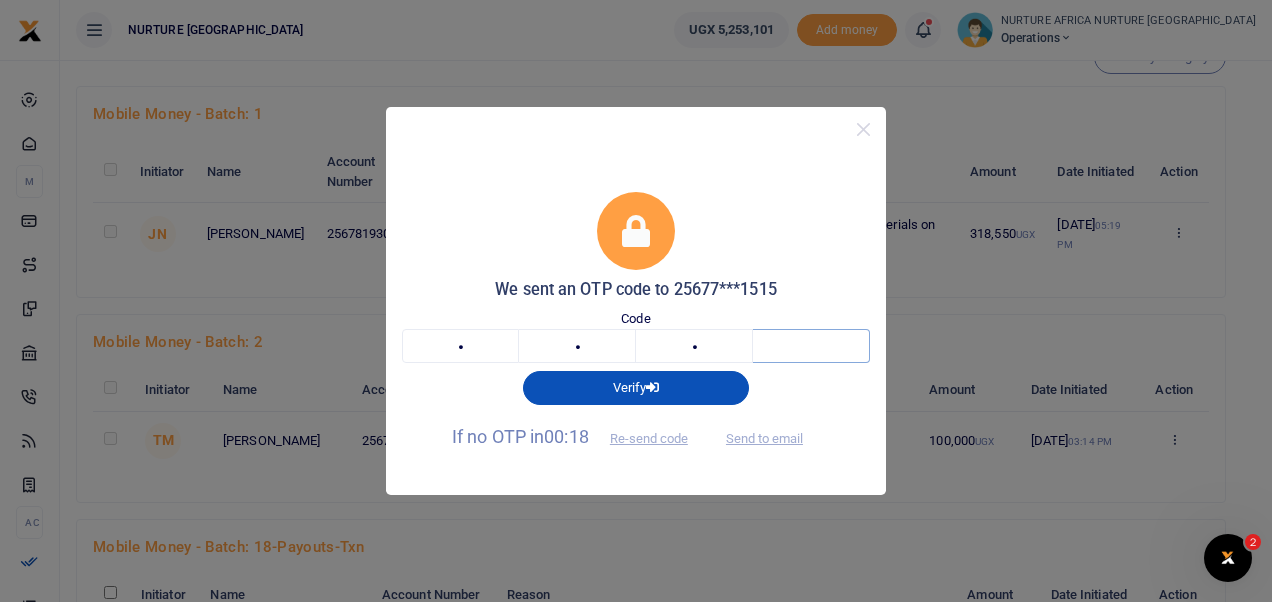 type on "0" 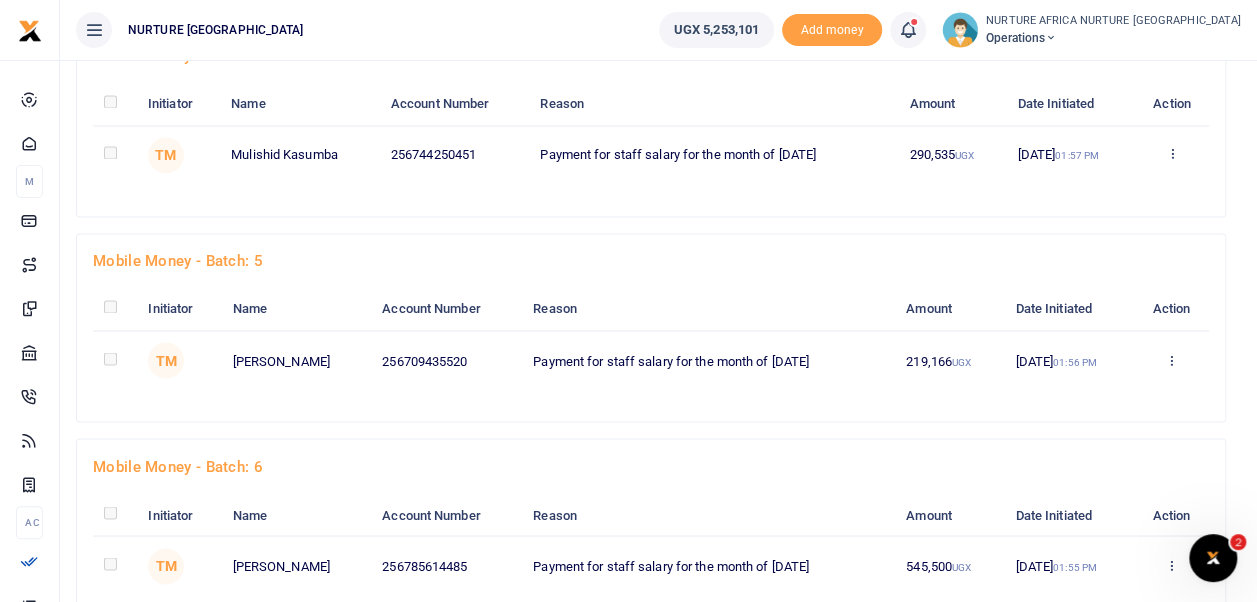 scroll, scrollTop: 1633, scrollLeft: 0, axis: vertical 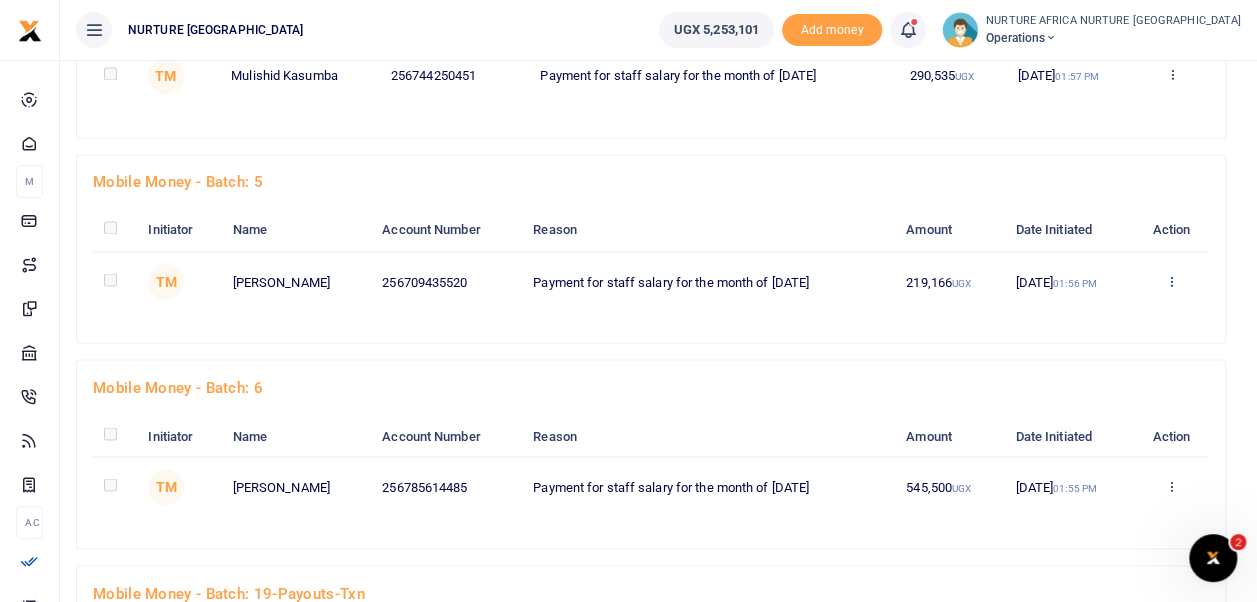 click at bounding box center [1174, -1374] 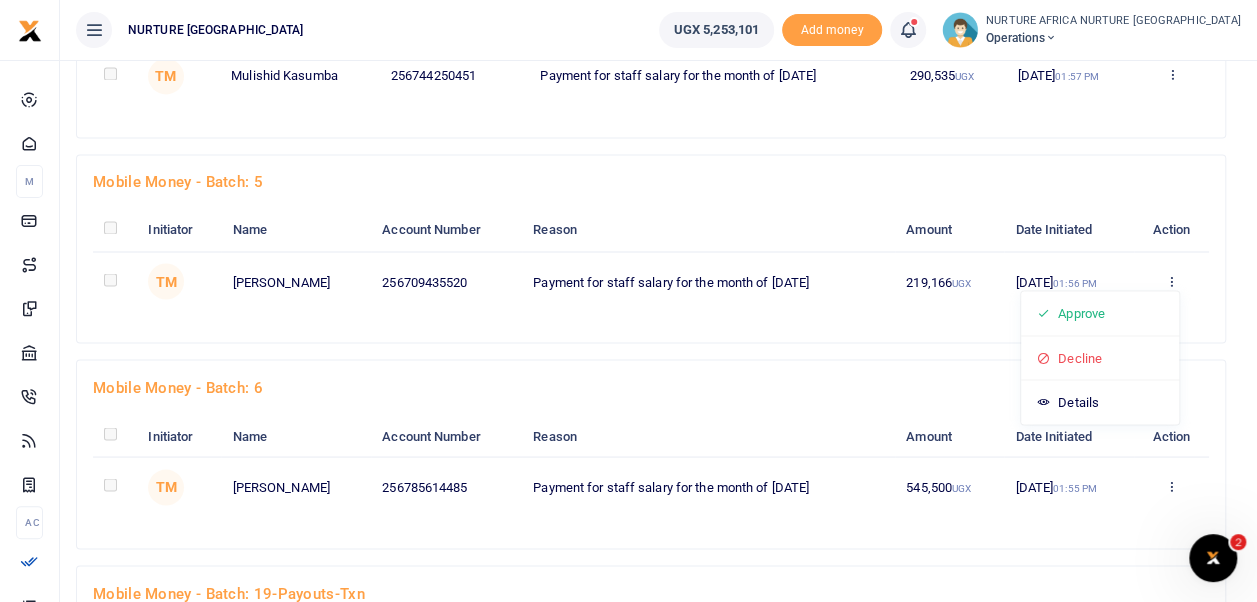 click on "Mobile Money - batch: 5
Initiator
Name
Account Number
Reason
Amount
Date Initiated
Action
TM 256709435520 219,166  UGX 03 Jul 2025" at bounding box center [651, 248] 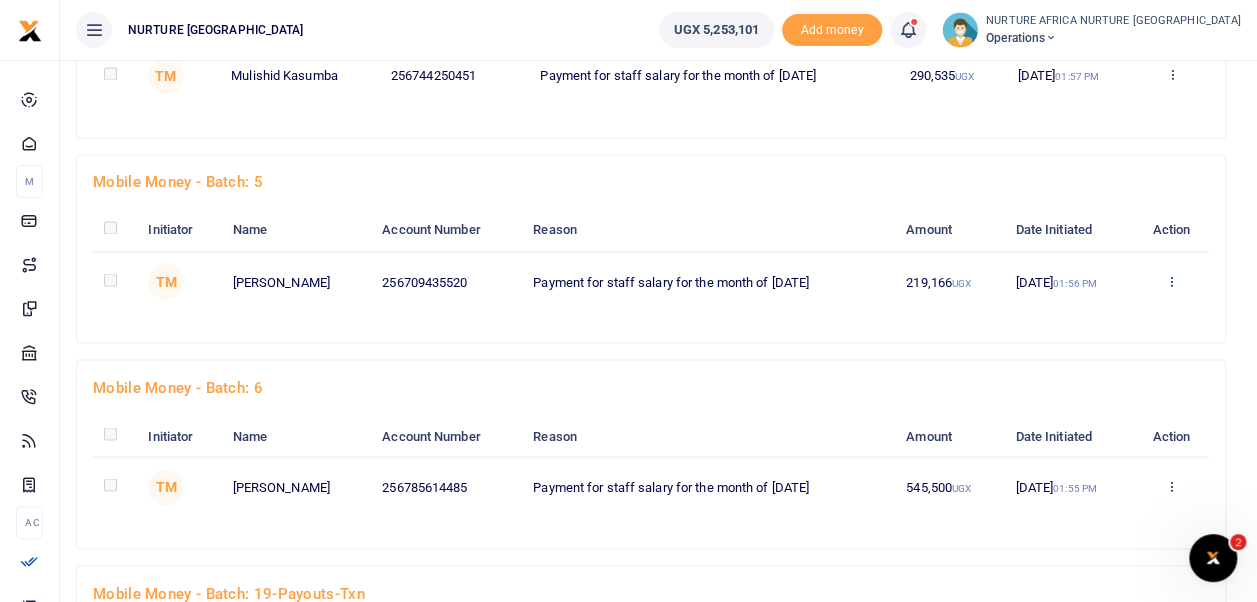 click at bounding box center (1174, -1374) 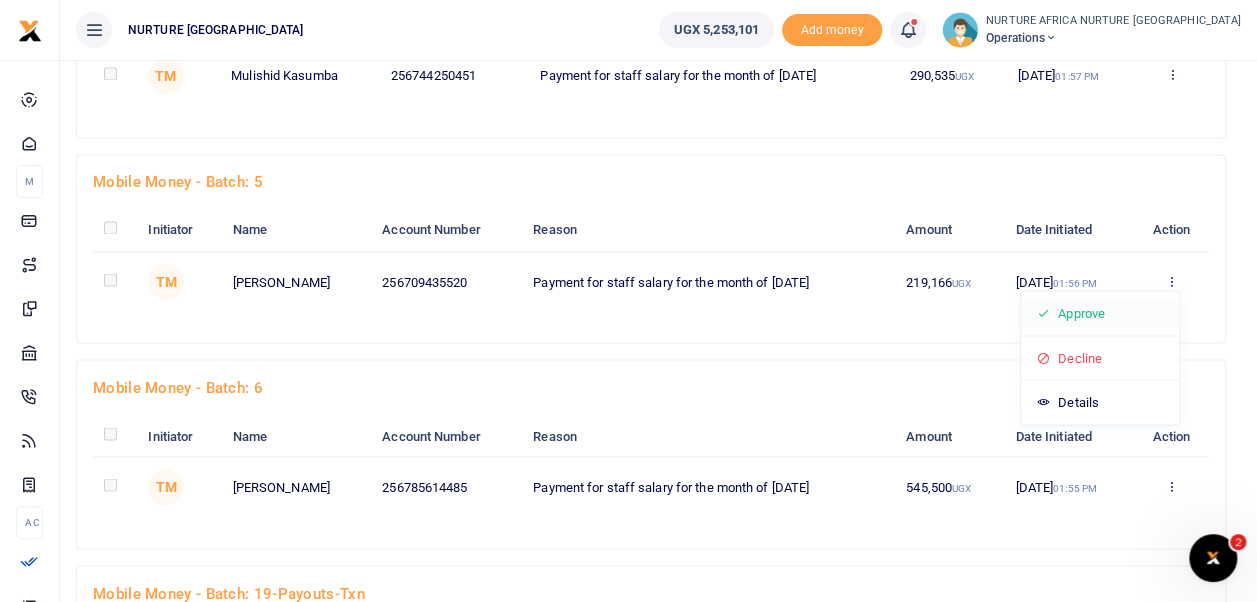 click on "Approve" at bounding box center (1100, 313) 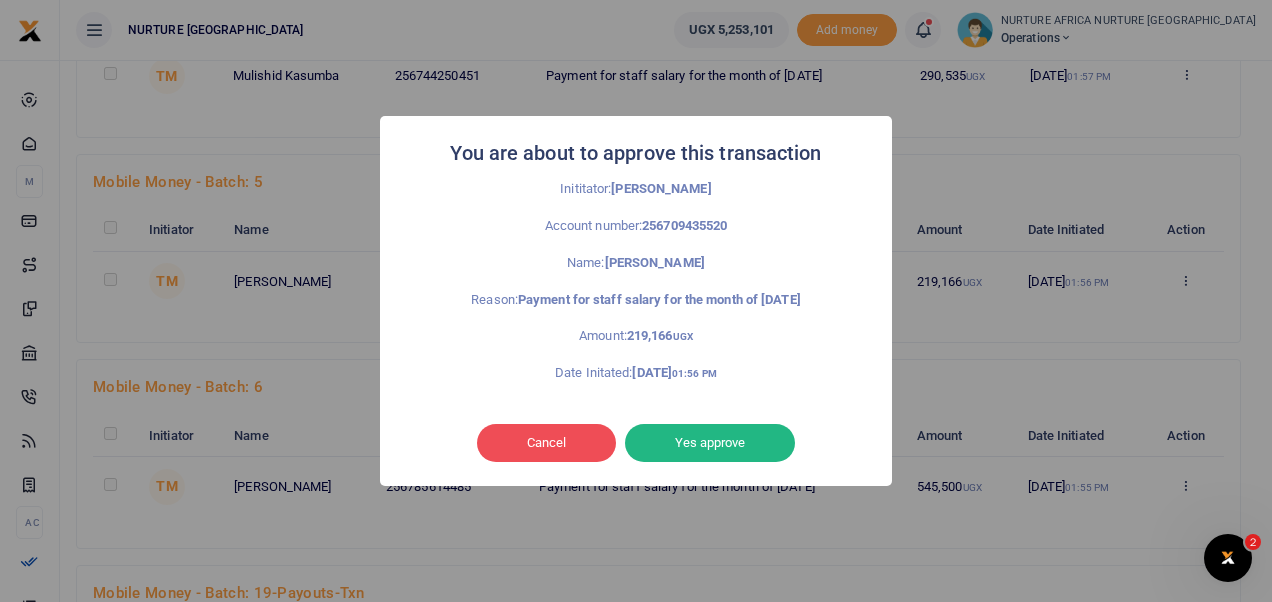 click on "Yes approve" at bounding box center (710, 443) 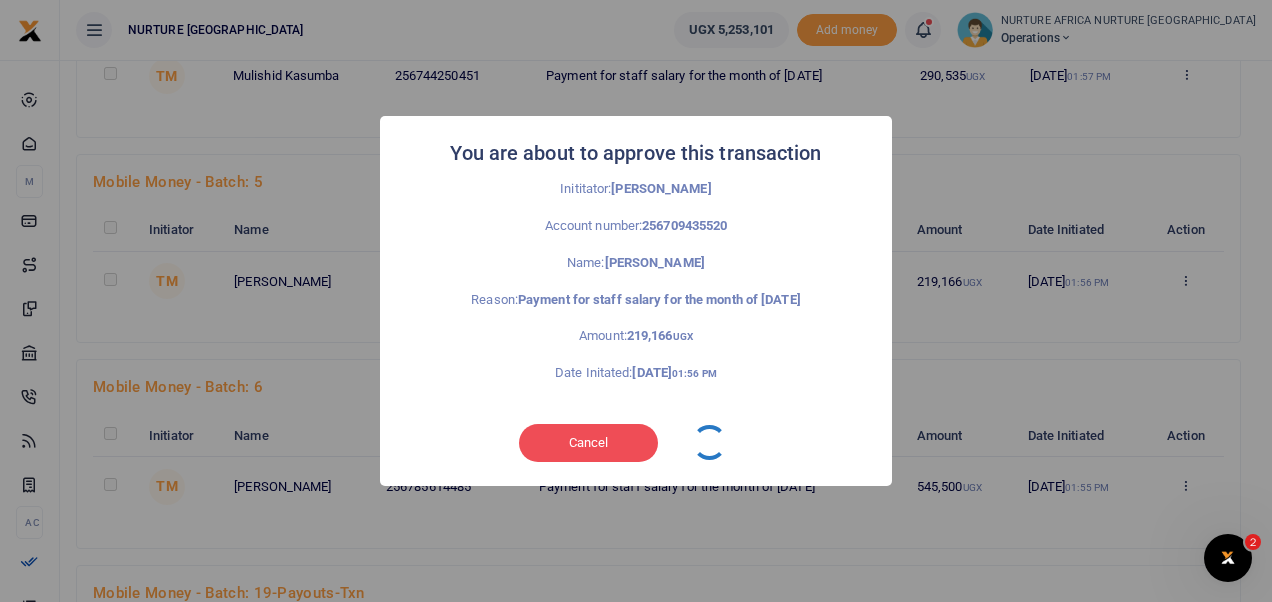 type 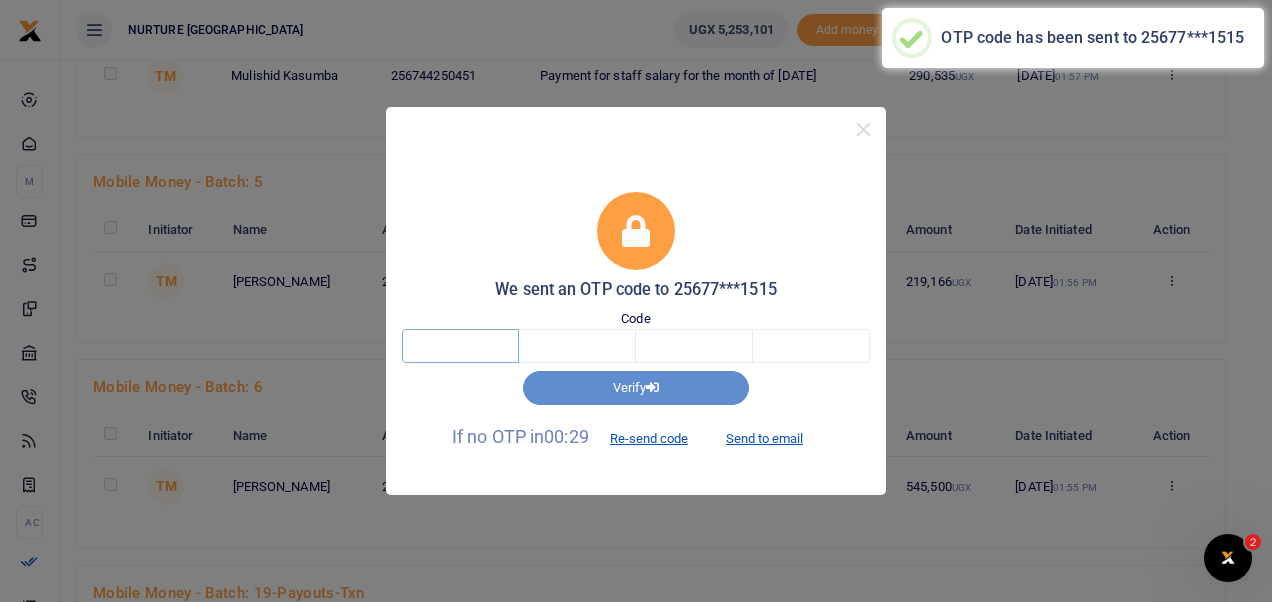 click at bounding box center (460, 346) 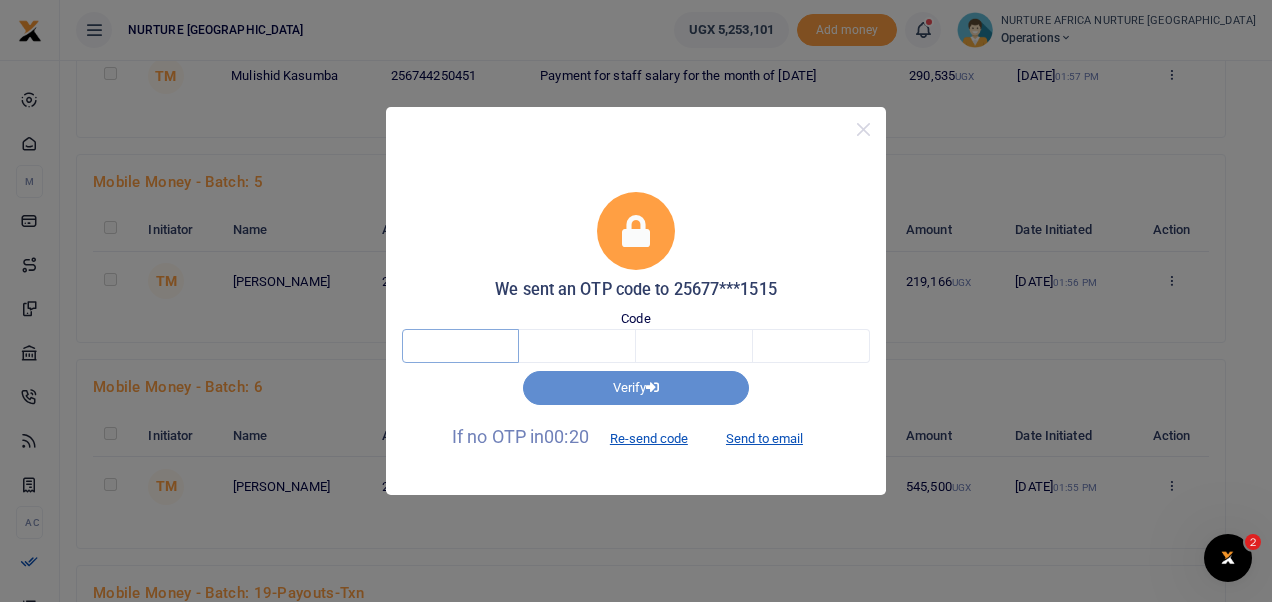 click at bounding box center [460, 346] 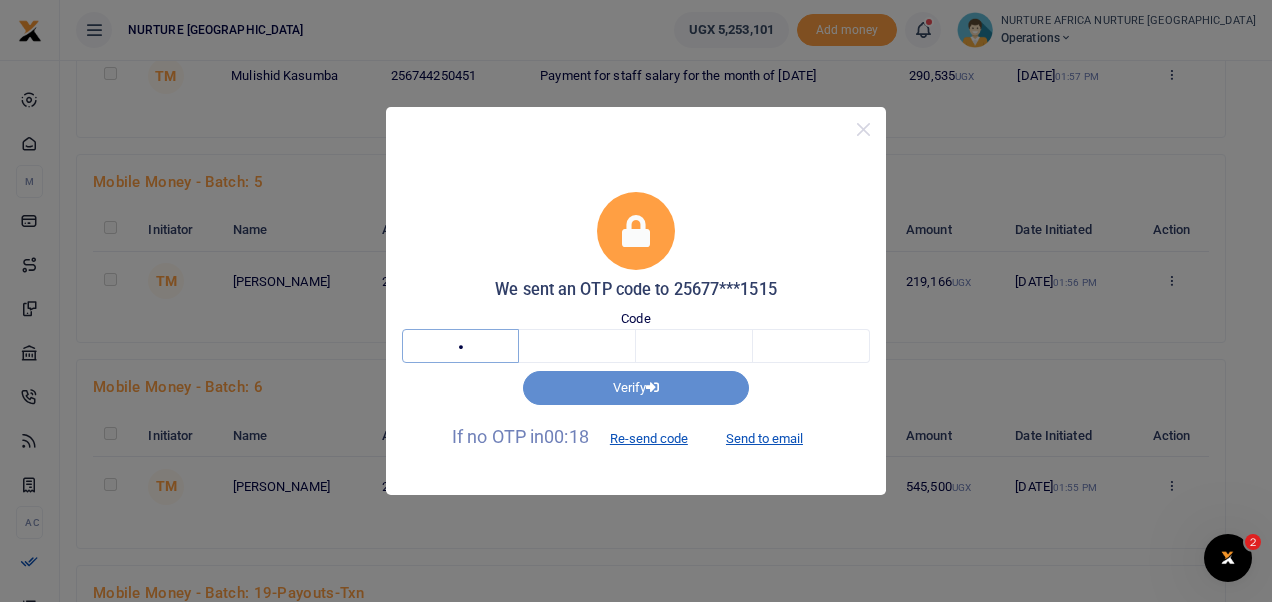 type on "6" 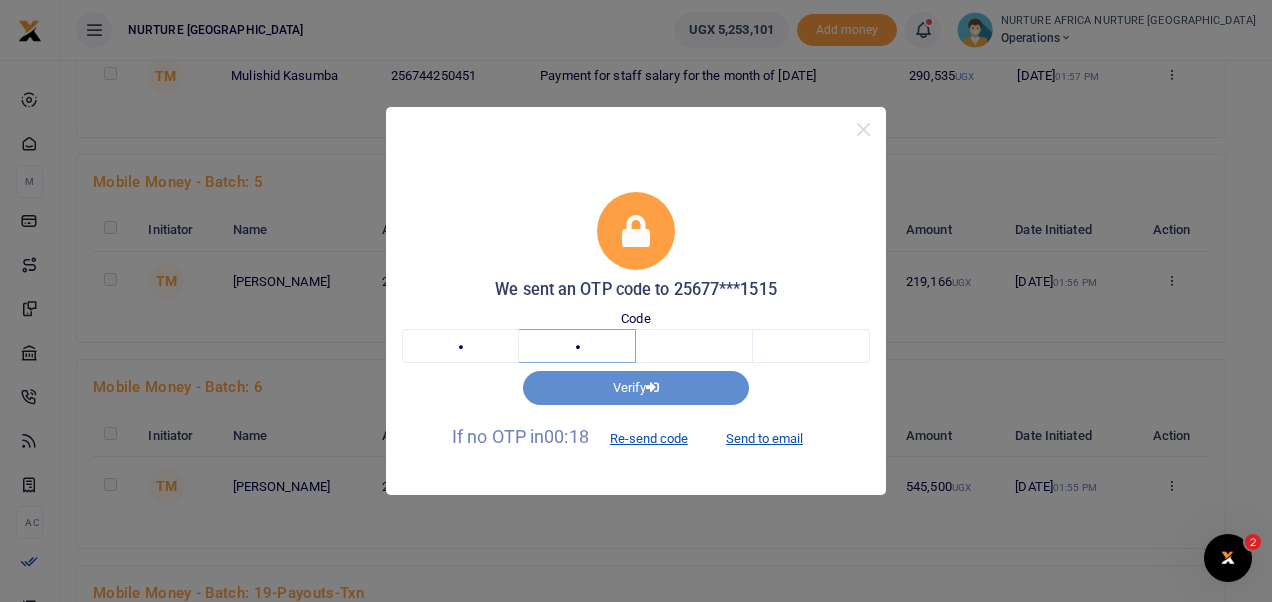 type on "9" 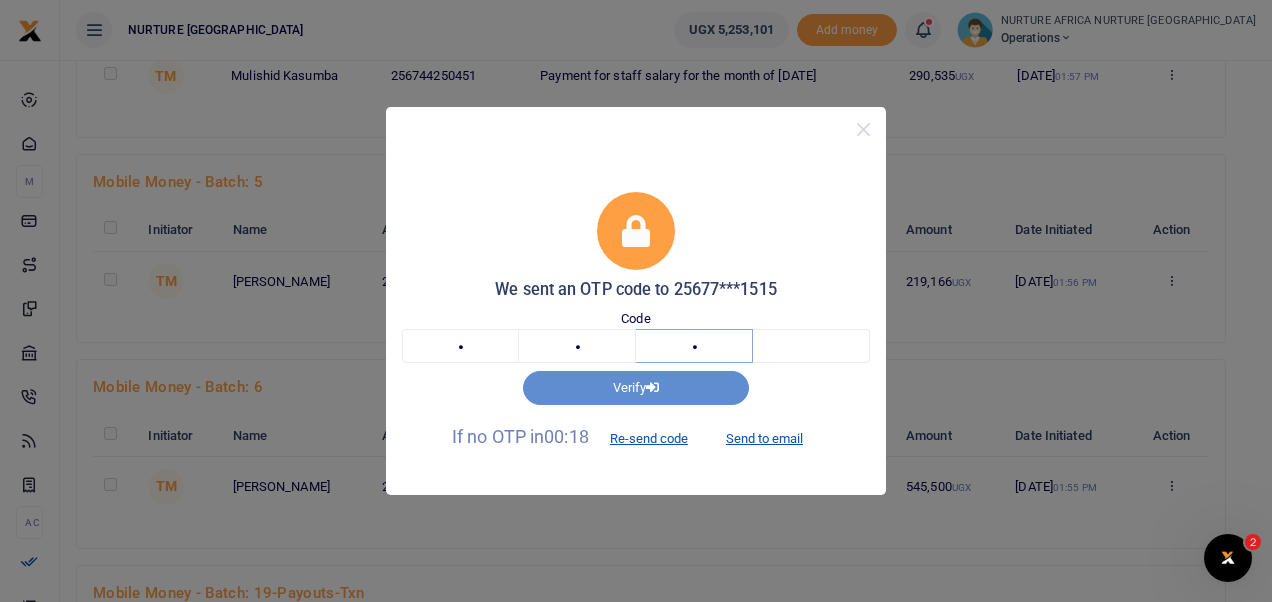 type on "8" 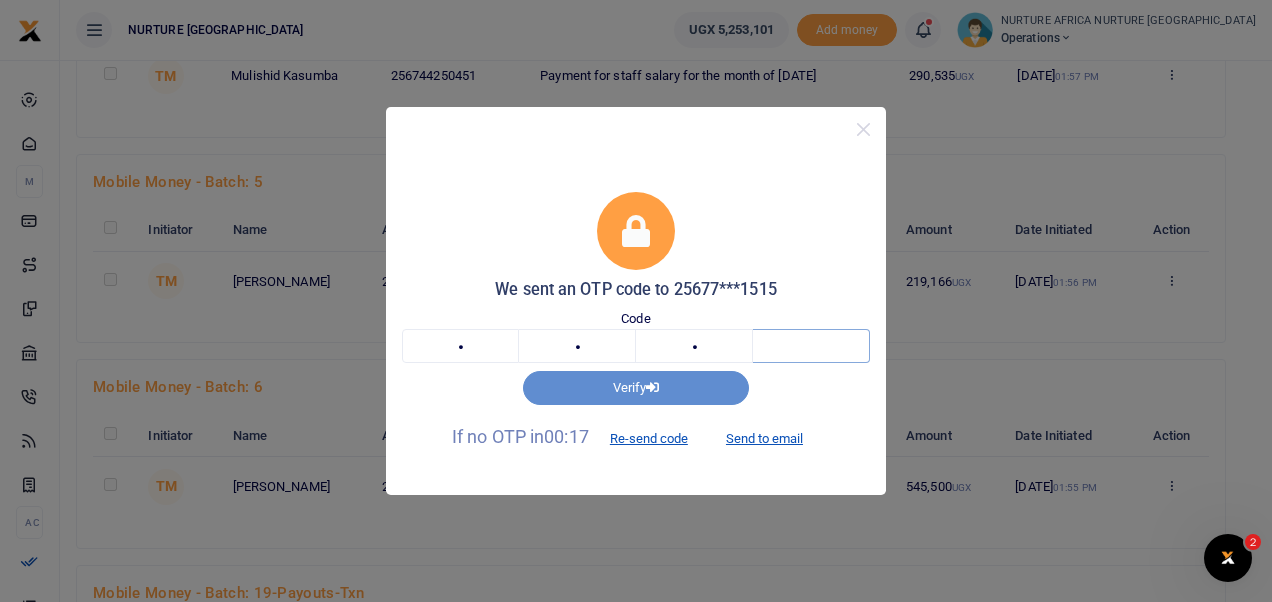 type on "7" 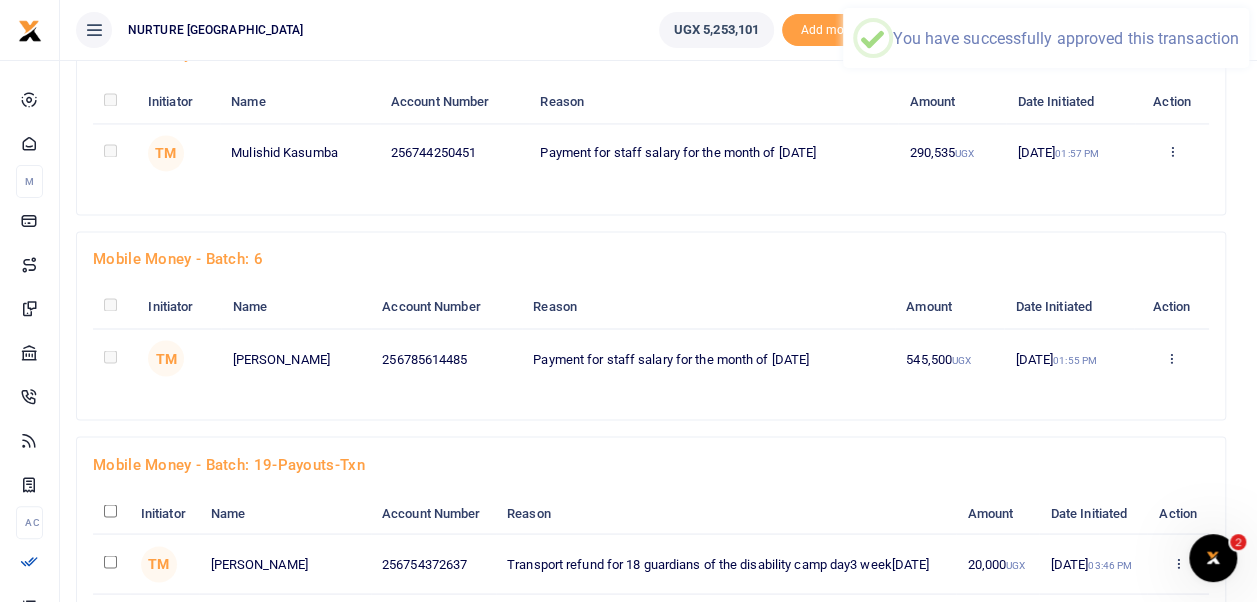 scroll, scrollTop: 1550, scrollLeft: 0, axis: vertical 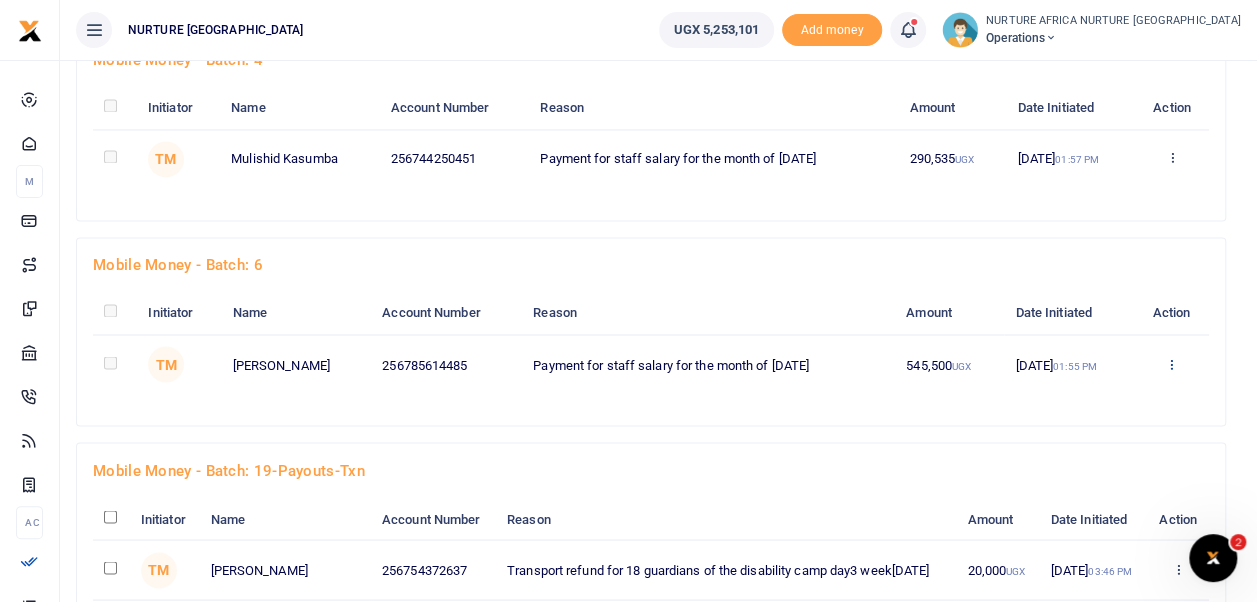 click at bounding box center [1174, -1291] 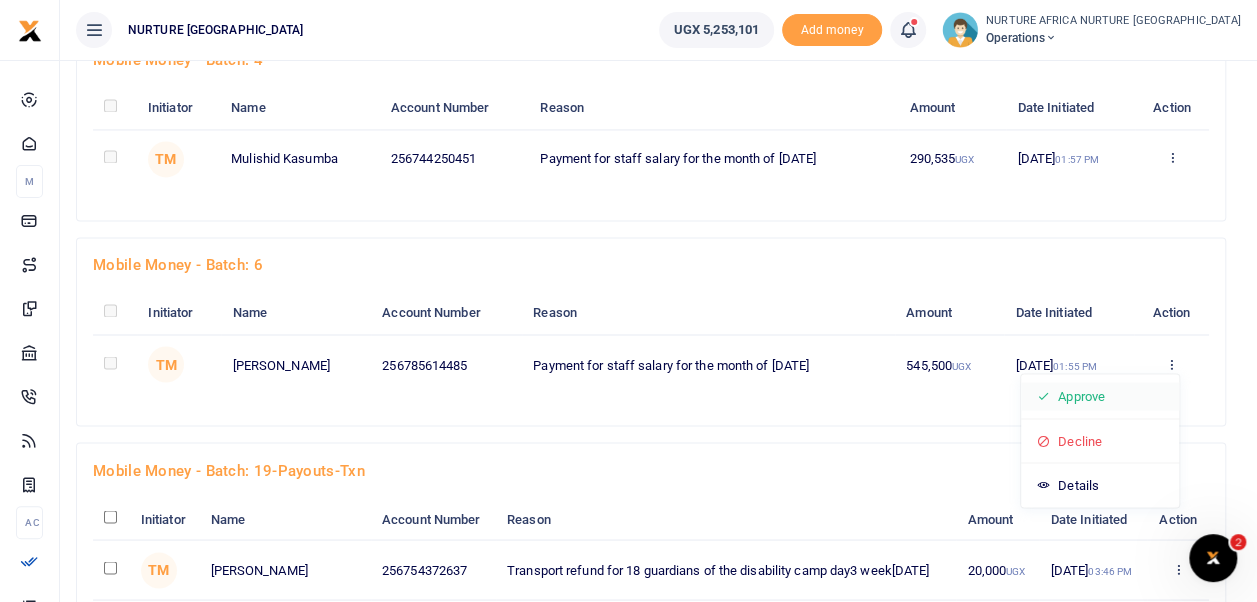 click on "Approve" at bounding box center [1100, 396] 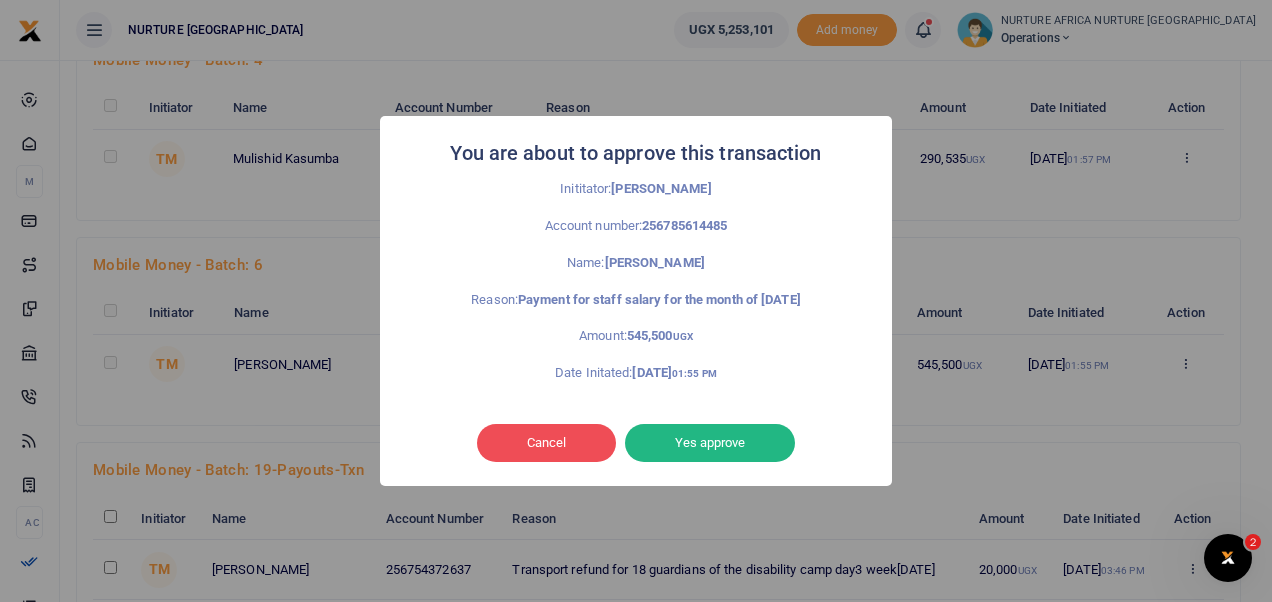 click on "Yes approve" at bounding box center (710, 443) 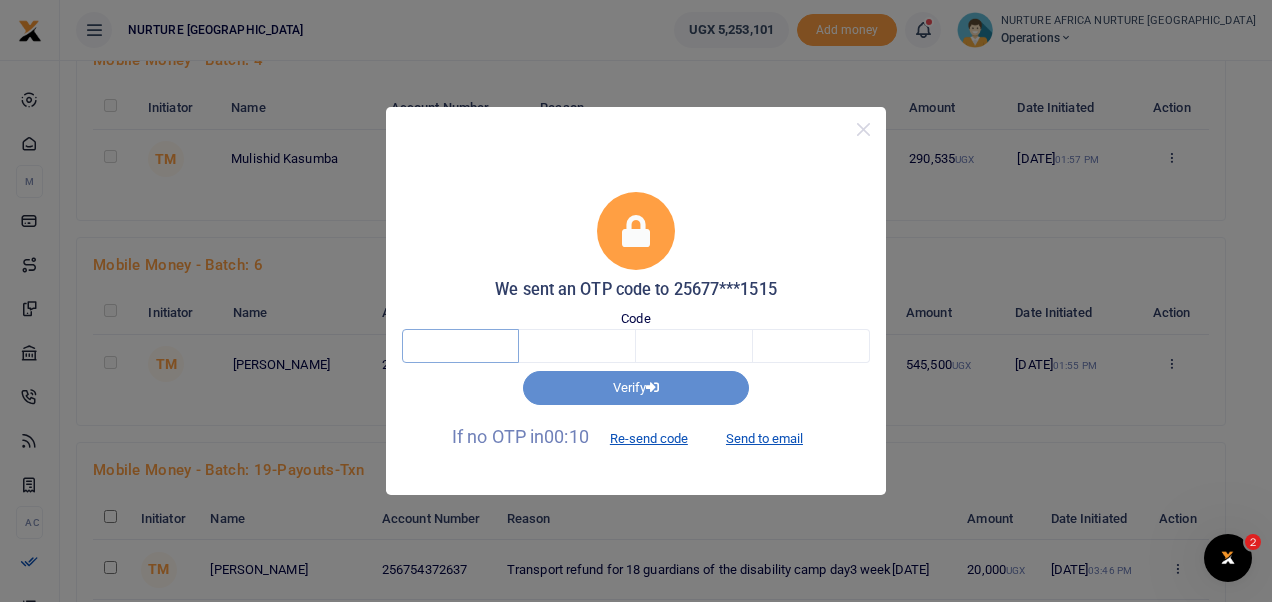 click at bounding box center (460, 346) 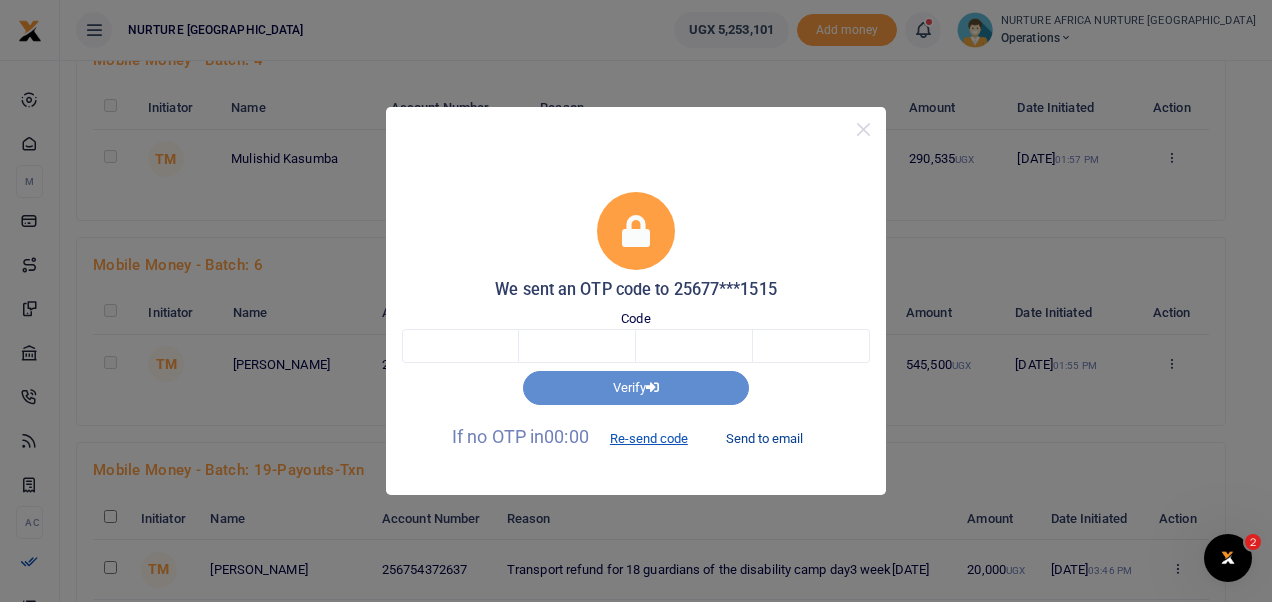 click on "Send to email" at bounding box center (764, 438) 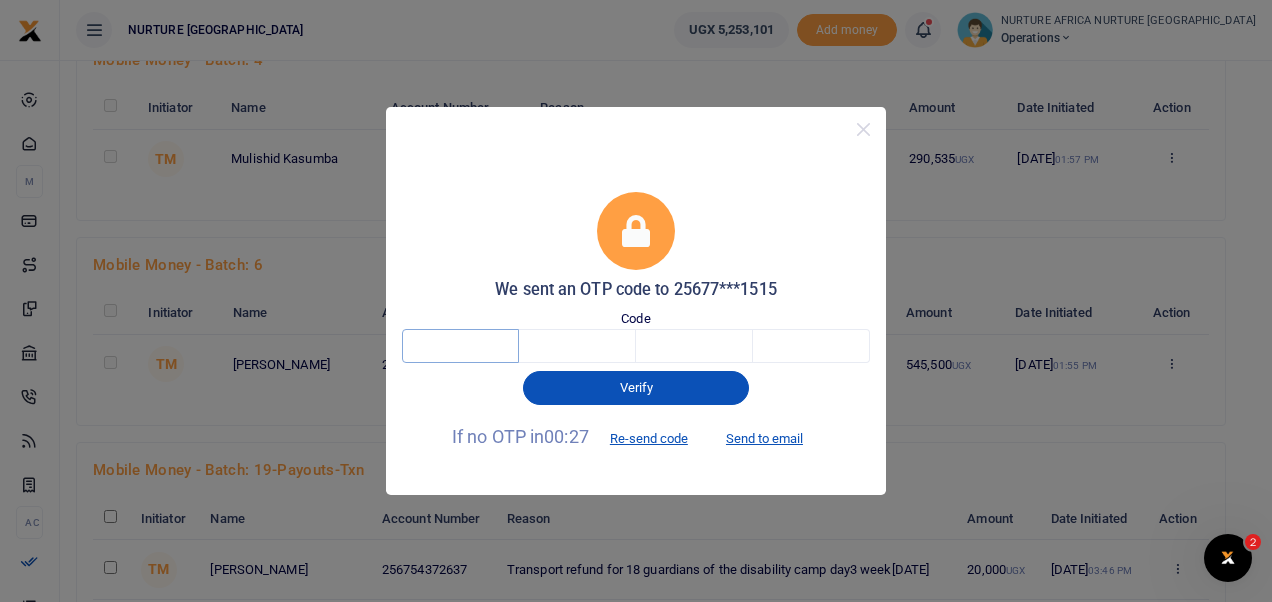 click at bounding box center [460, 346] 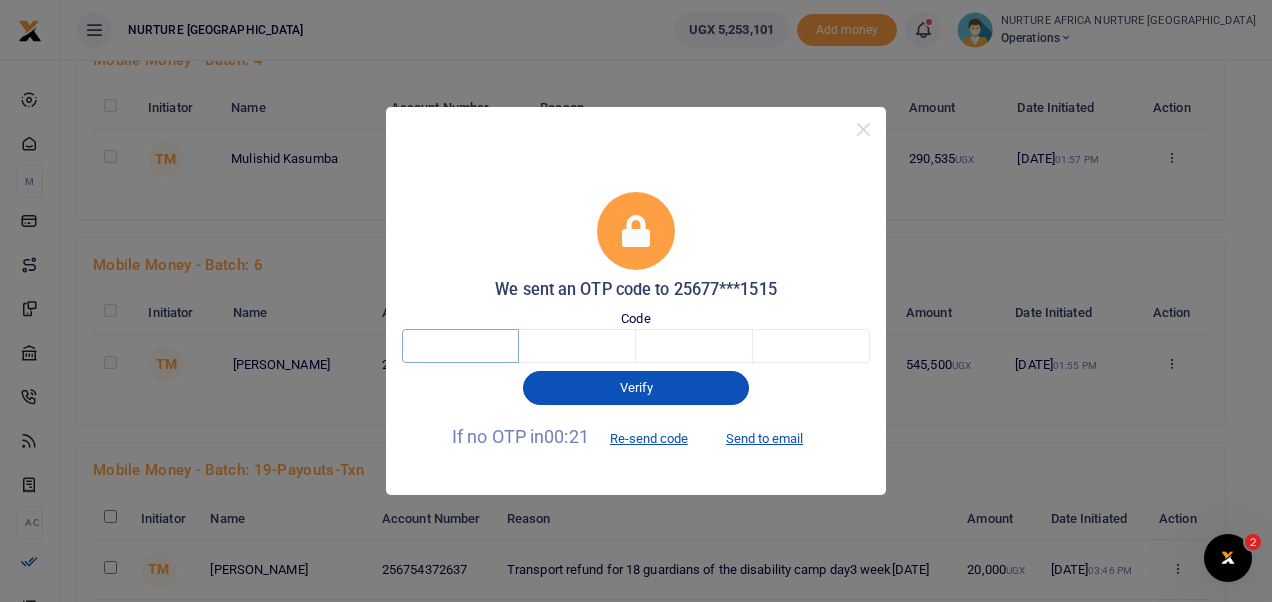 click at bounding box center (460, 346) 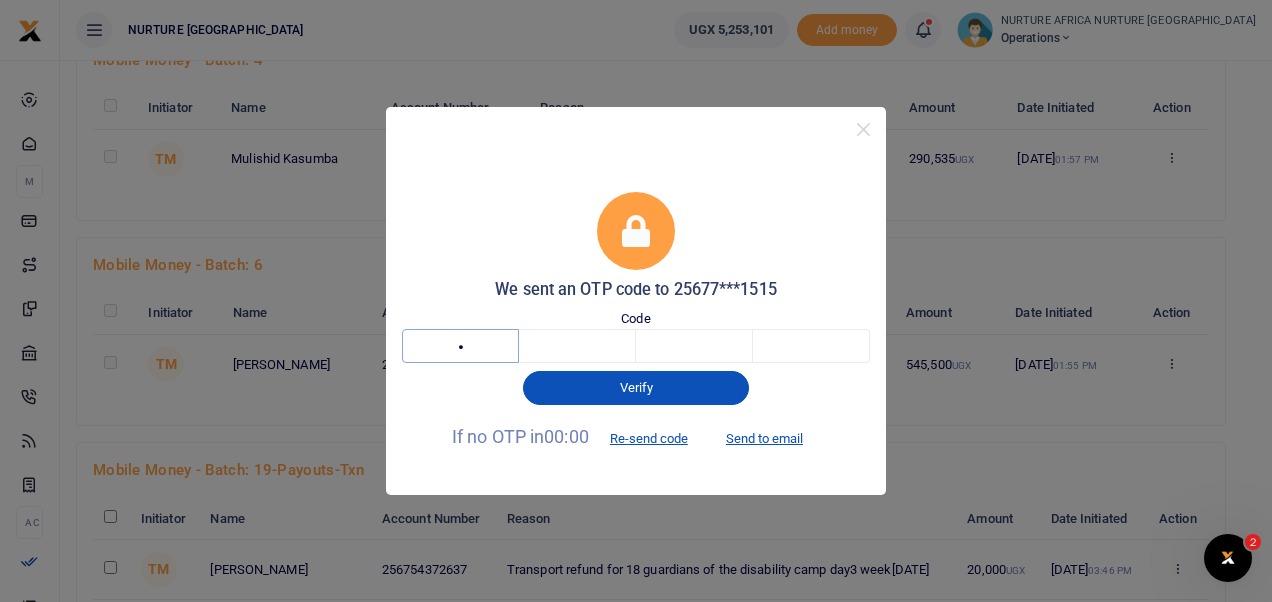 type on "1" 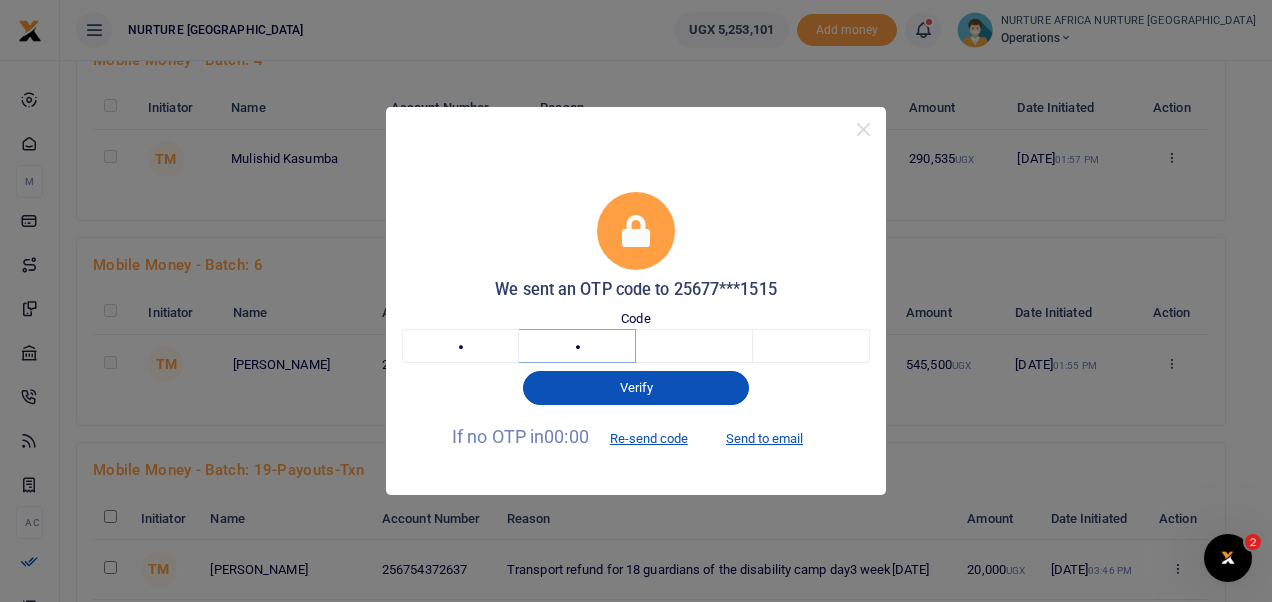 type on "7" 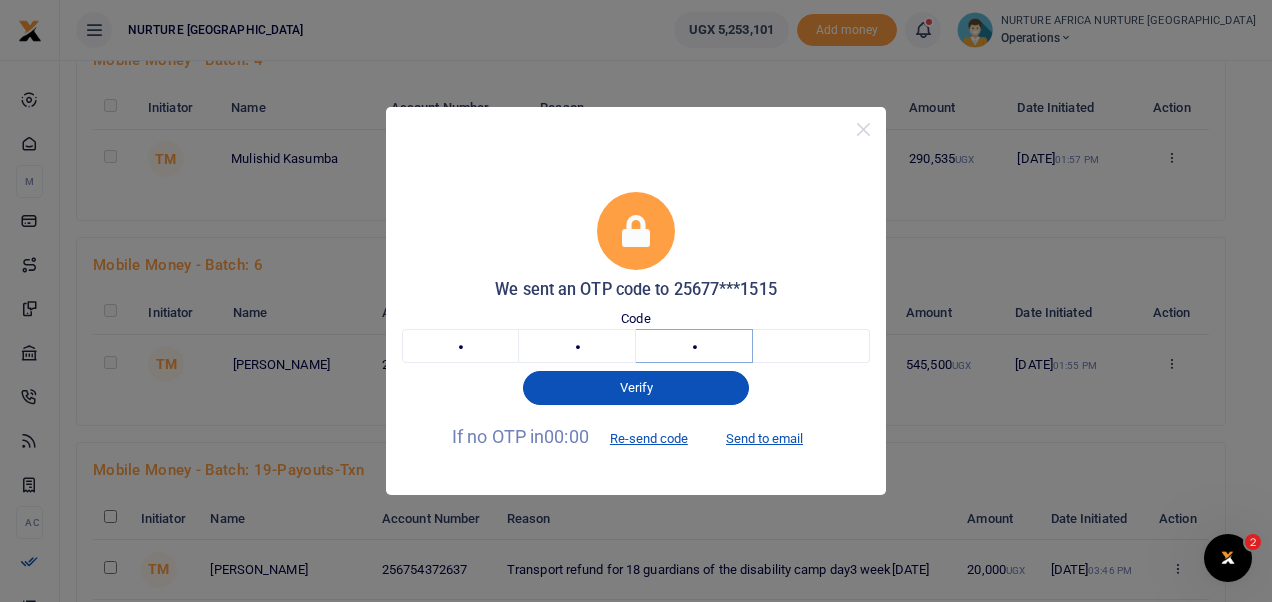 type on "9" 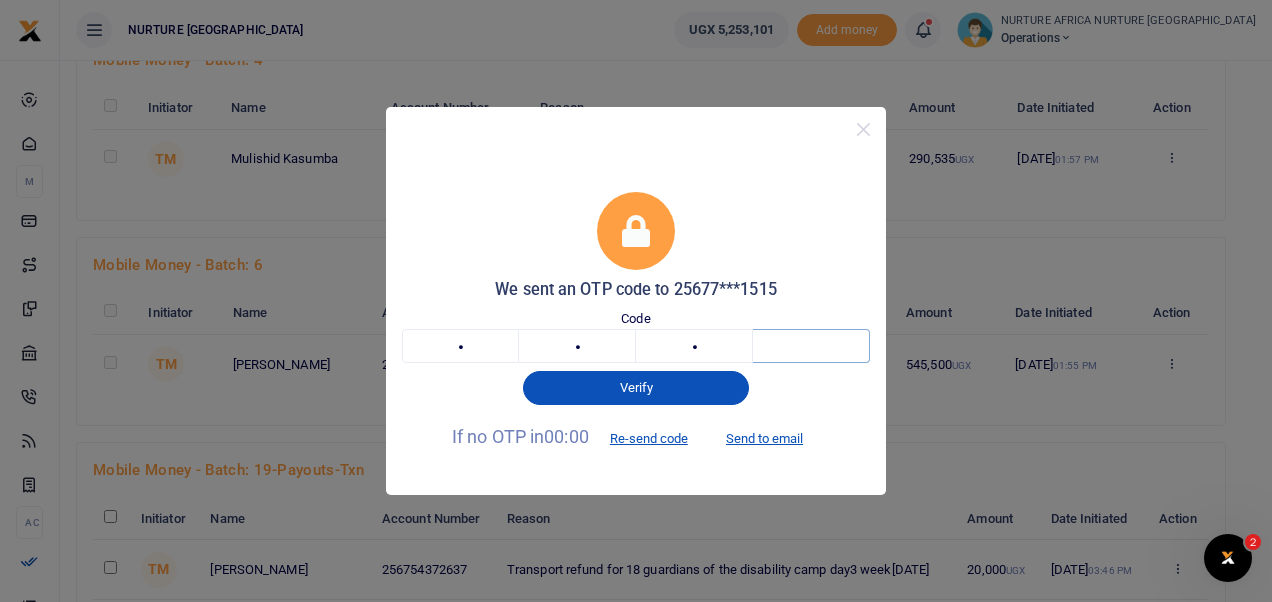 type on "1" 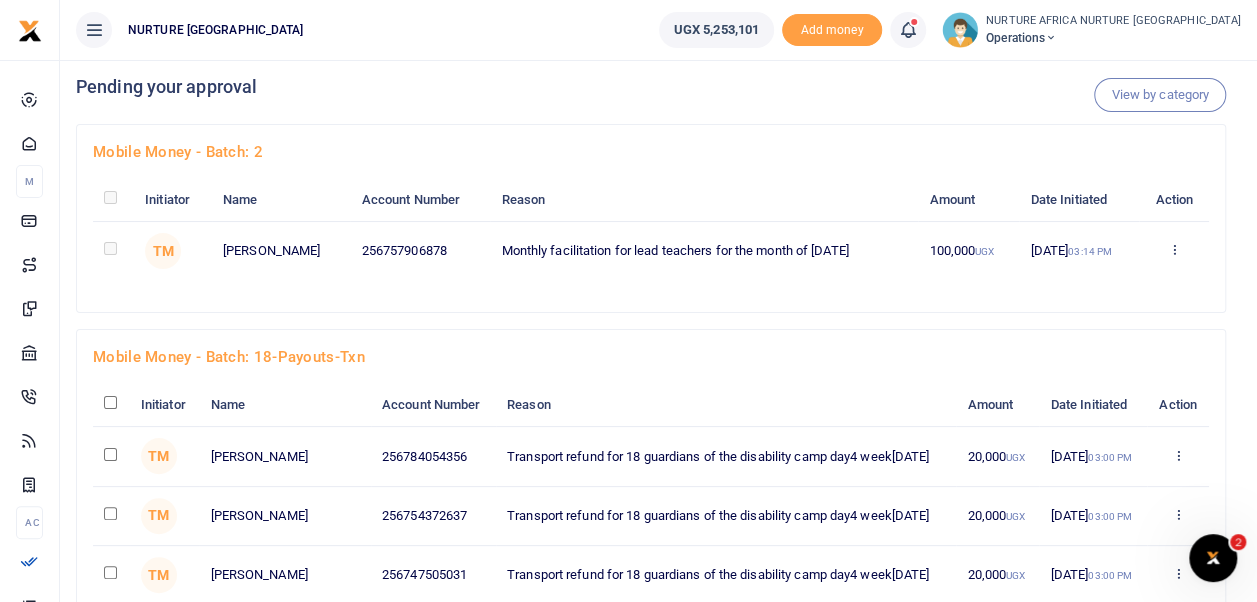 scroll, scrollTop: 0, scrollLeft: 0, axis: both 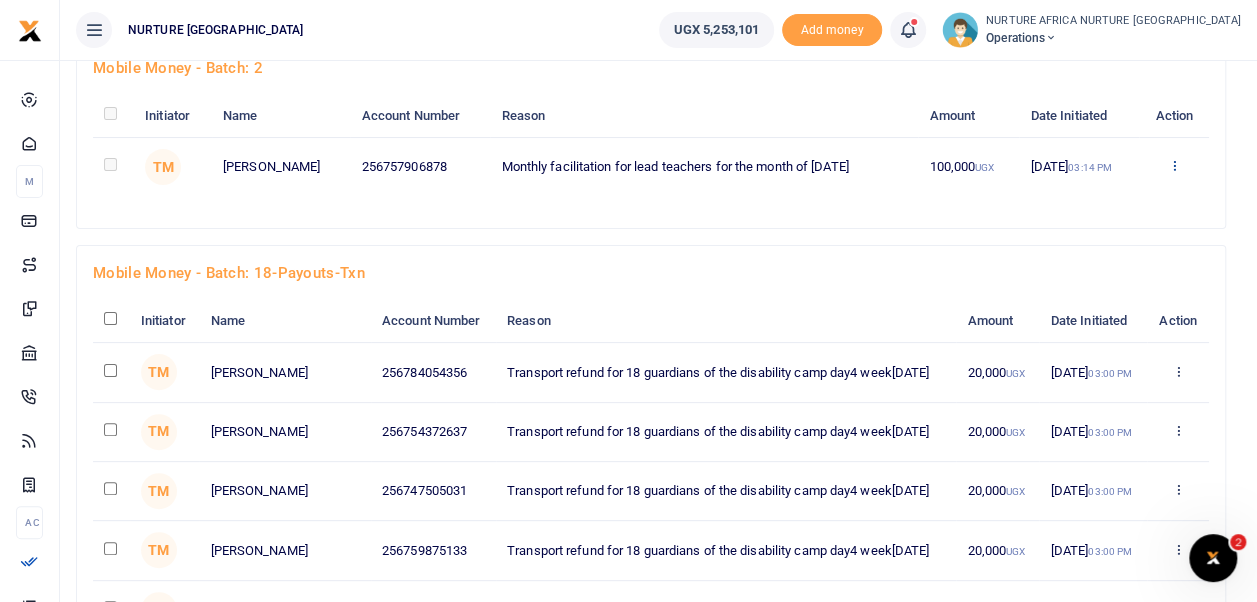 click at bounding box center [1174, 165] 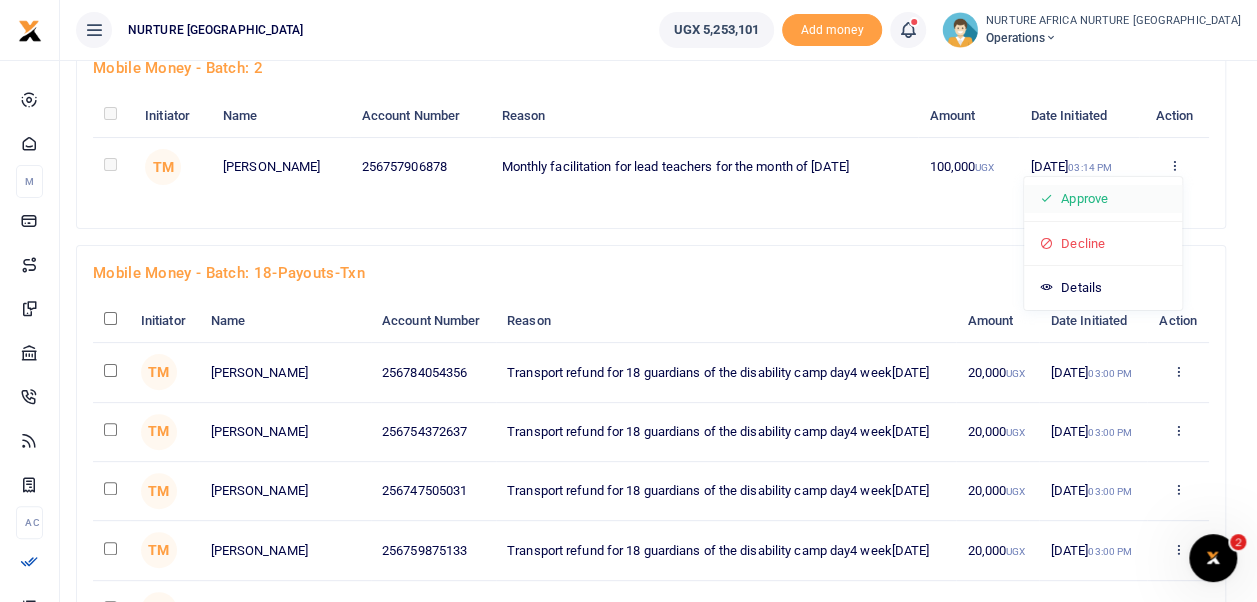 click on "Approve" at bounding box center [1103, 199] 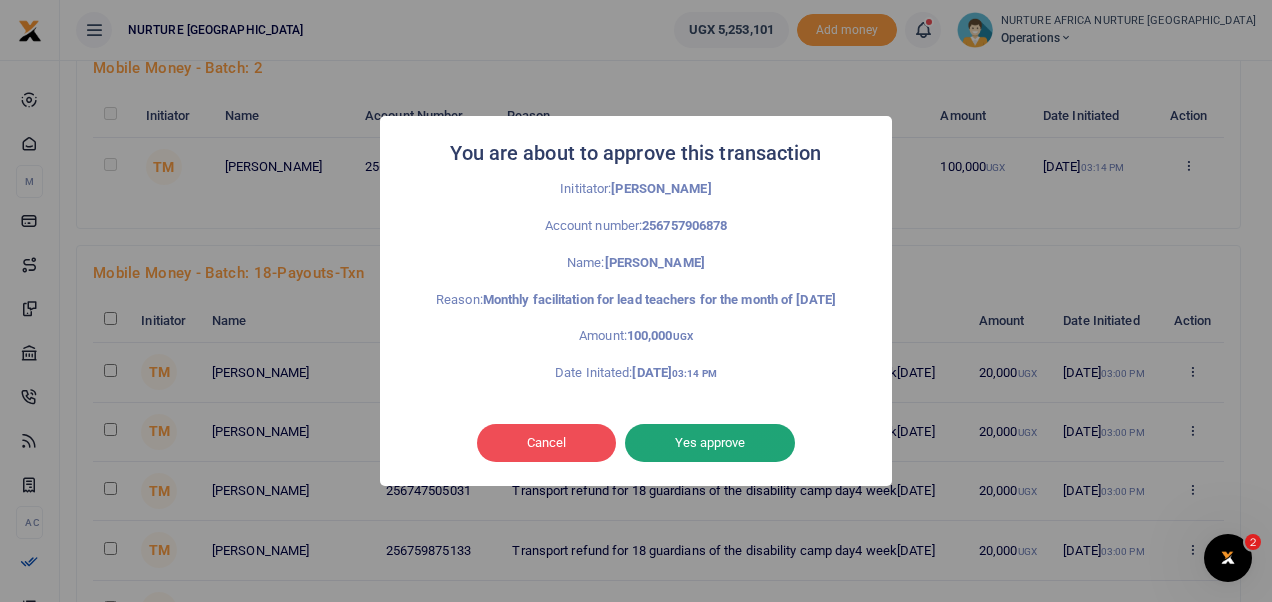 click on "Yes approve" at bounding box center (710, 443) 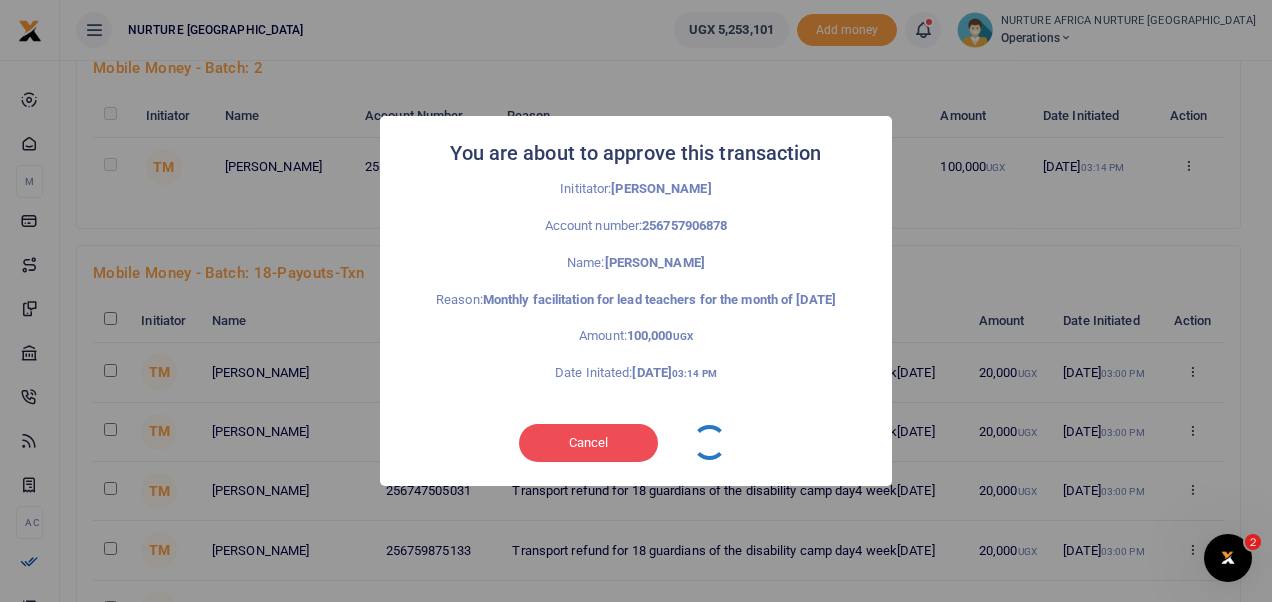 type 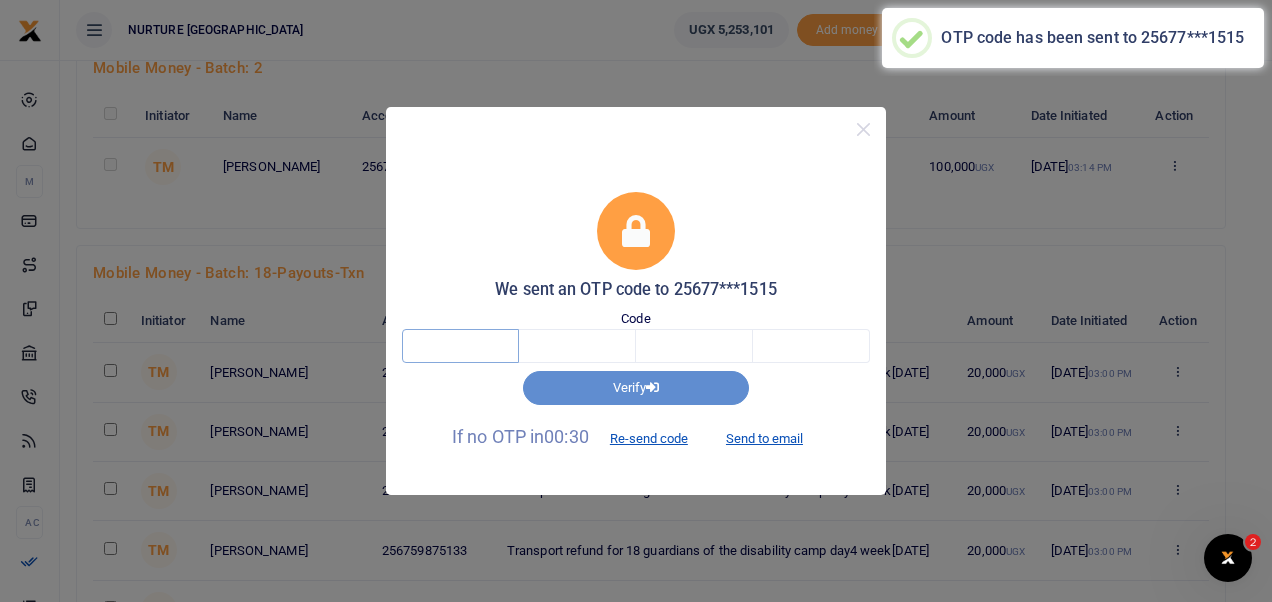 click at bounding box center [460, 346] 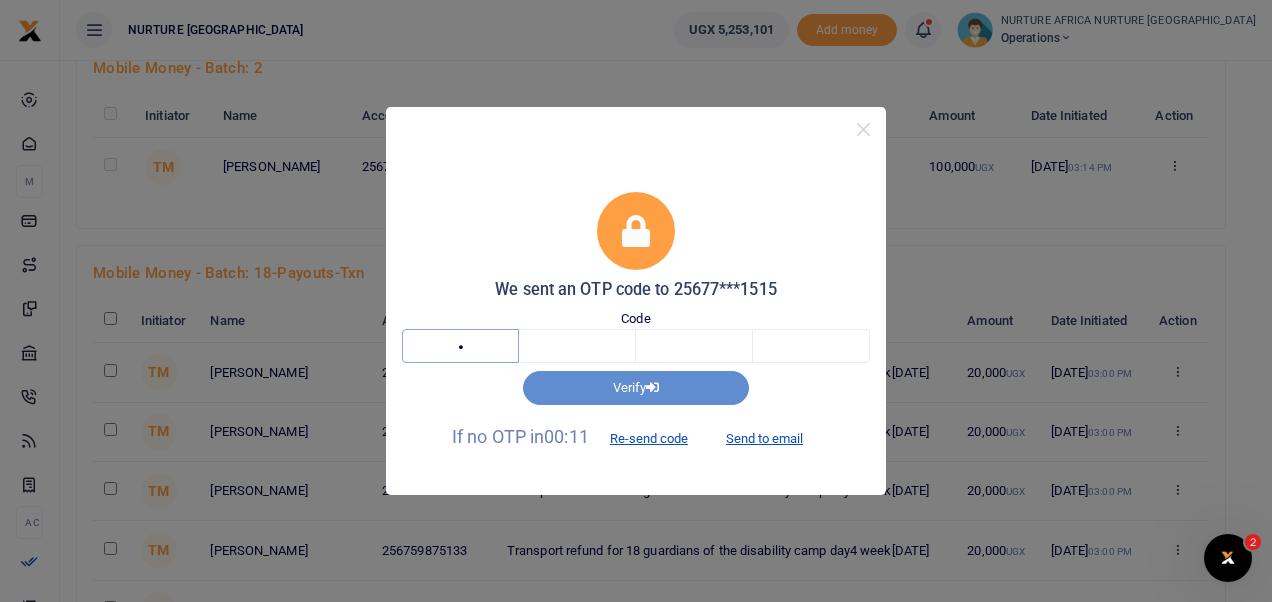 type on "2" 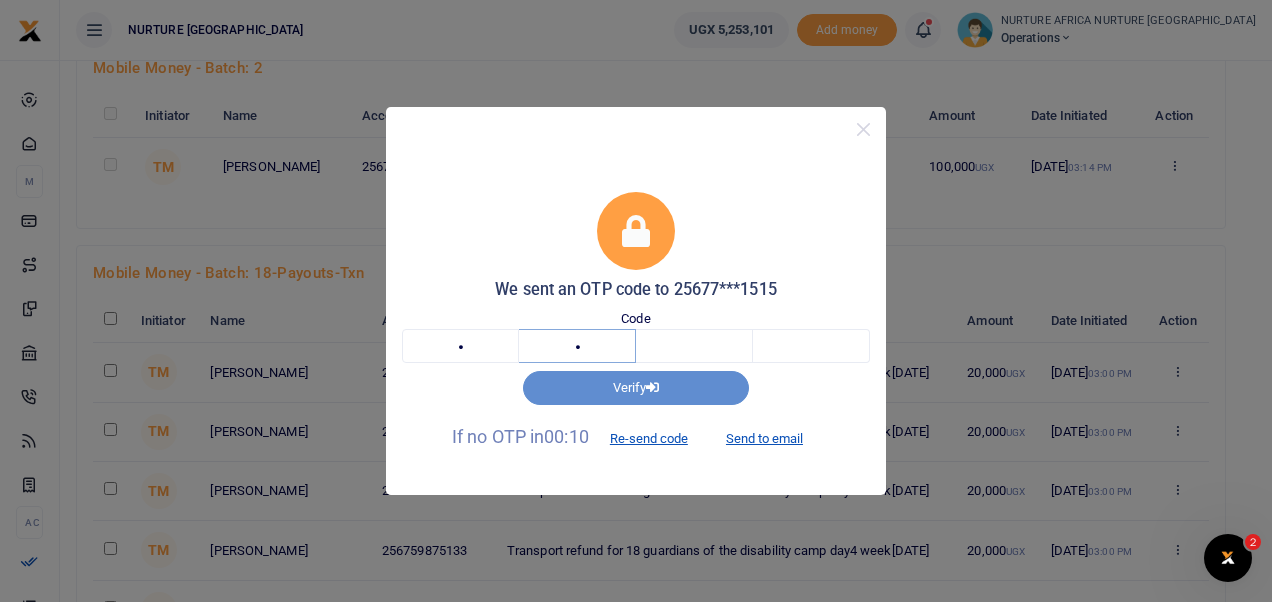 type on "8" 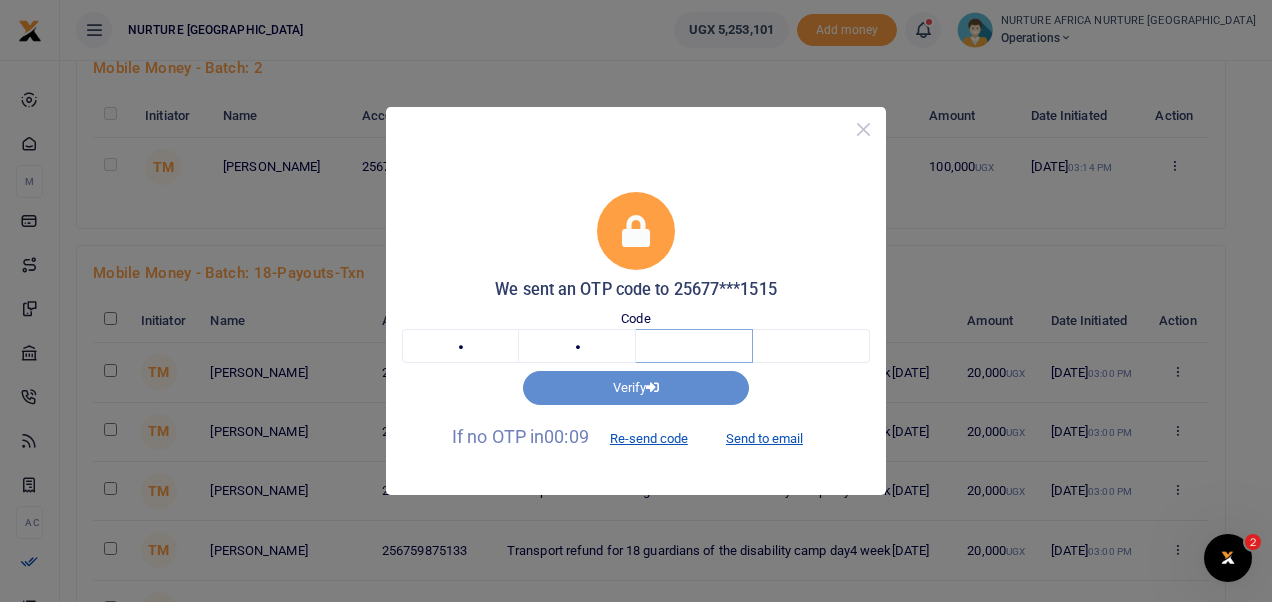 click at bounding box center (863, 129) 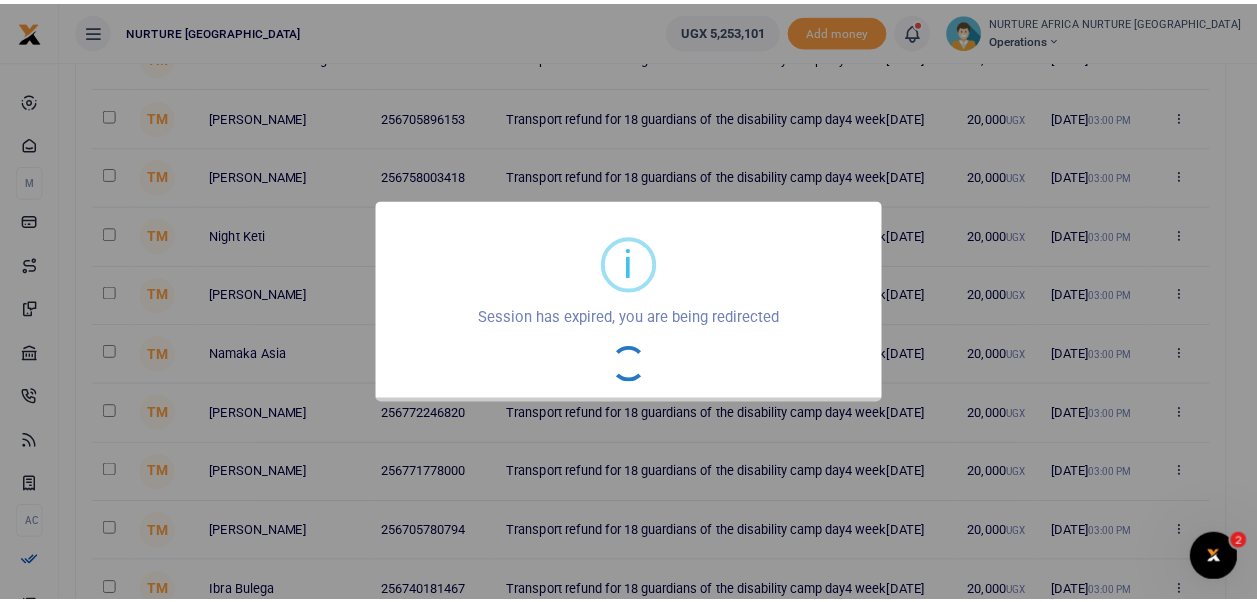 scroll, scrollTop: 836, scrollLeft: 0, axis: vertical 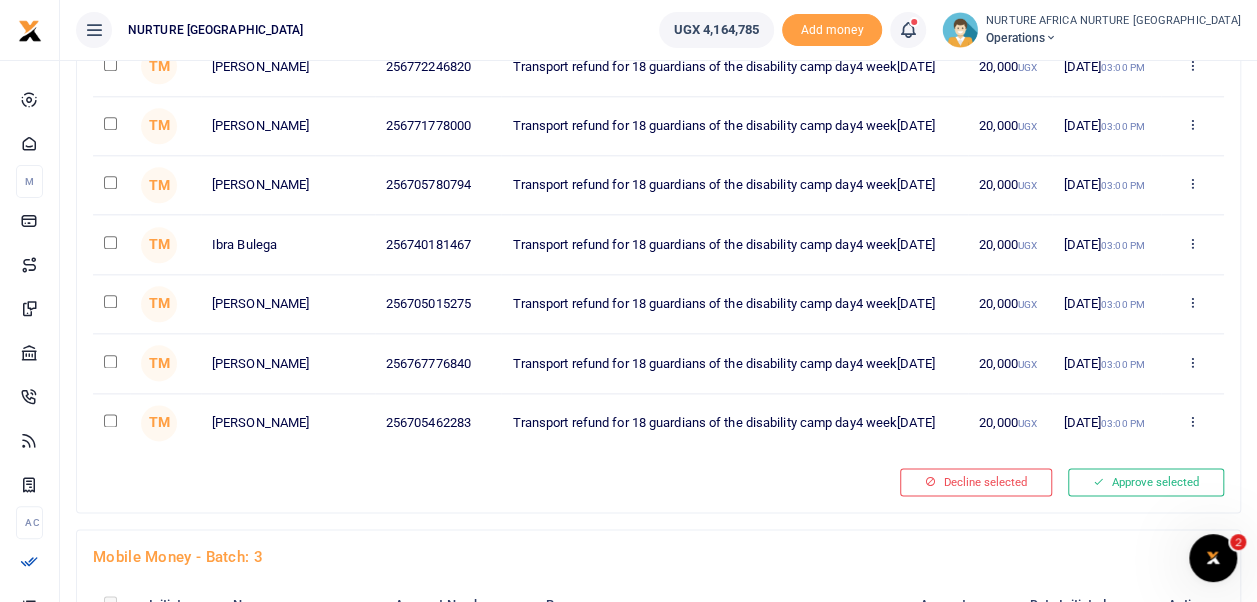 click at bounding box center (110, 242) 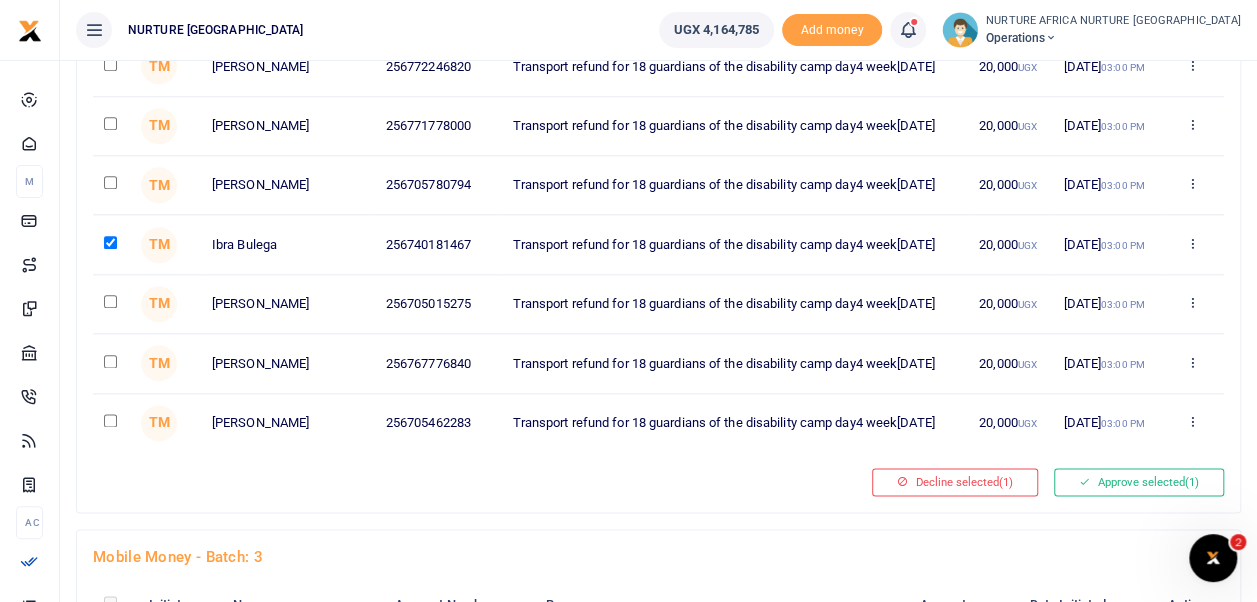 scroll, scrollTop: 2628, scrollLeft: 0, axis: vertical 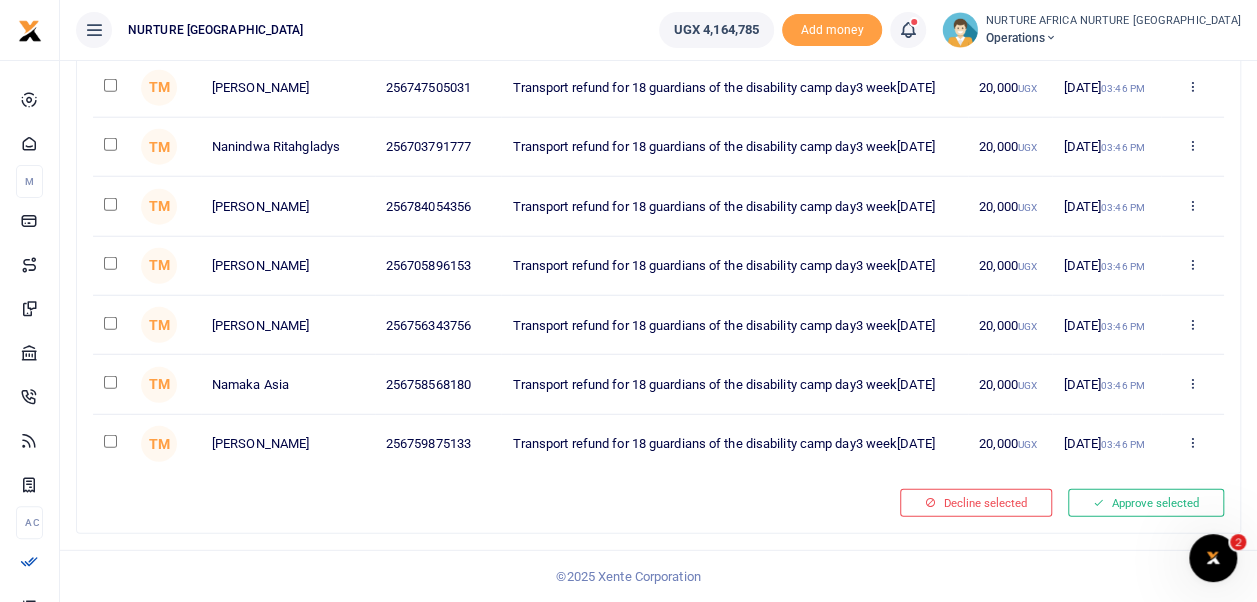 click at bounding box center [110, -1185] 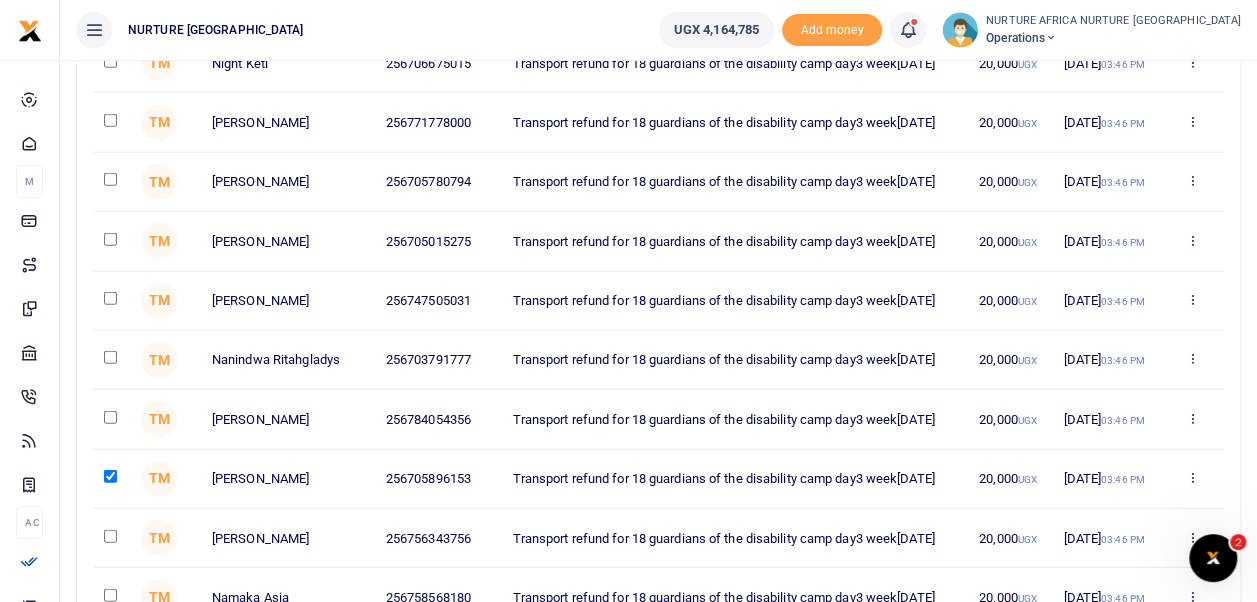 scroll, scrollTop: 2323, scrollLeft: 0, axis: vertical 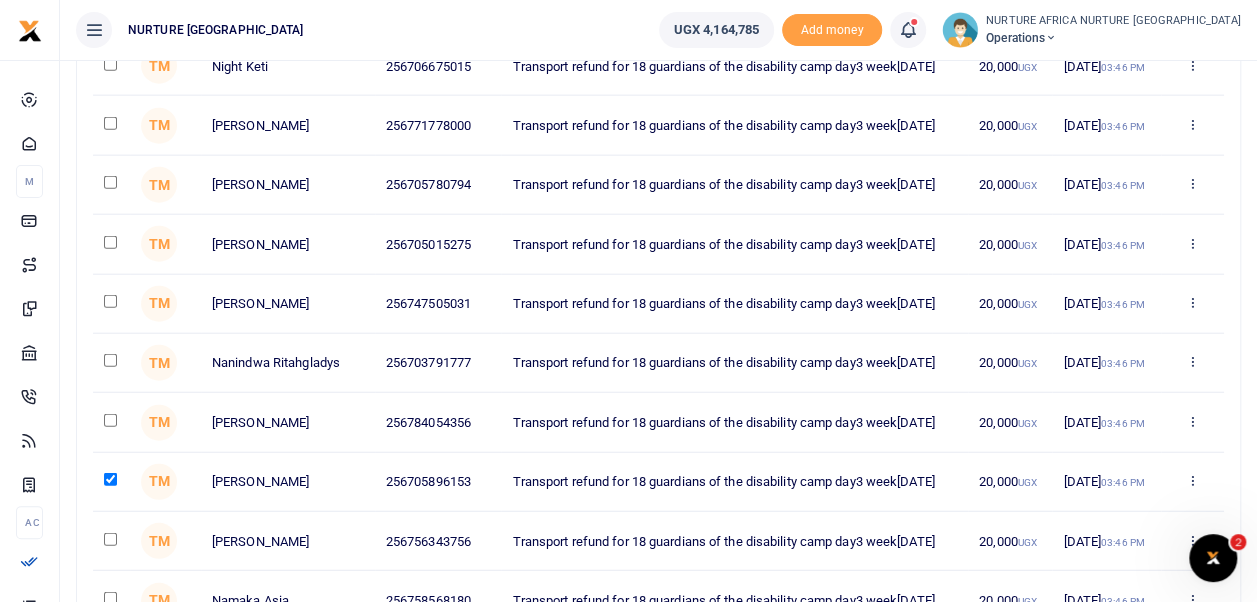 click at bounding box center (110, -1325) 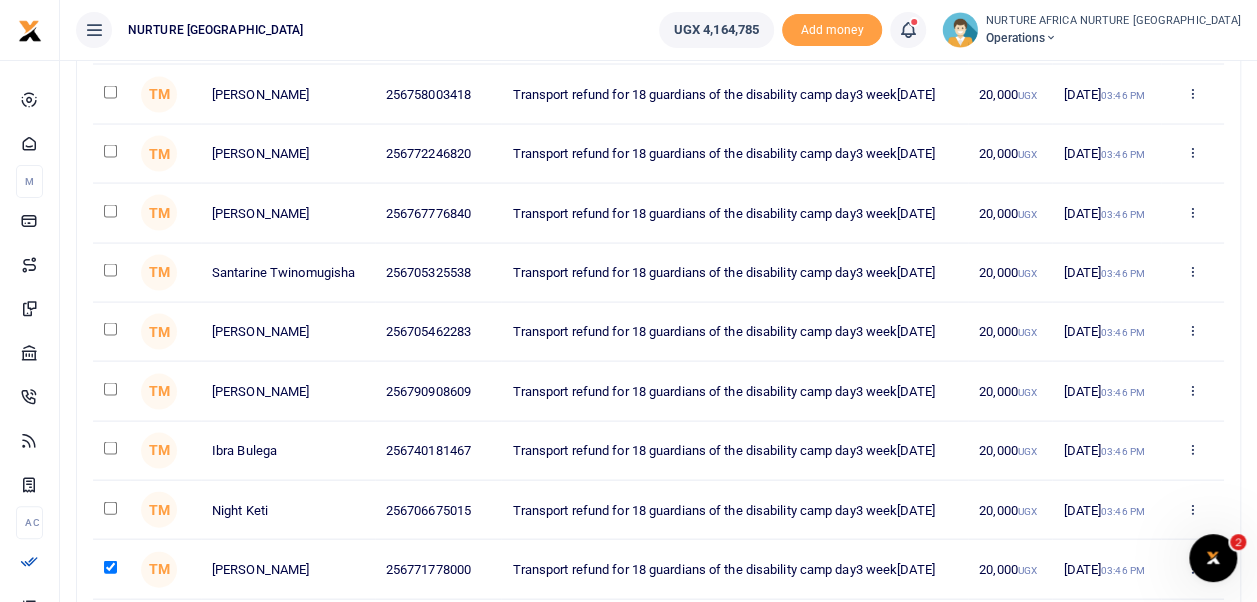 scroll, scrollTop: 1846, scrollLeft: 0, axis: vertical 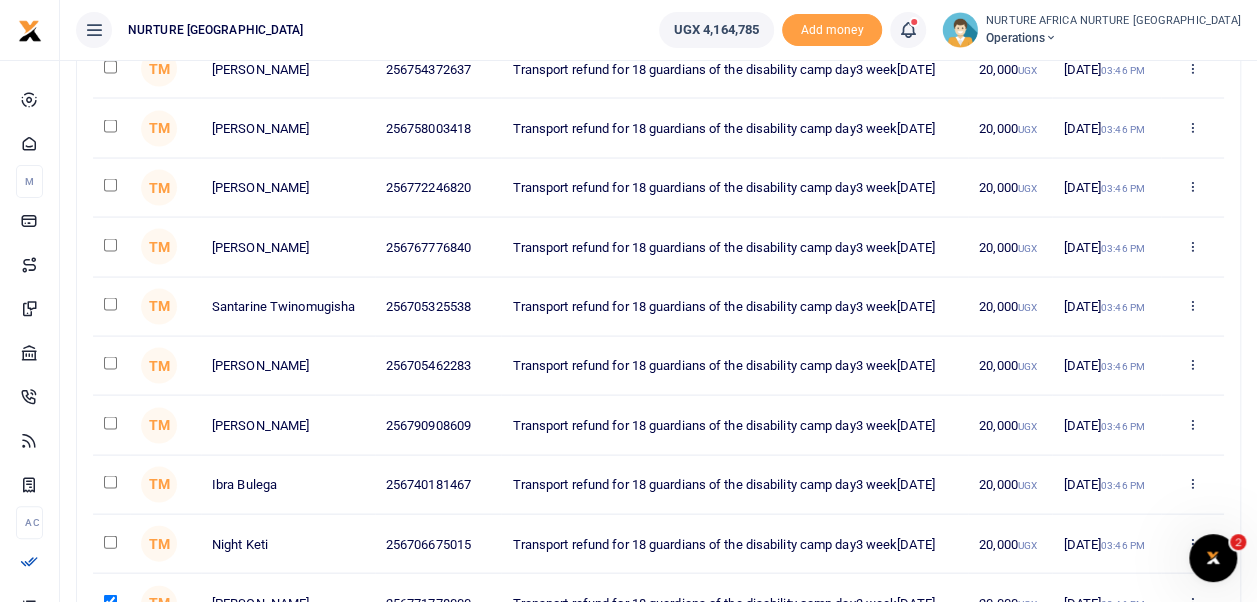 click at bounding box center (110, -1323) 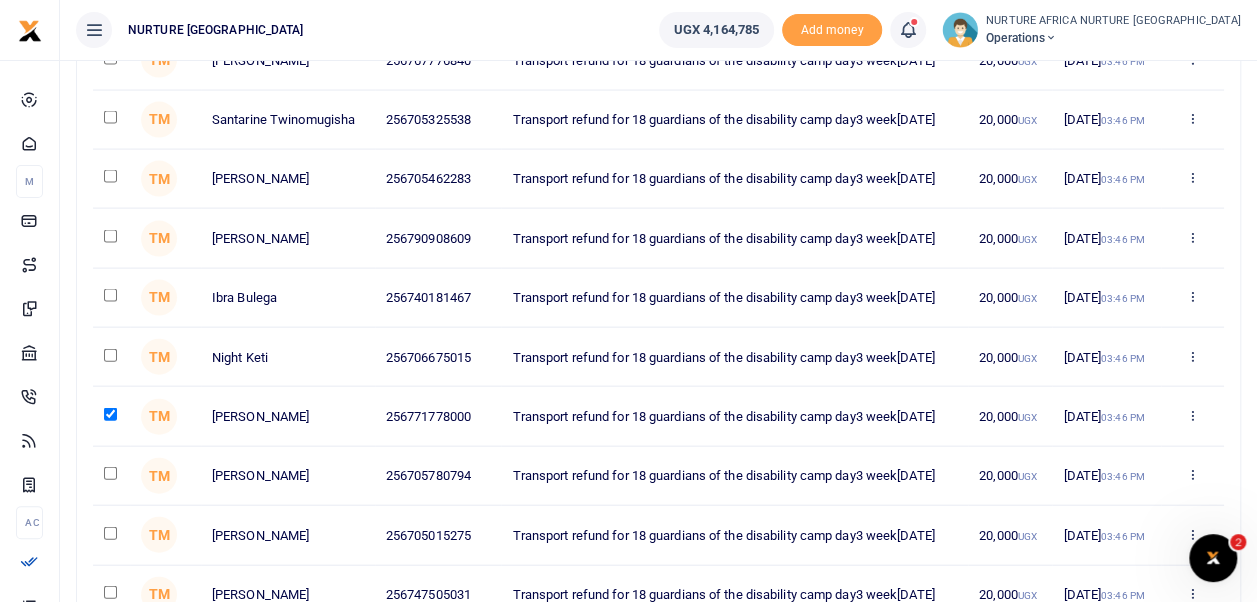 scroll, scrollTop: 2047, scrollLeft: 0, axis: vertical 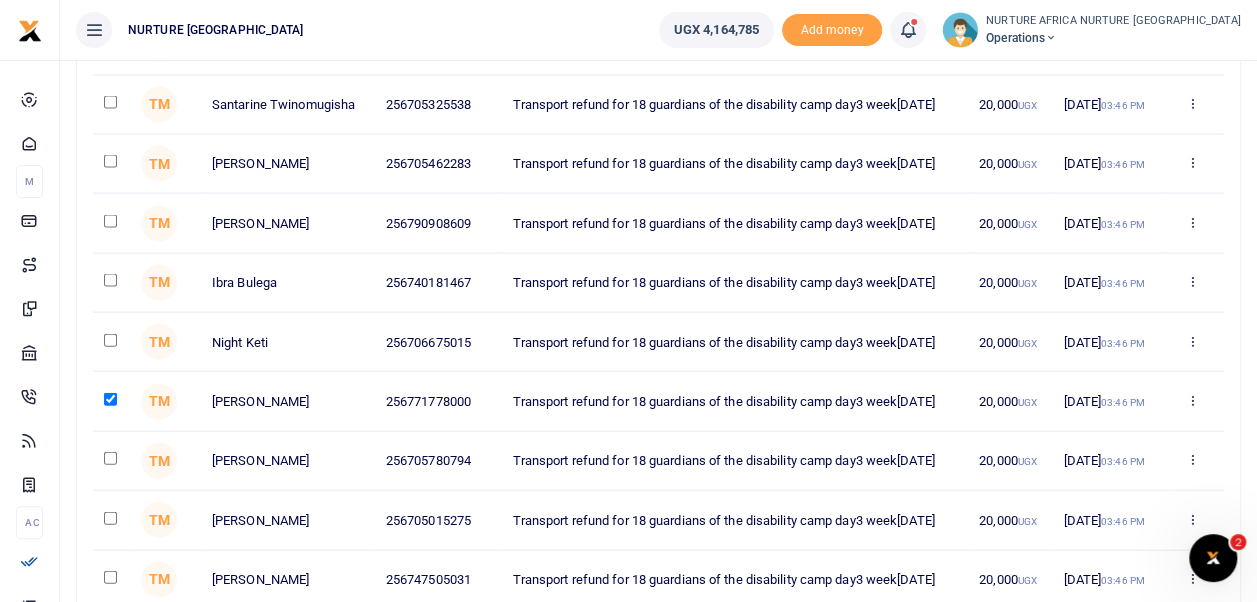 click at bounding box center [110, -1287] 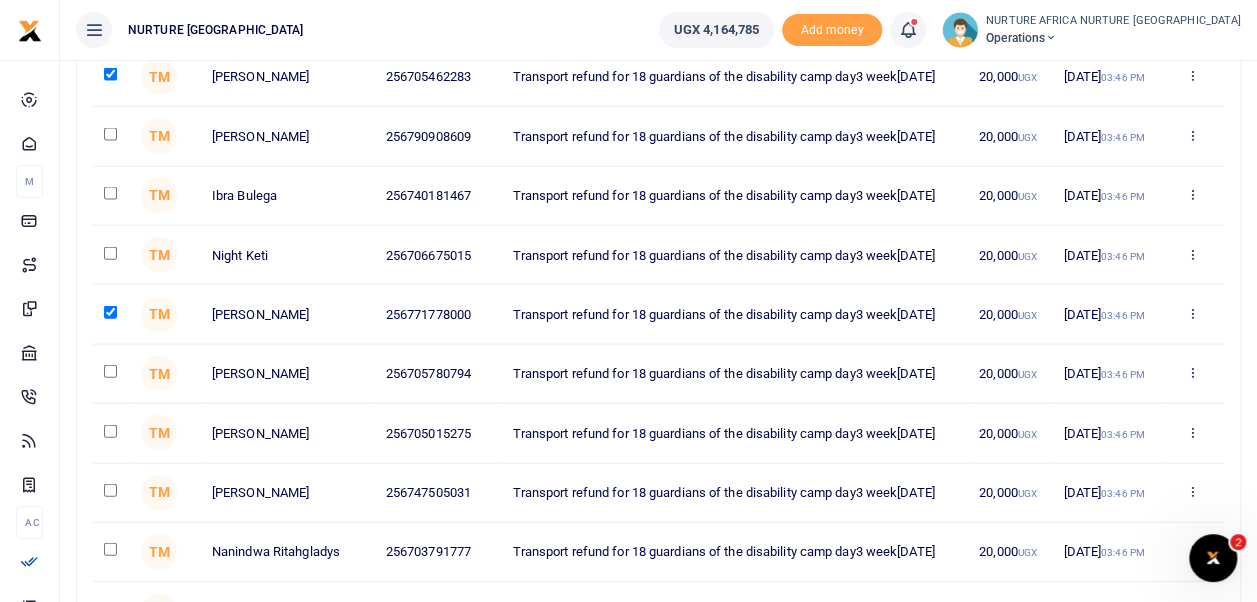 scroll, scrollTop: 2146, scrollLeft: 0, axis: vertical 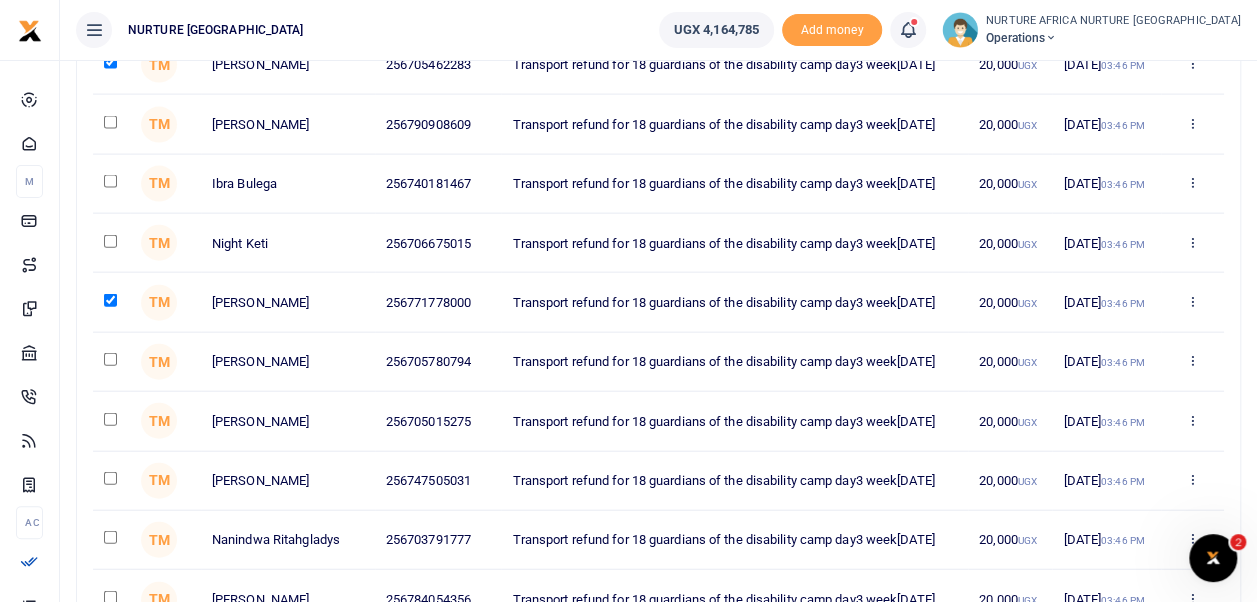 click at bounding box center (110, -1207) 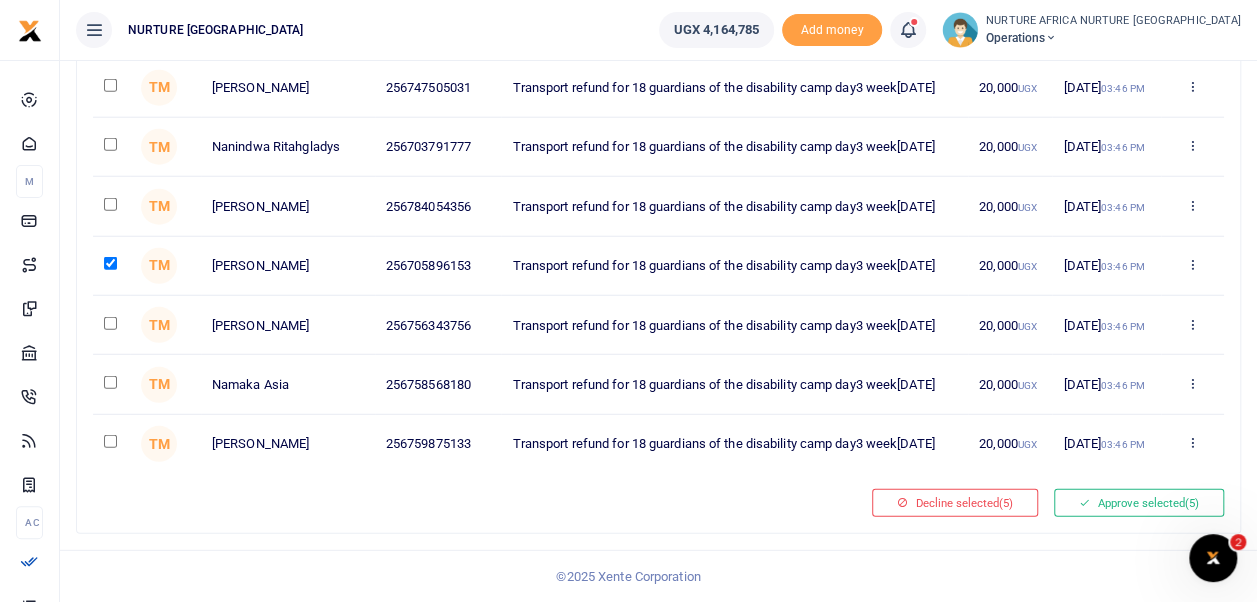 scroll, scrollTop: 2652, scrollLeft: 0, axis: vertical 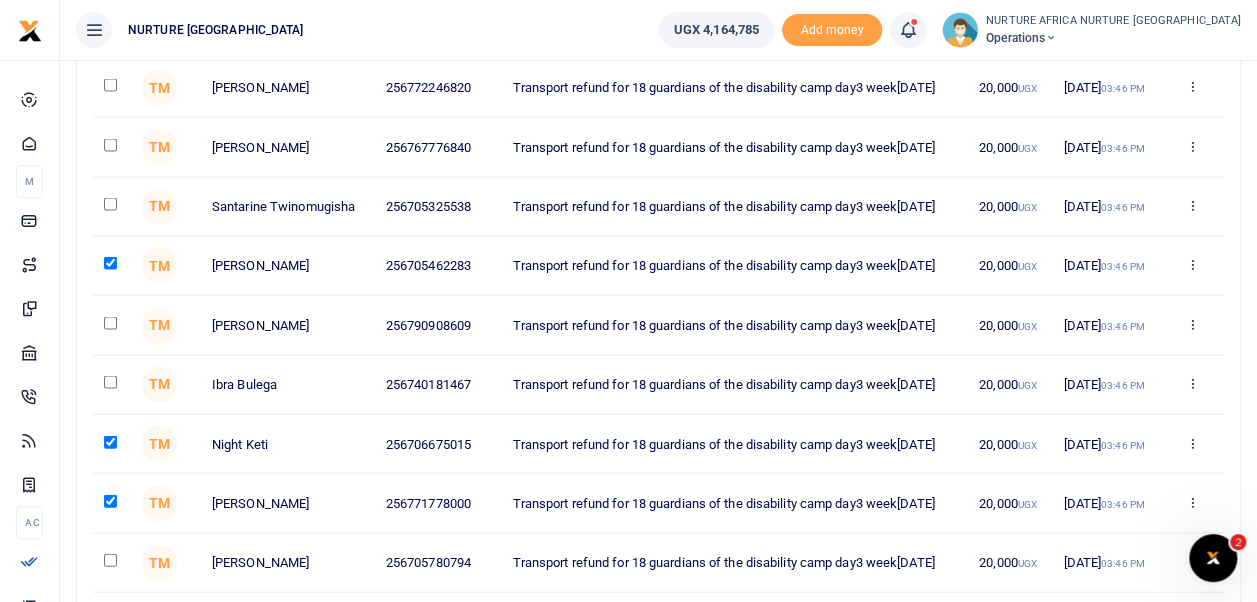 click at bounding box center [110, -1303] 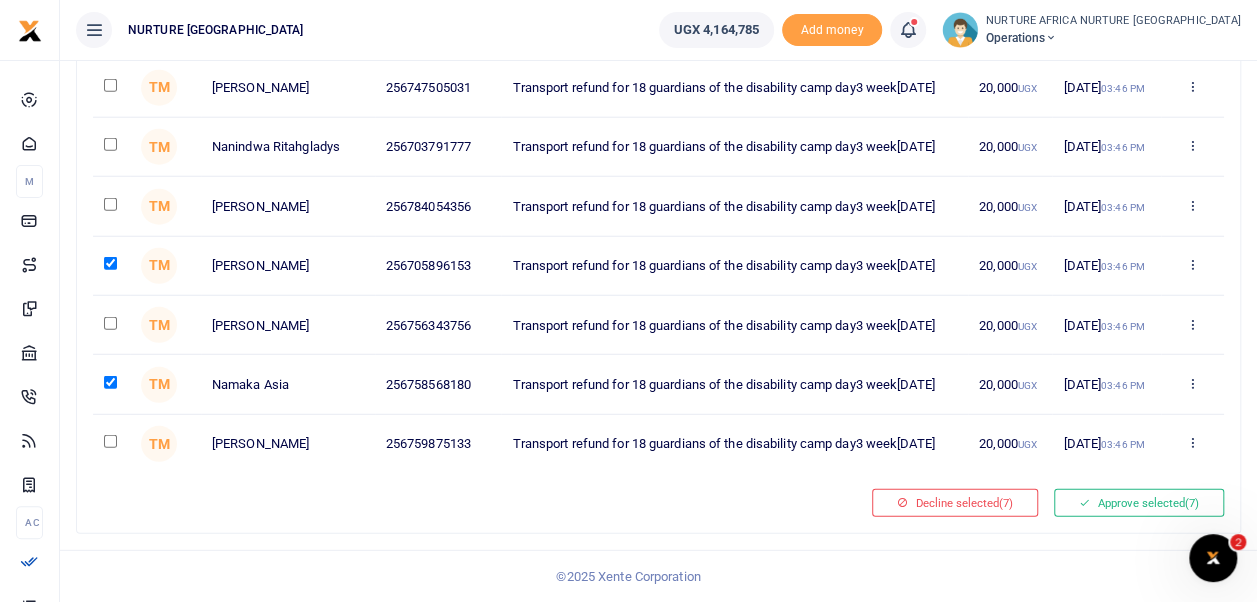 scroll, scrollTop: 2636, scrollLeft: 0, axis: vertical 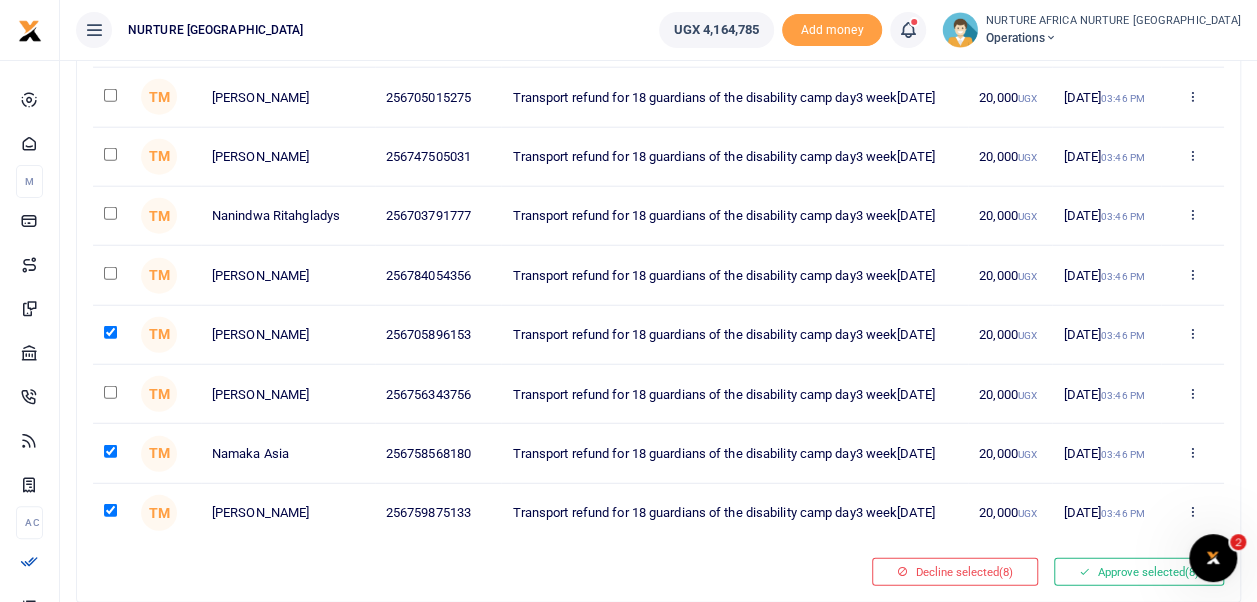 click at bounding box center (110, -1294) 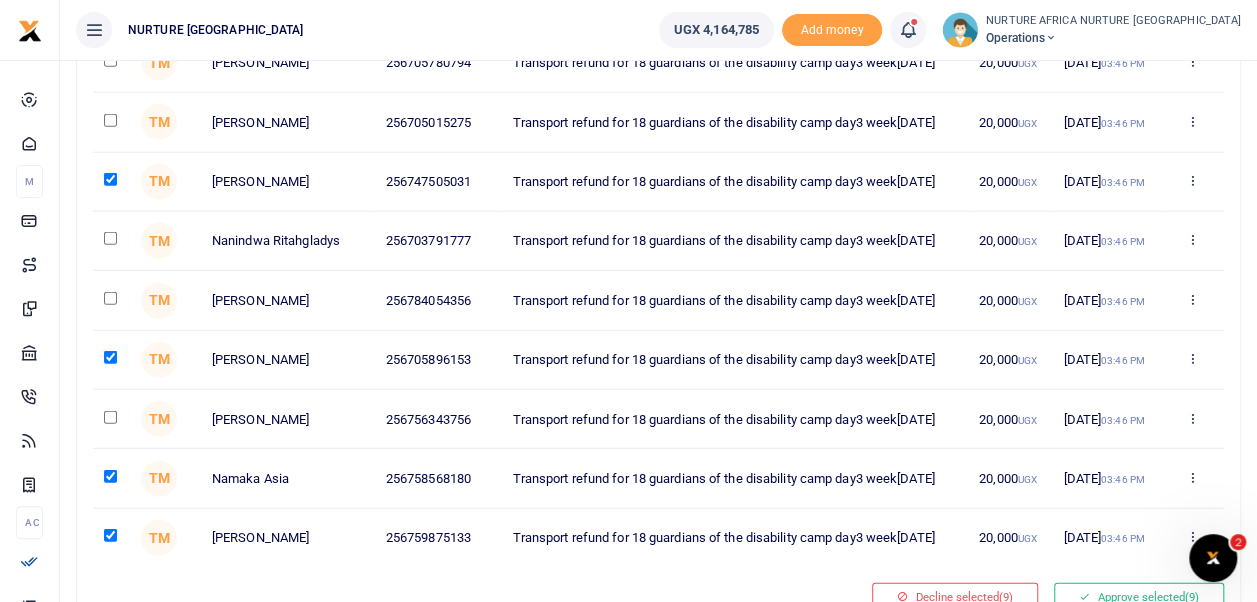 scroll, scrollTop: 2434, scrollLeft: 0, axis: vertical 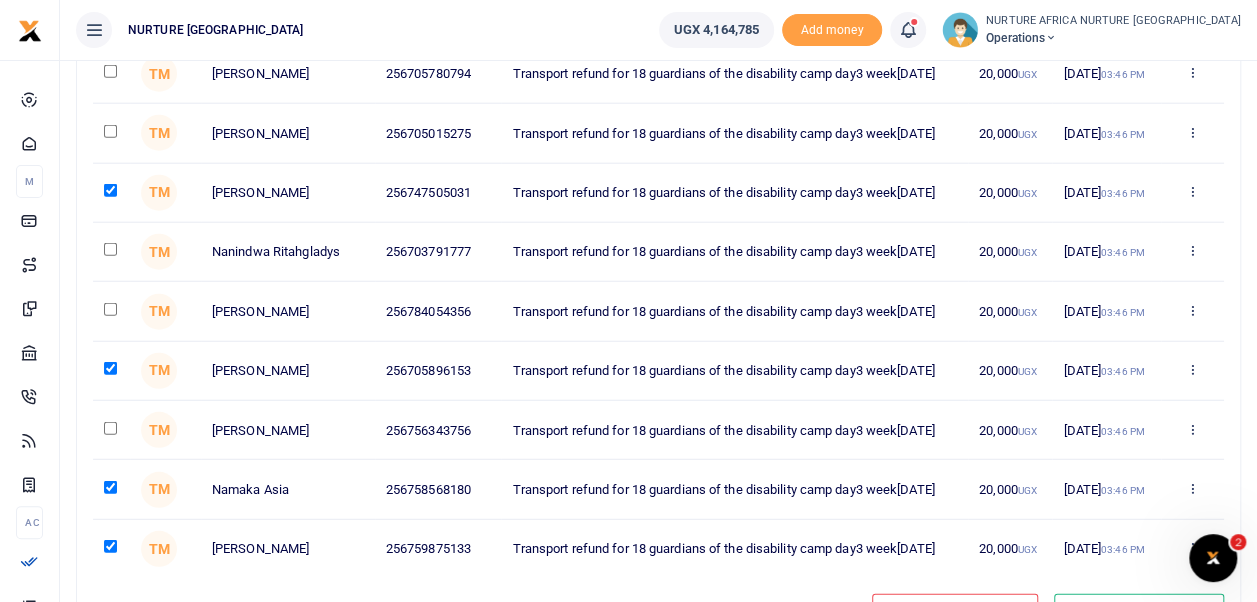 click at bounding box center [110, -1317] 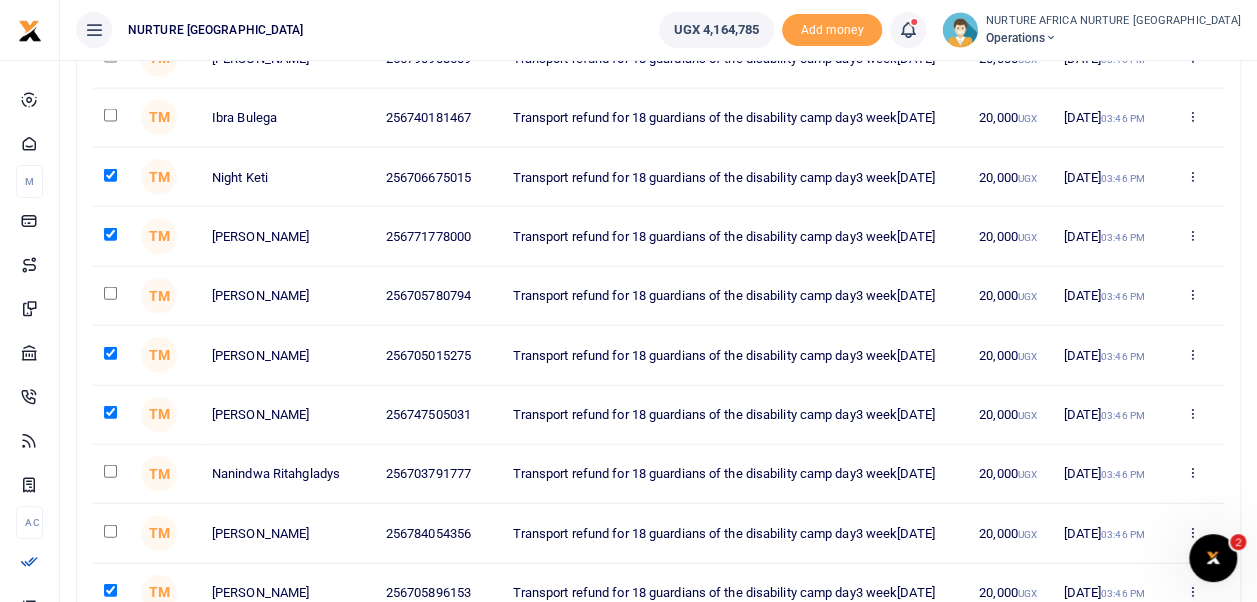scroll, scrollTop: 2210, scrollLeft: 0, axis: vertical 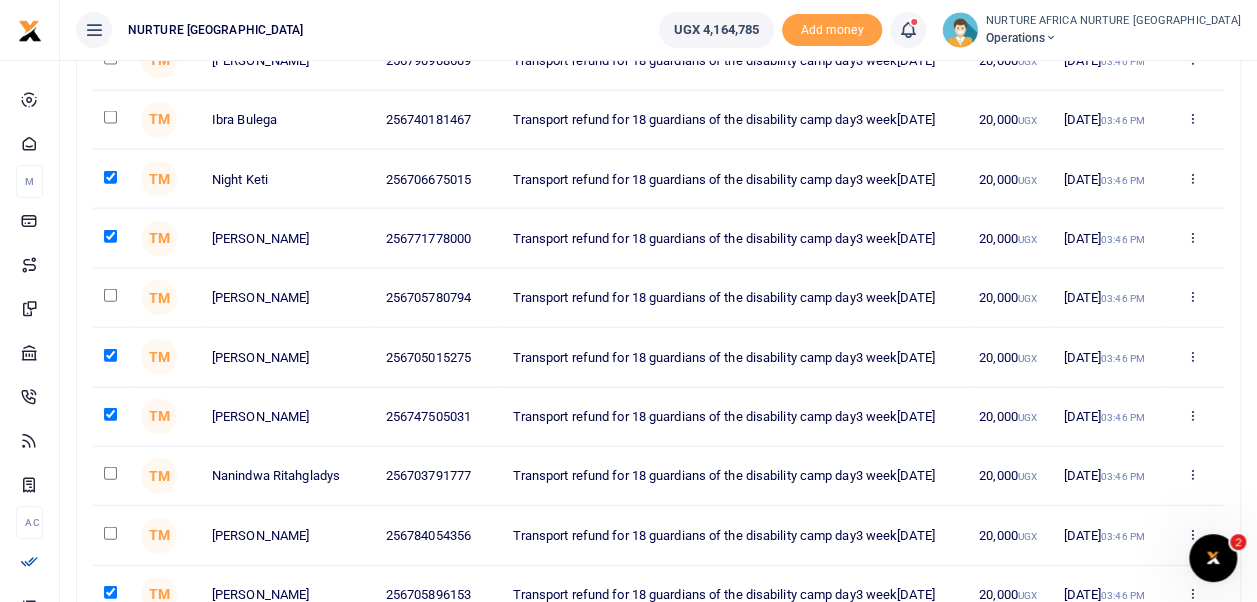 click at bounding box center [110, -1390] 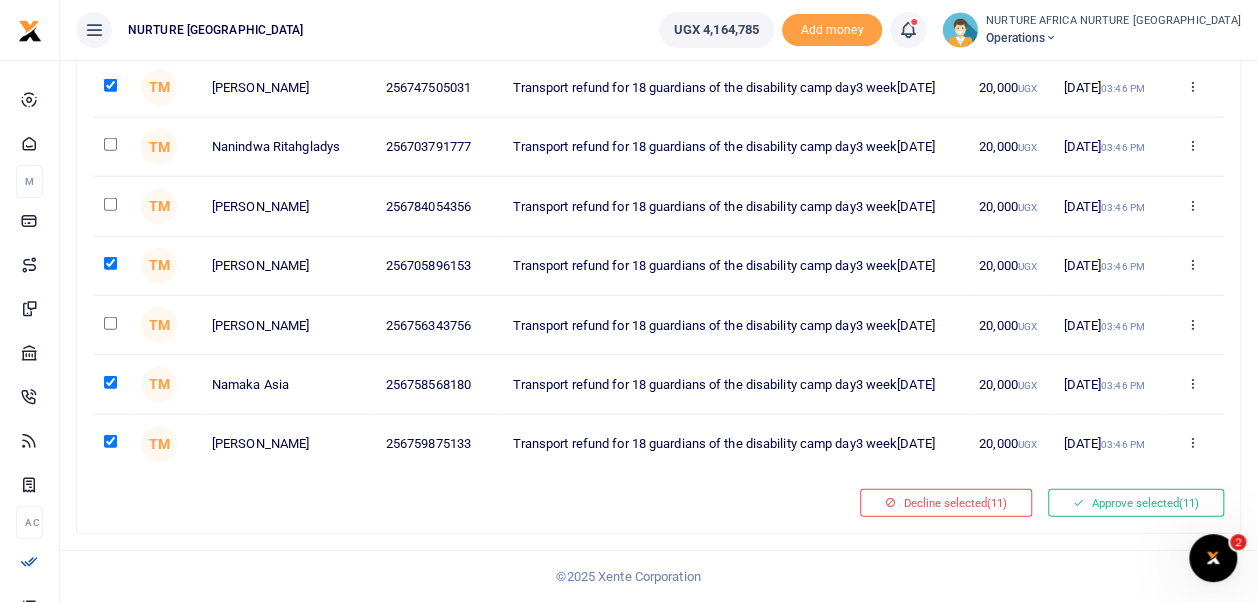 scroll, scrollTop: 2592, scrollLeft: 0, axis: vertical 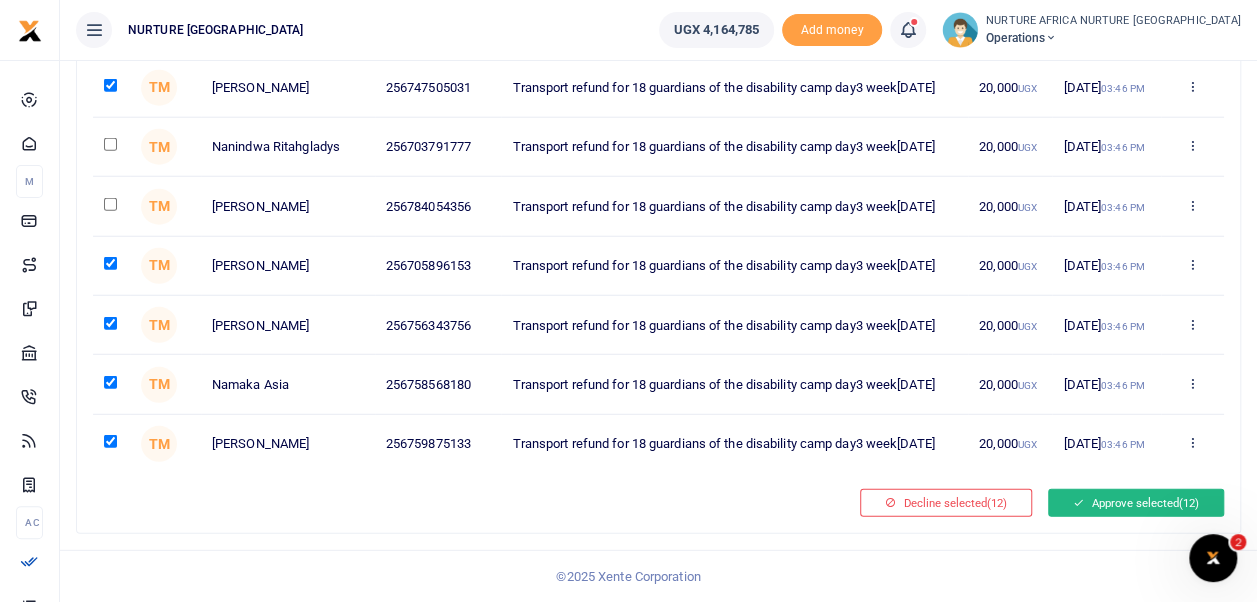 click on "Approve selected  (12)" at bounding box center [1136, 503] 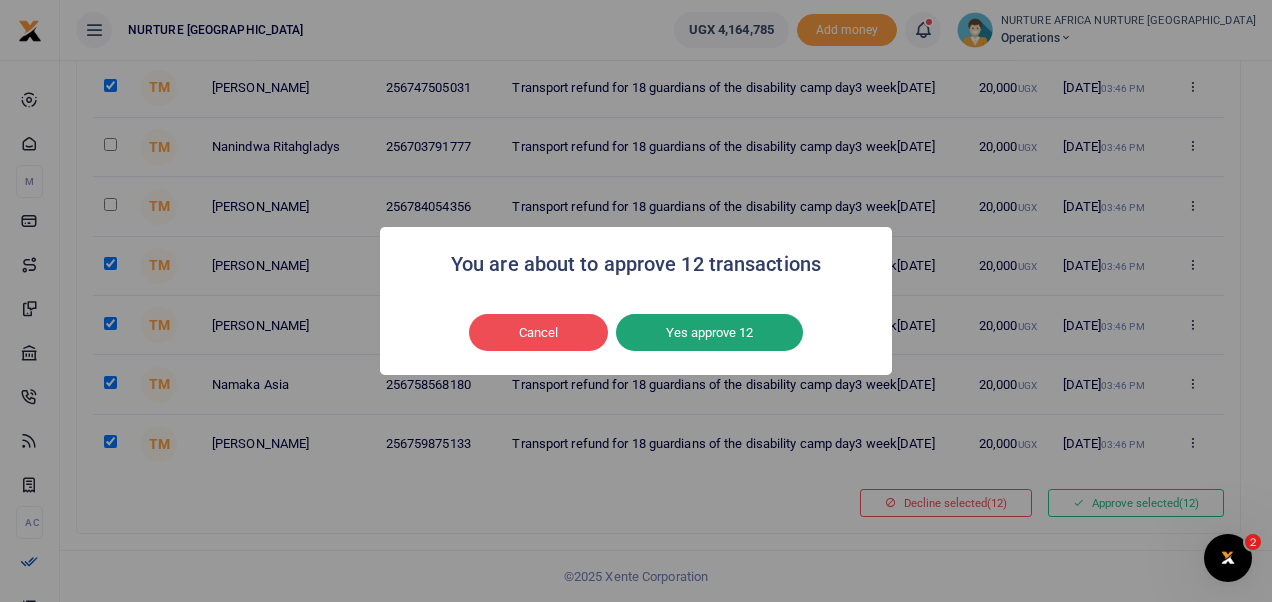 click on "Yes approve 12" at bounding box center (709, 333) 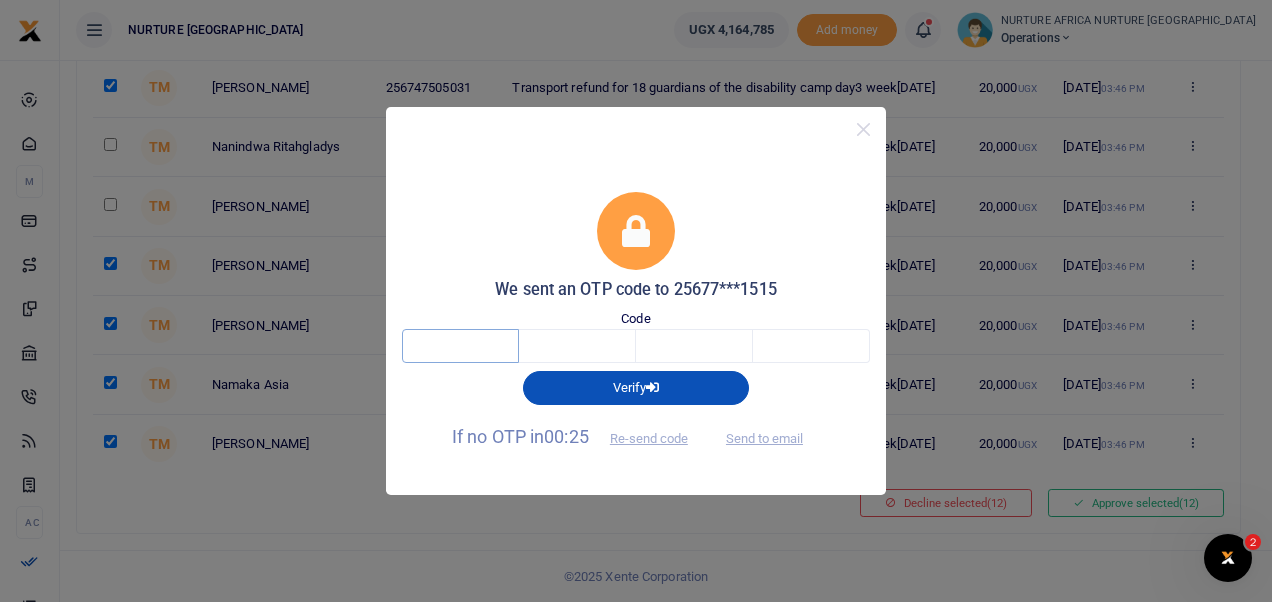 click at bounding box center [460, 346] 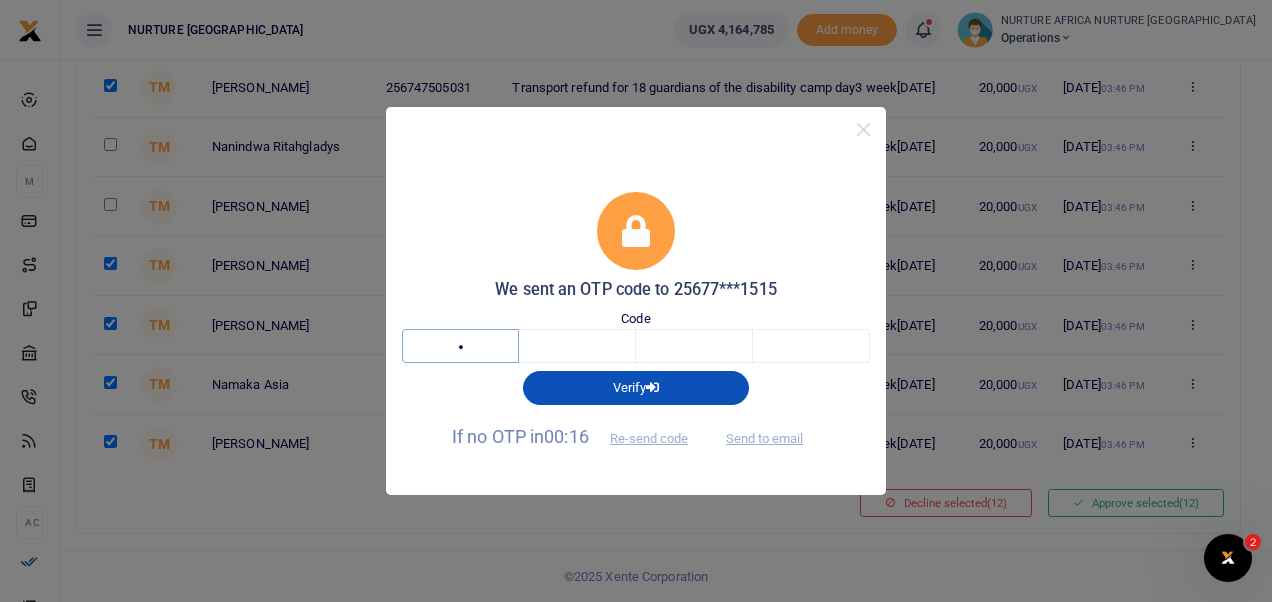 type on "8" 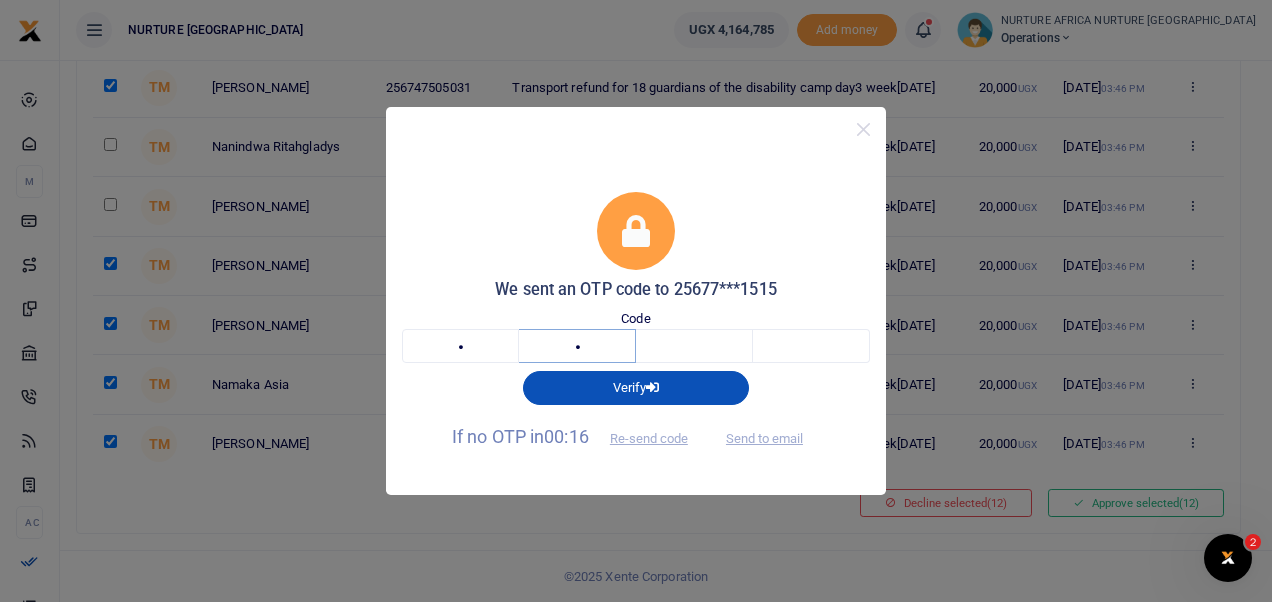 type on "3" 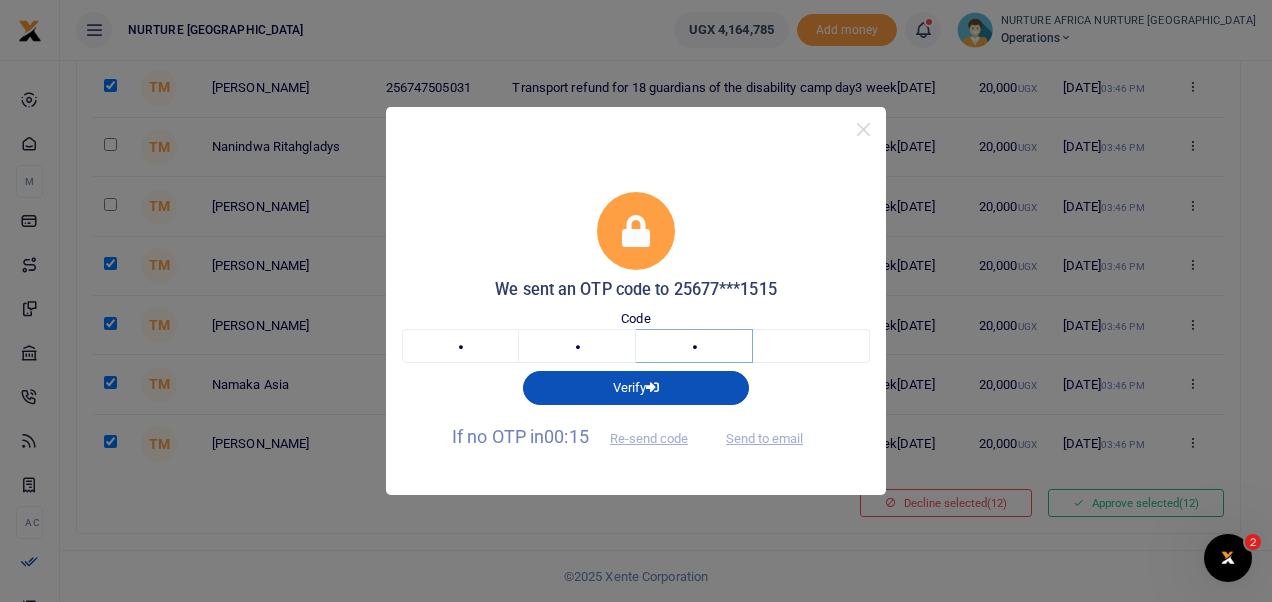 type on "4" 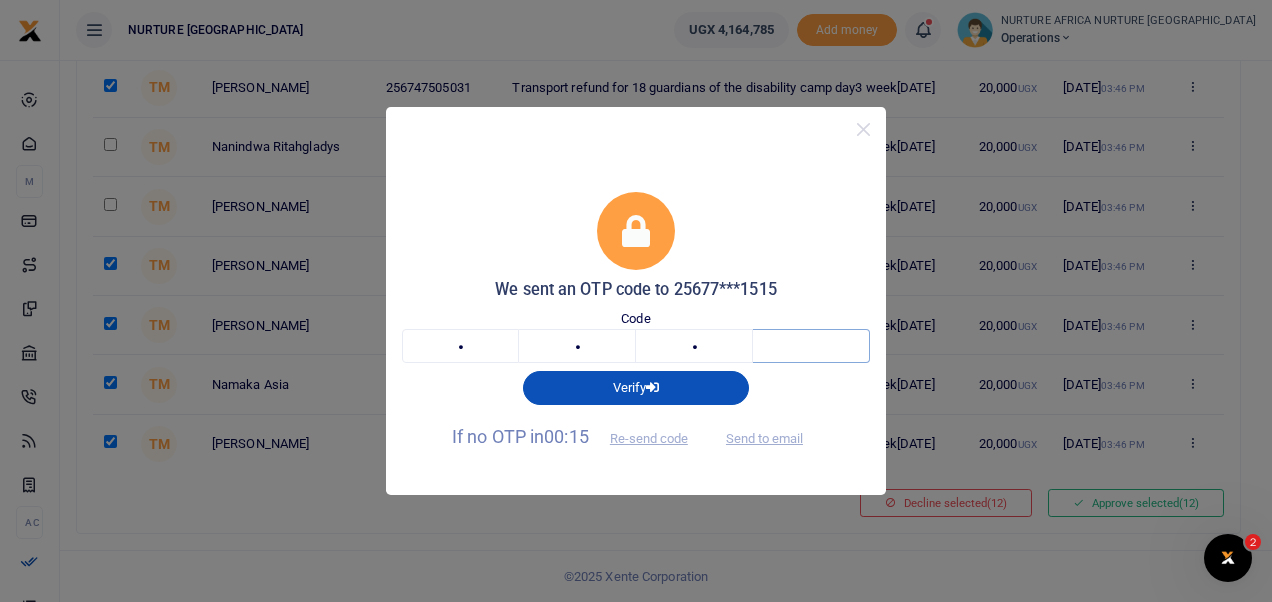 type on "1" 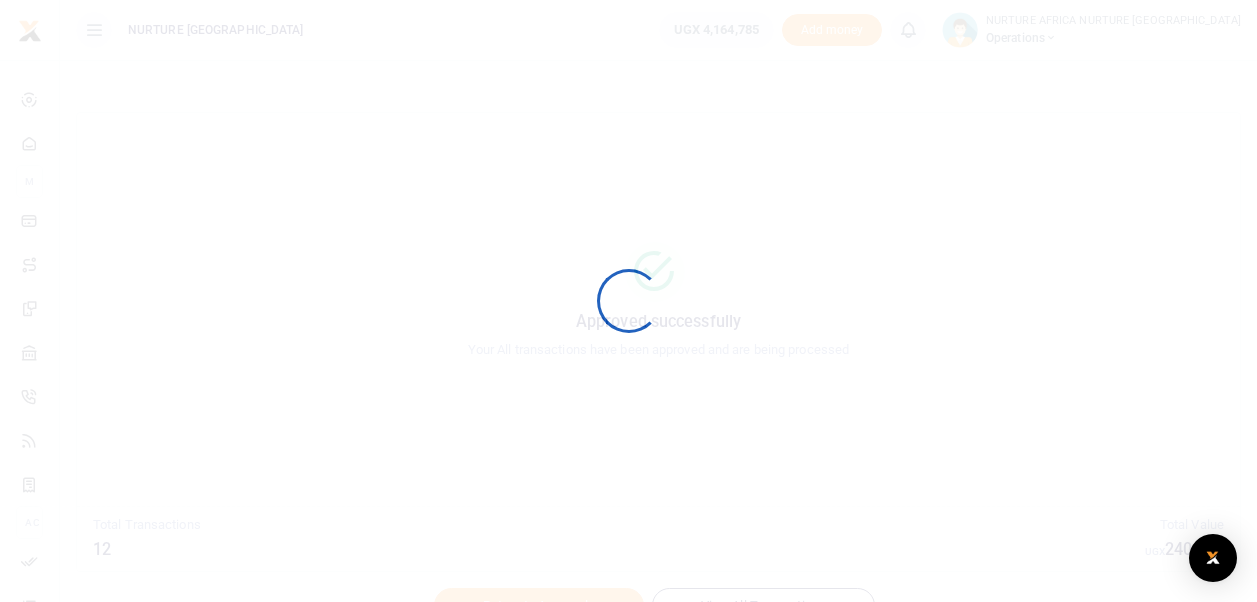 scroll, scrollTop: 0, scrollLeft: 0, axis: both 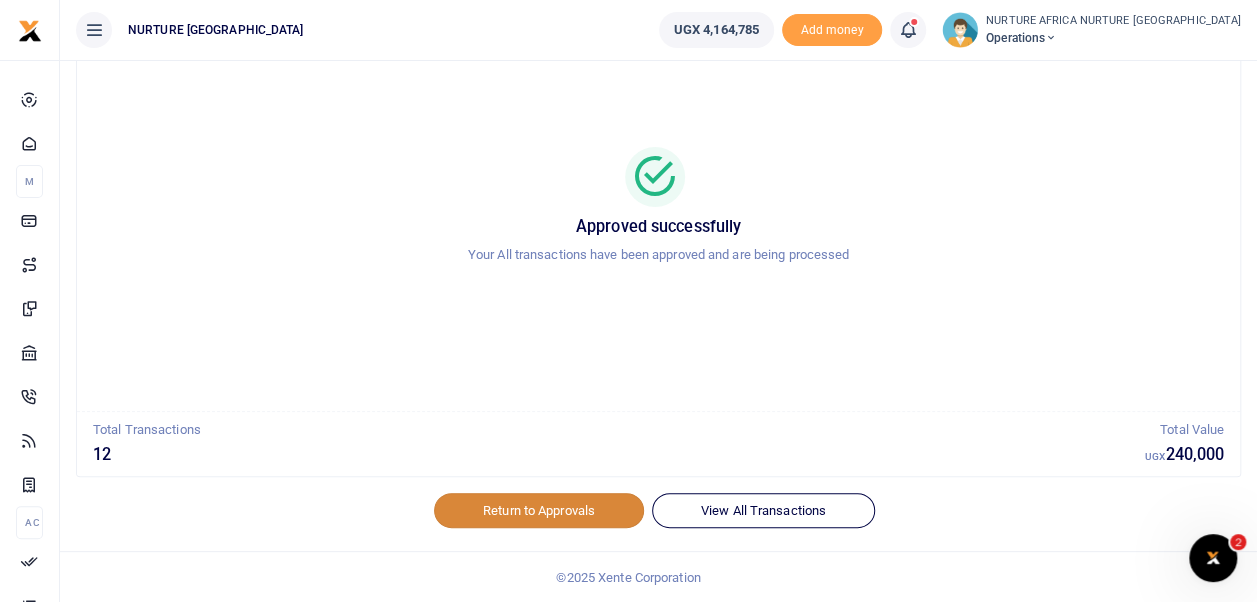 click on "Return to Approvals" at bounding box center (539, 510) 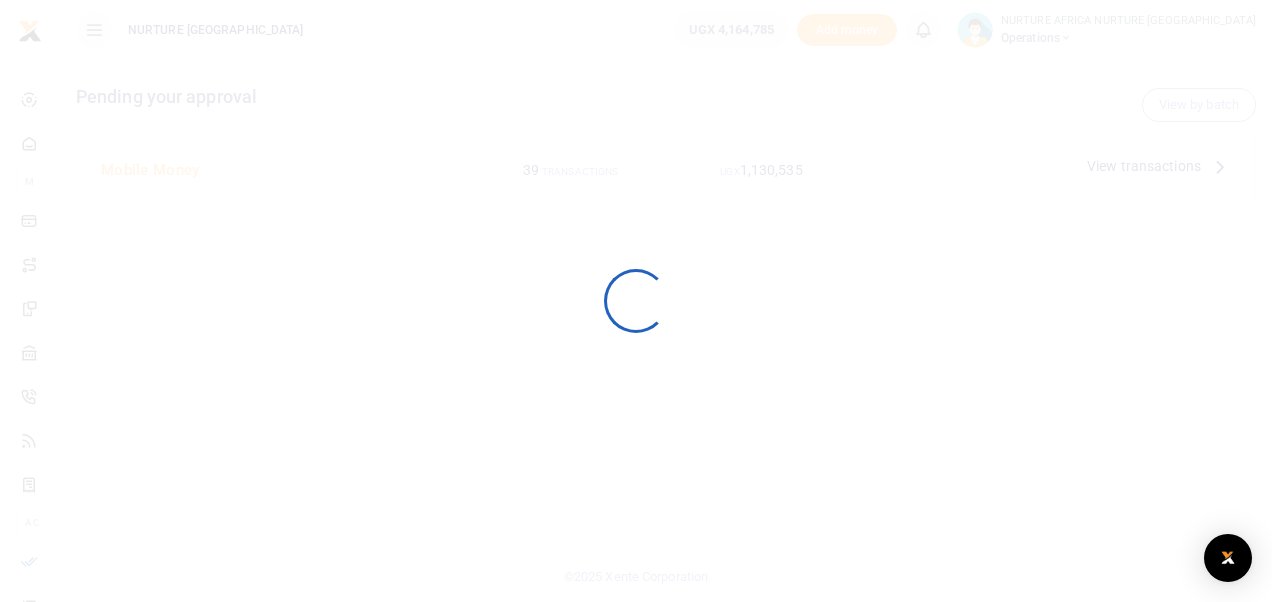 scroll, scrollTop: 0, scrollLeft: 0, axis: both 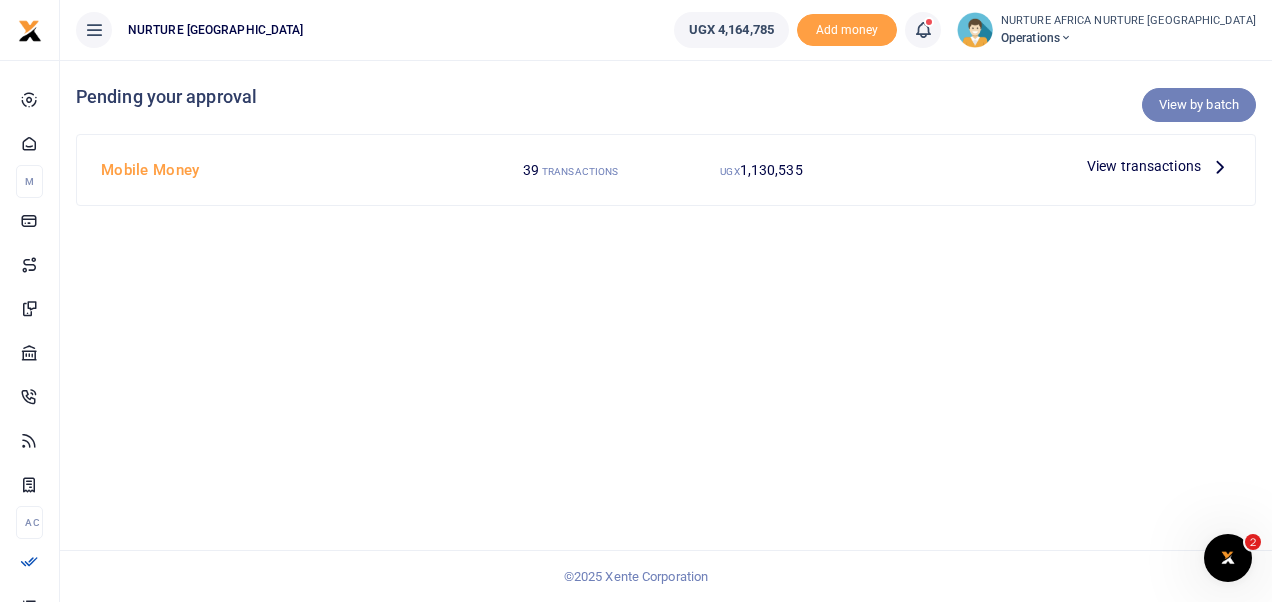 click on "View by batch" at bounding box center [1199, 105] 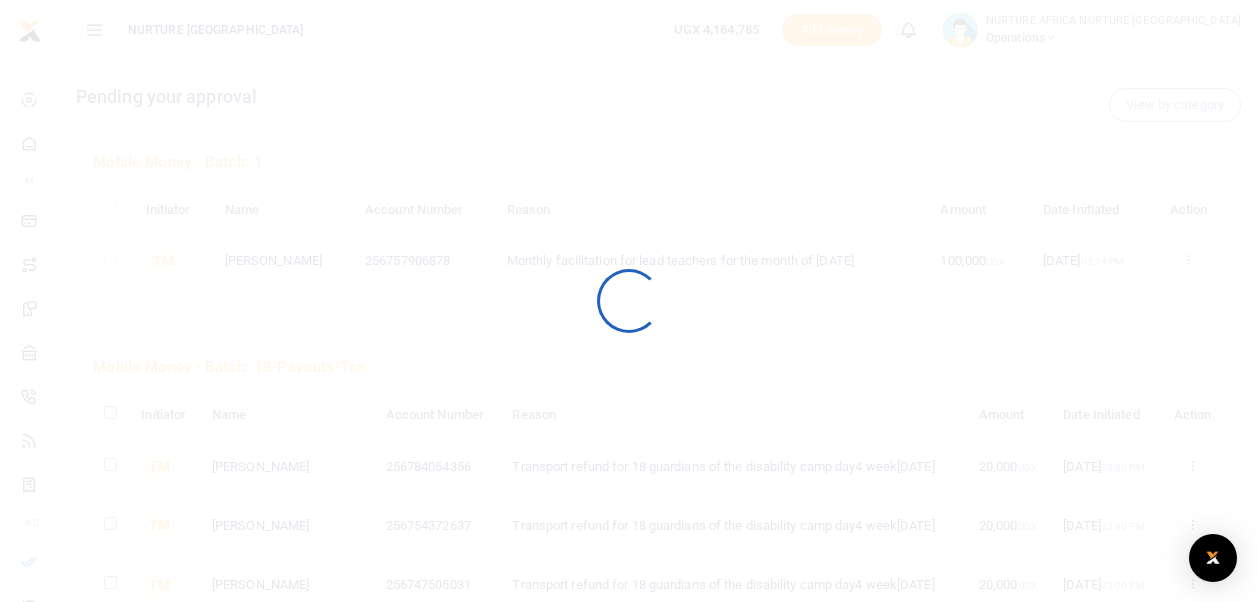 scroll, scrollTop: 0, scrollLeft: 0, axis: both 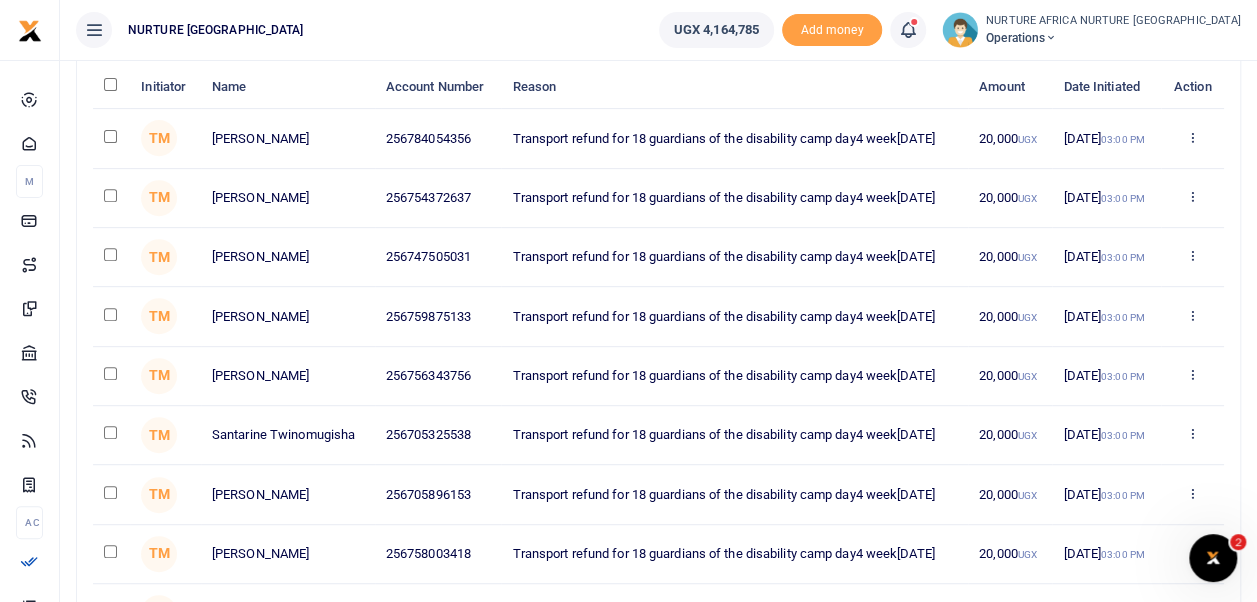 click at bounding box center (110, 195) 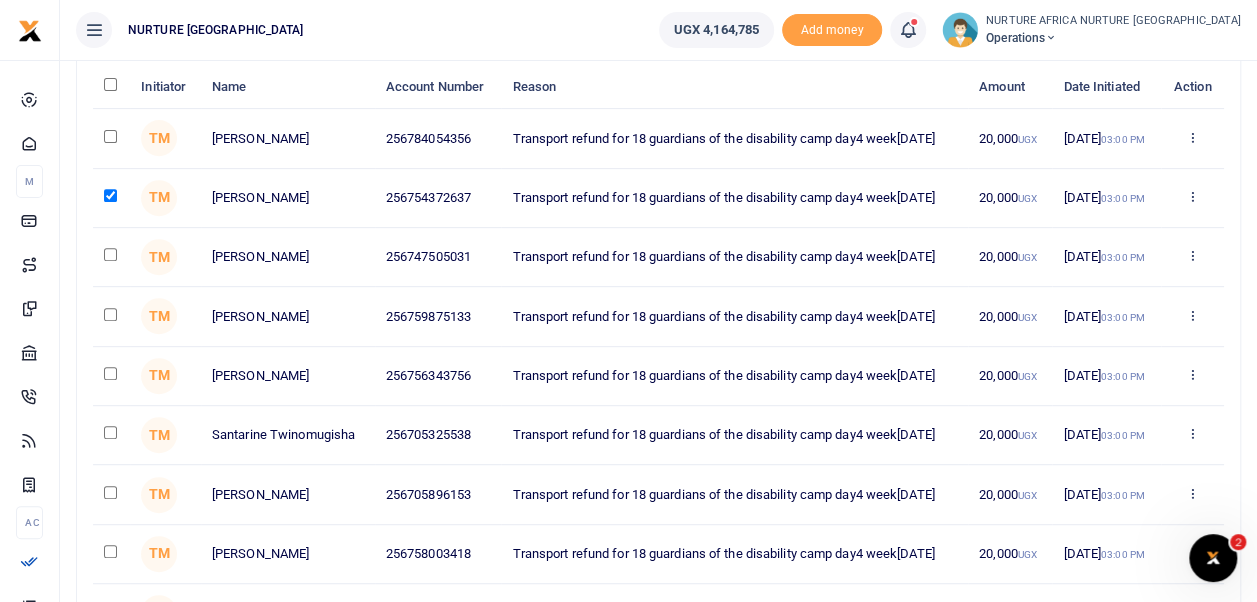 click at bounding box center (110, -70) 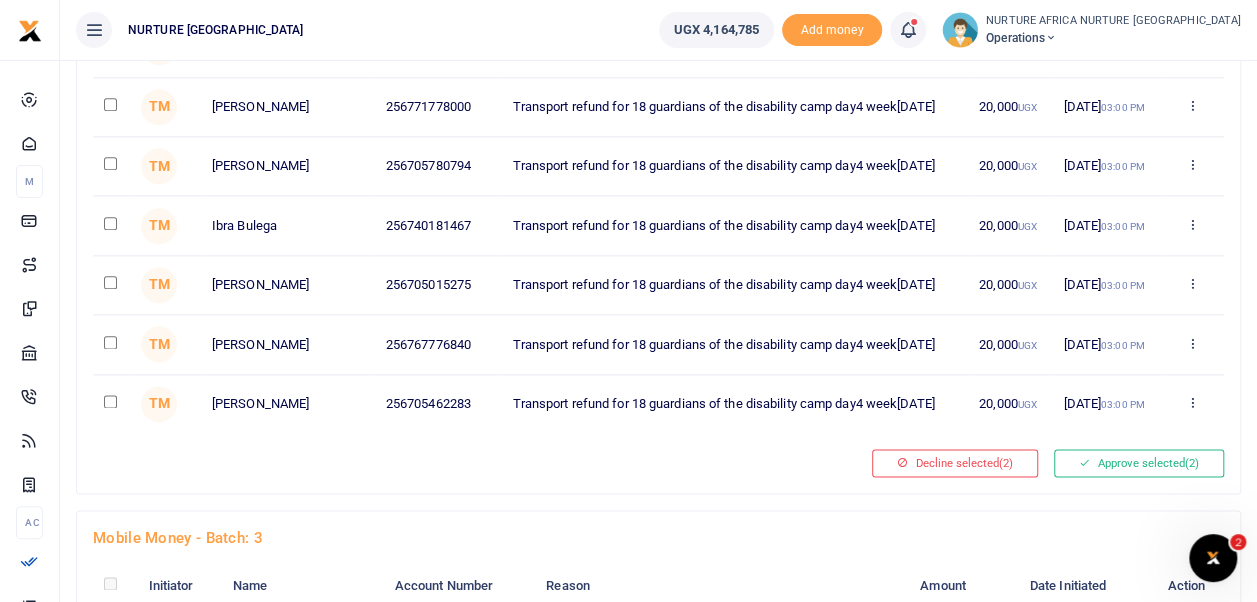scroll, scrollTop: 1077, scrollLeft: 0, axis: vertical 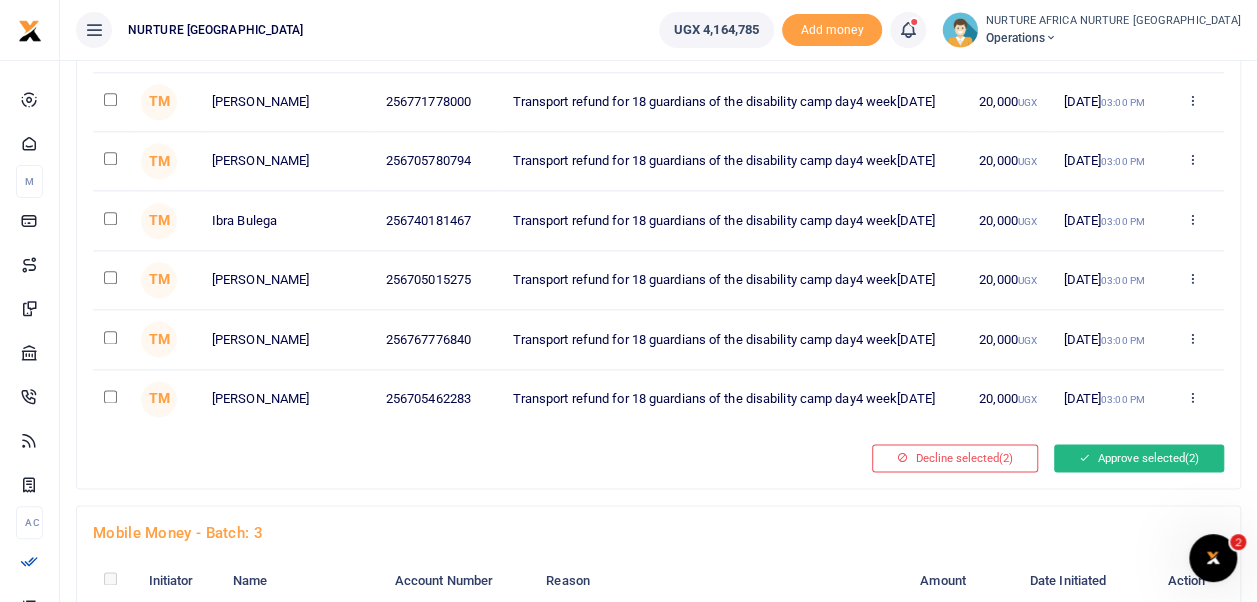 click on "Approve selected  (2)" at bounding box center [1139, 458] 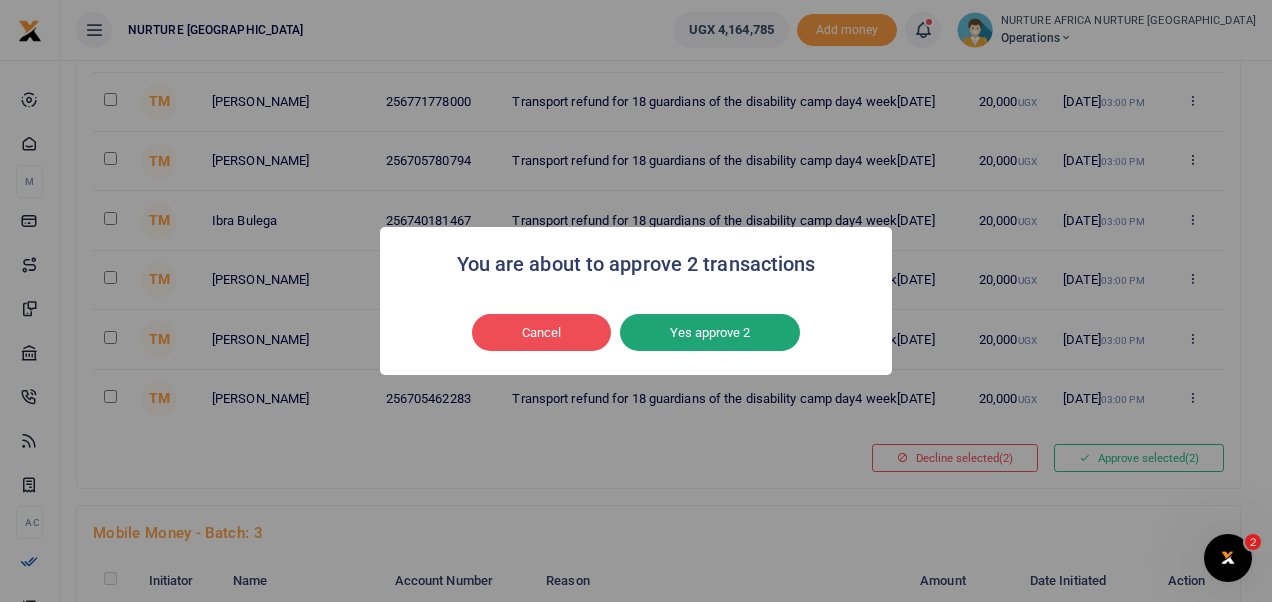 click on "Yes approve 2" at bounding box center (710, 333) 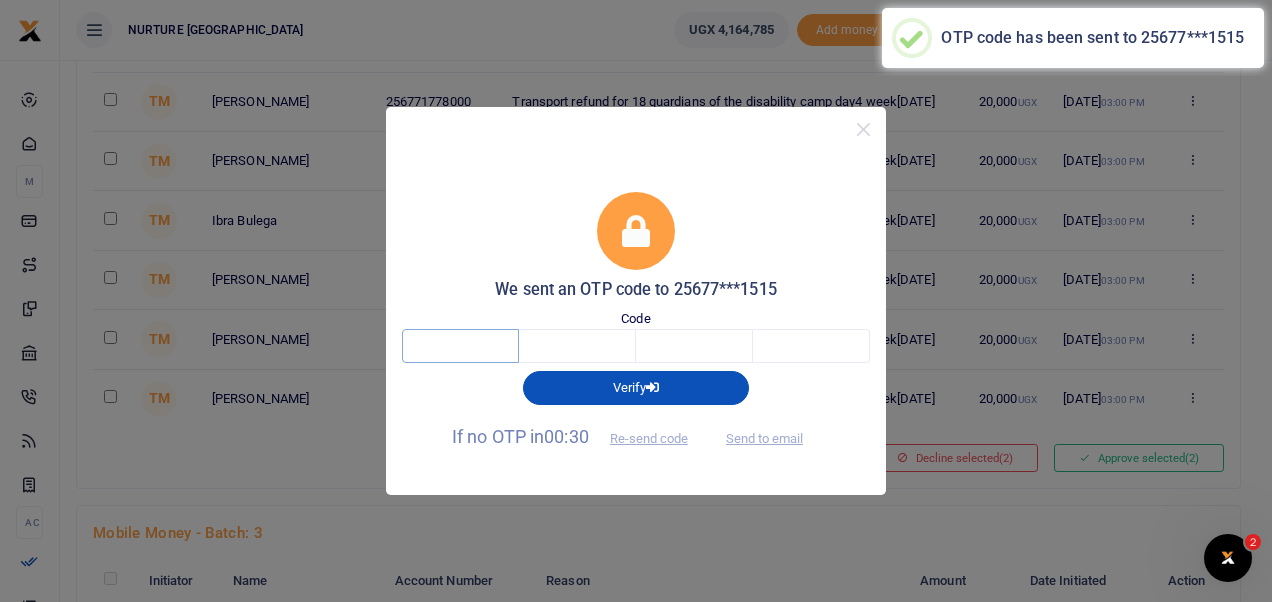 click at bounding box center (460, 346) 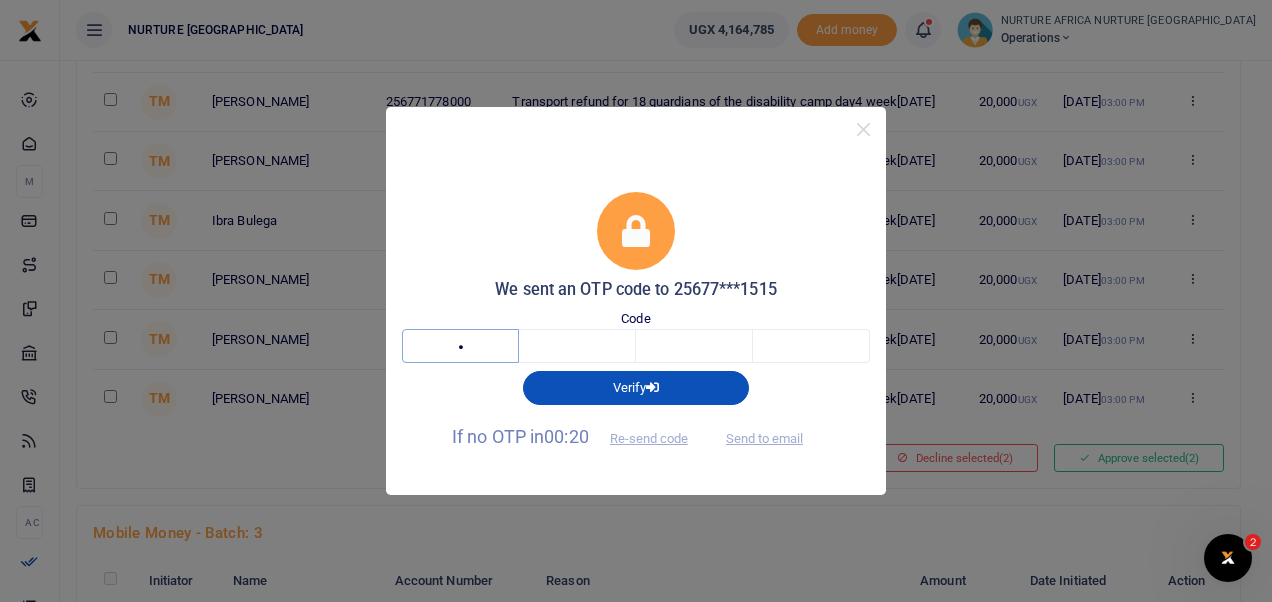 type on "6" 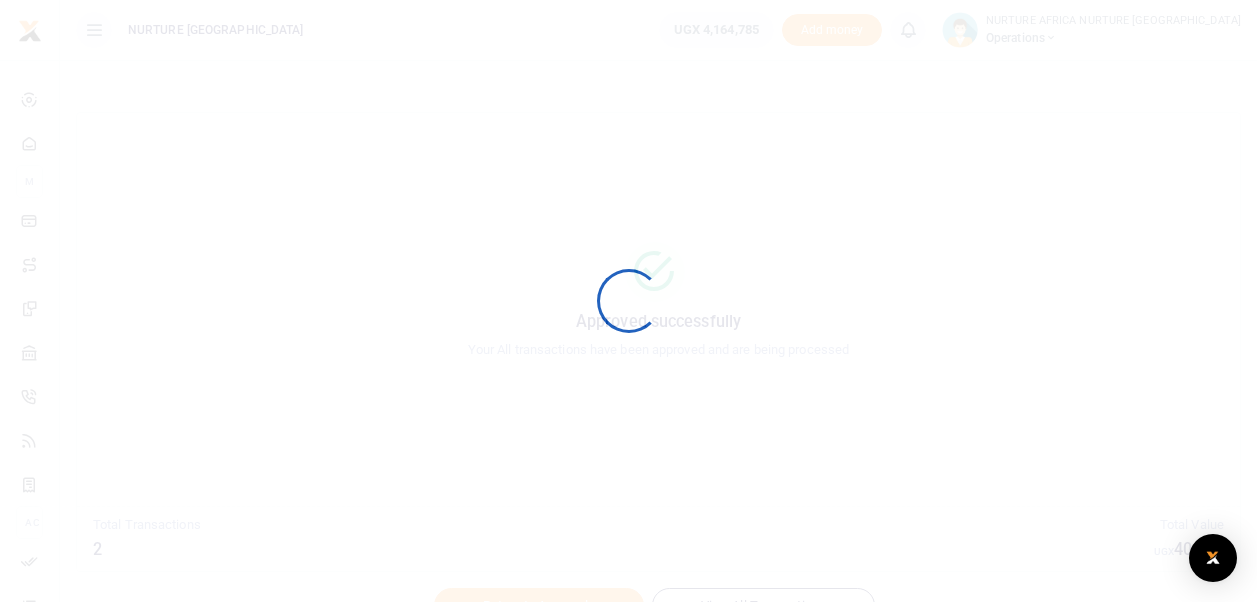 scroll, scrollTop: 0, scrollLeft: 0, axis: both 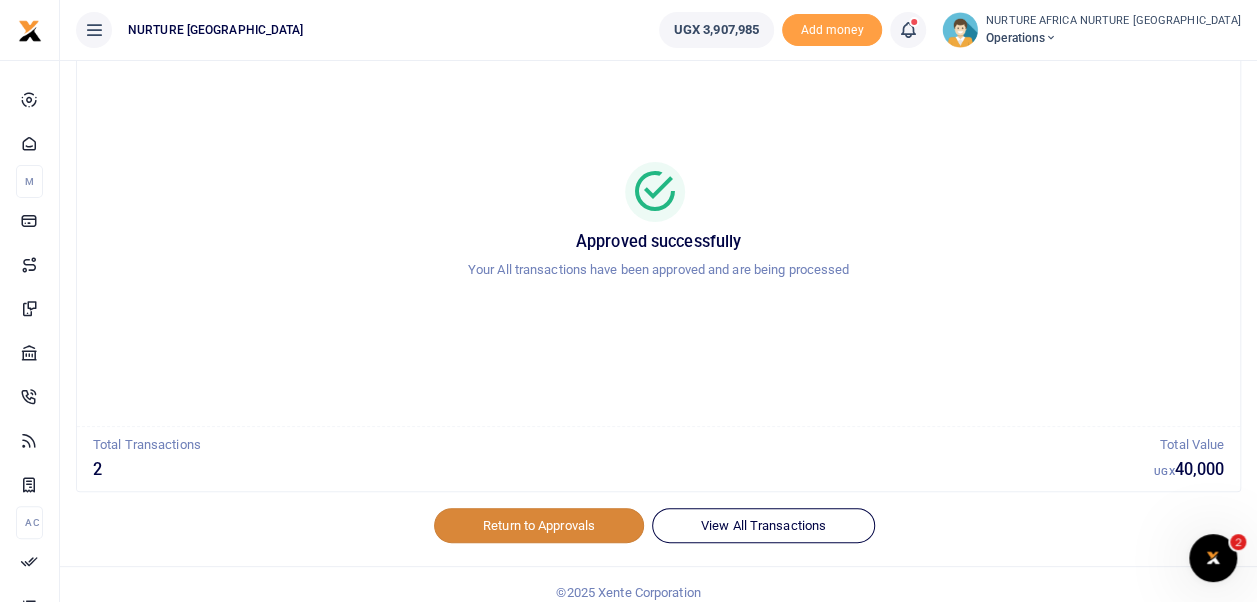 click on "Return to Approvals" at bounding box center (539, 525) 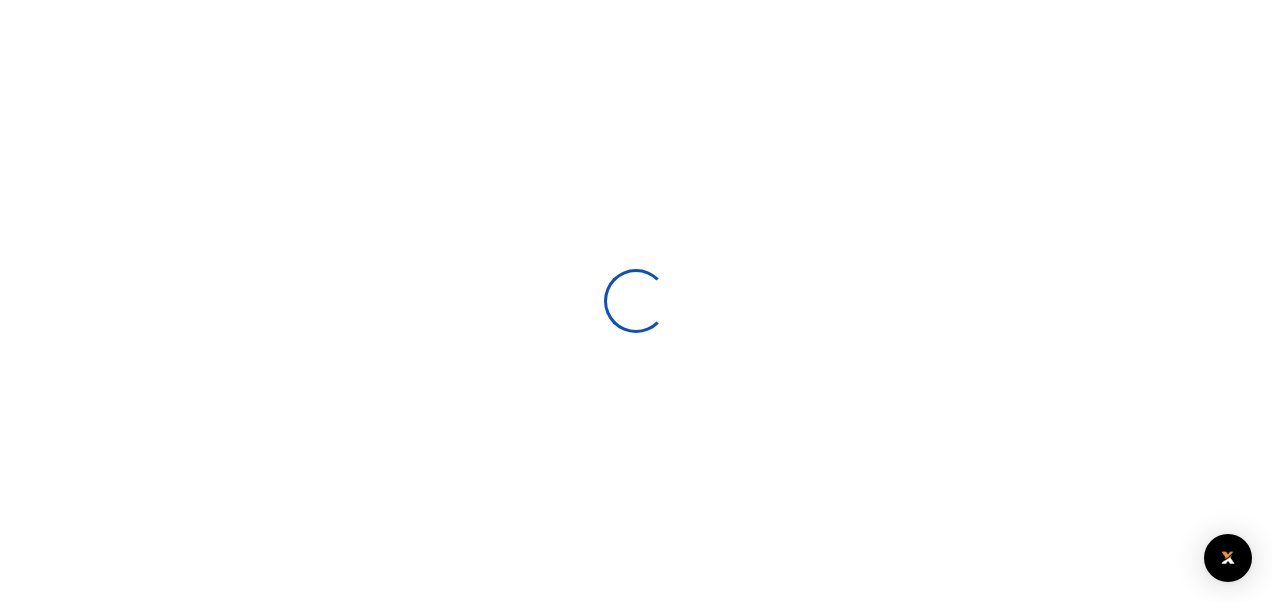 scroll, scrollTop: 0, scrollLeft: 0, axis: both 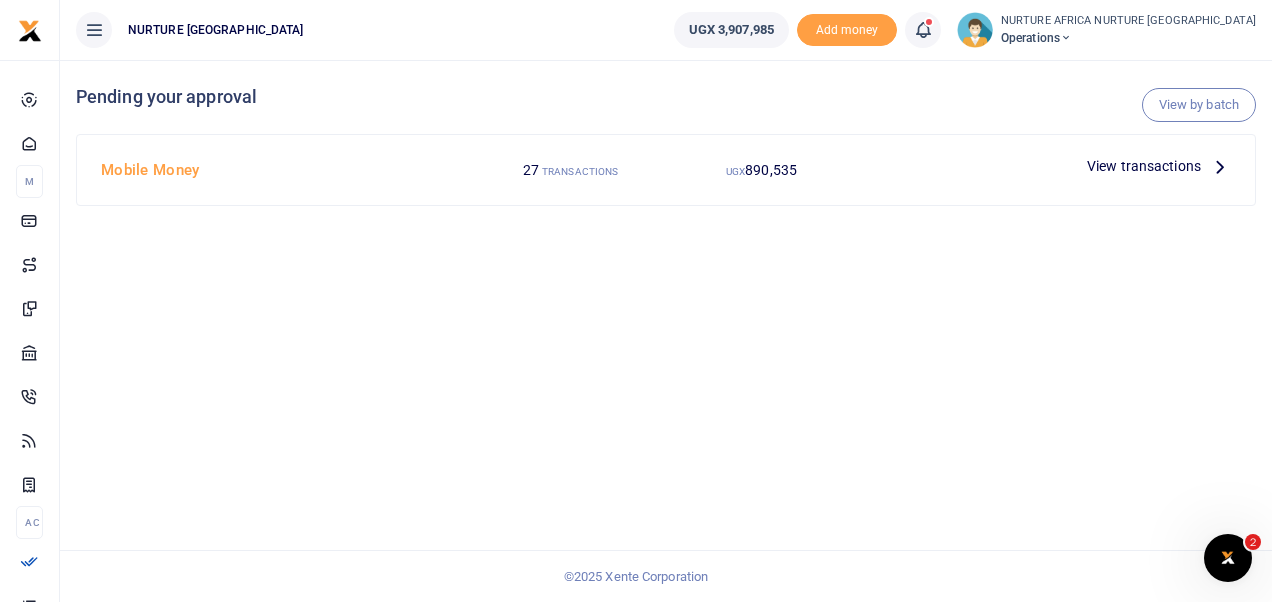 click on "View transactions" at bounding box center [1144, 166] 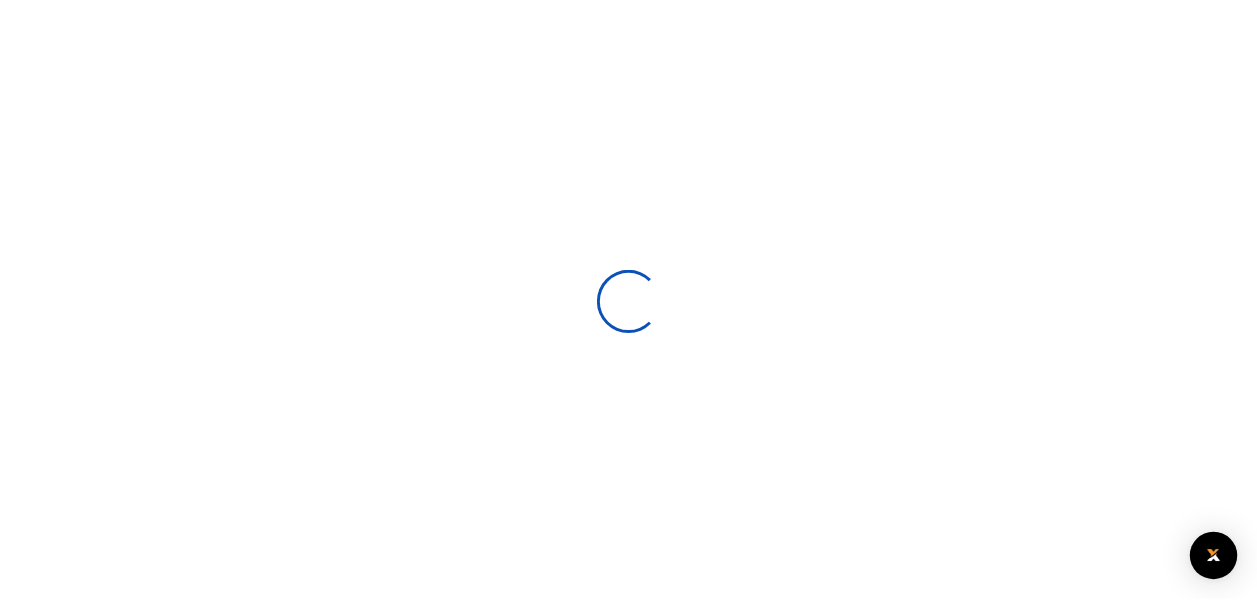 scroll, scrollTop: 0, scrollLeft: 0, axis: both 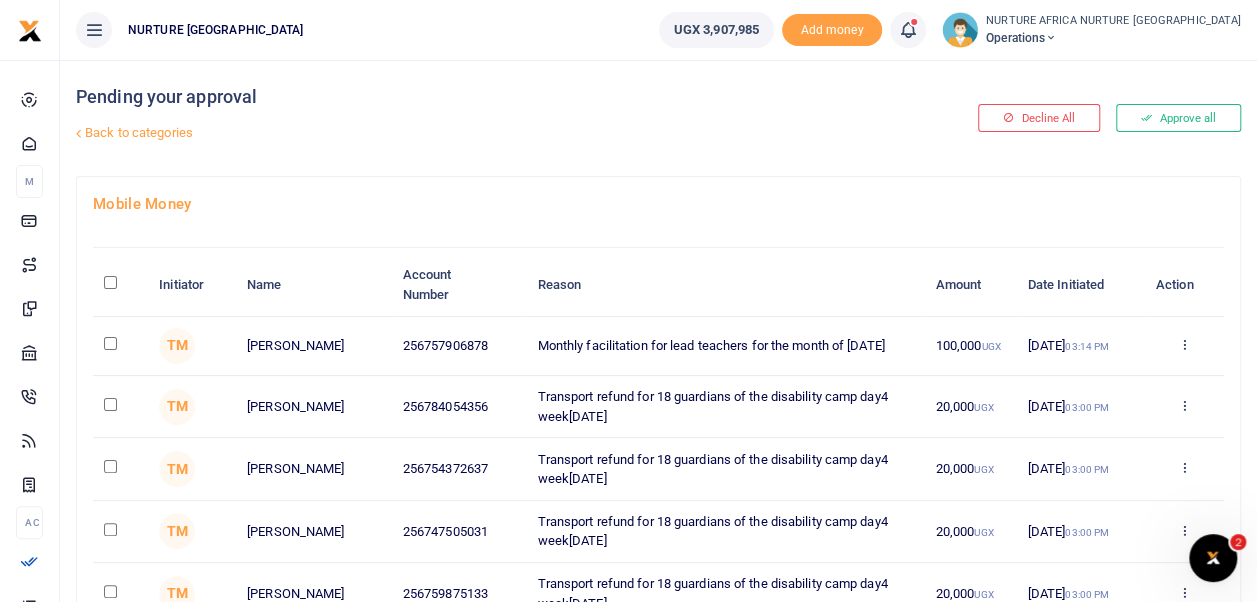 click at bounding box center (110, 404) 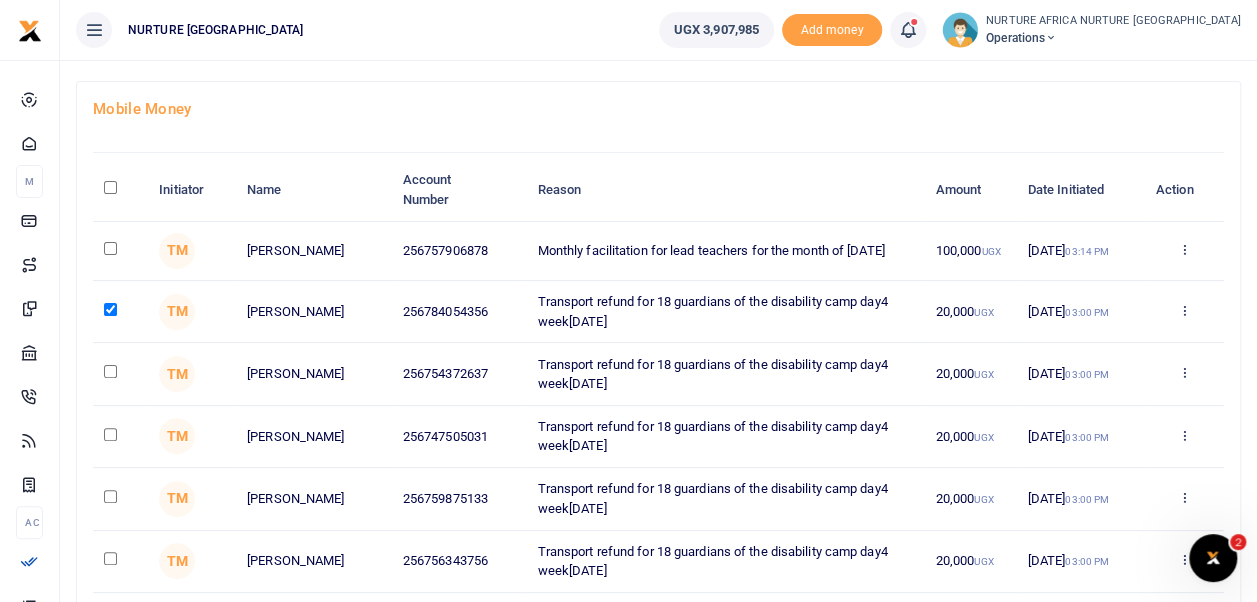 scroll, scrollTop: 0, scrollLeft: 0, axis: both 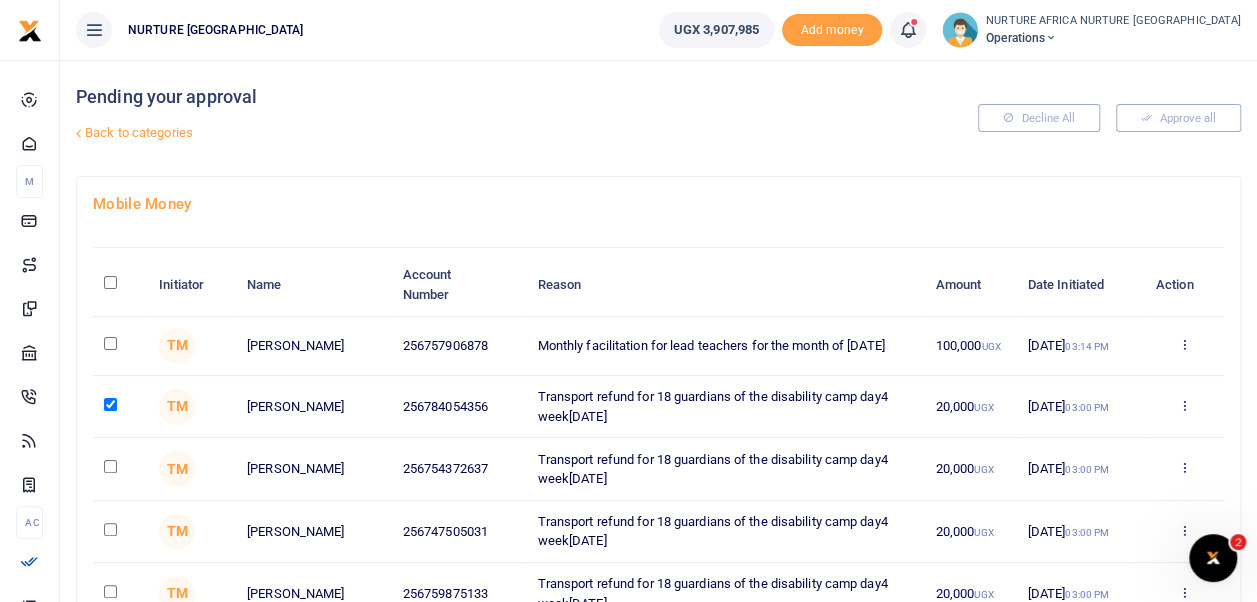 click on "Back to categories" at bounding box center (459, 133) 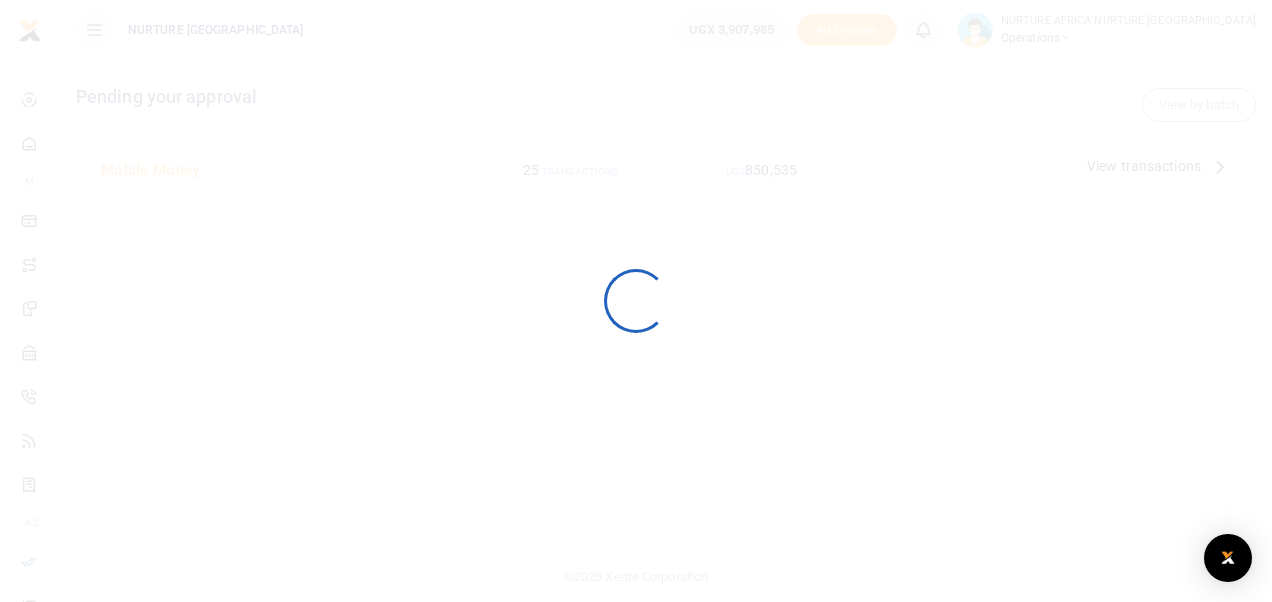 scroll, scrollTop: 0, scrollLeft: 0, axis: both 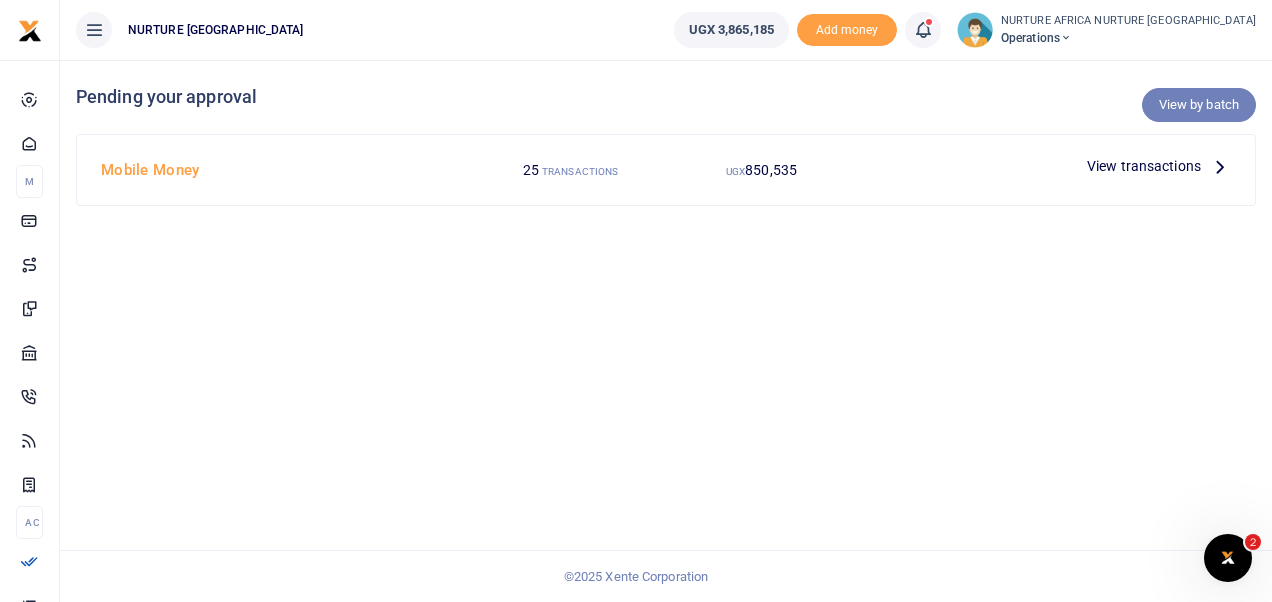 click on "View by batch" at bounding box center (1199, 105) 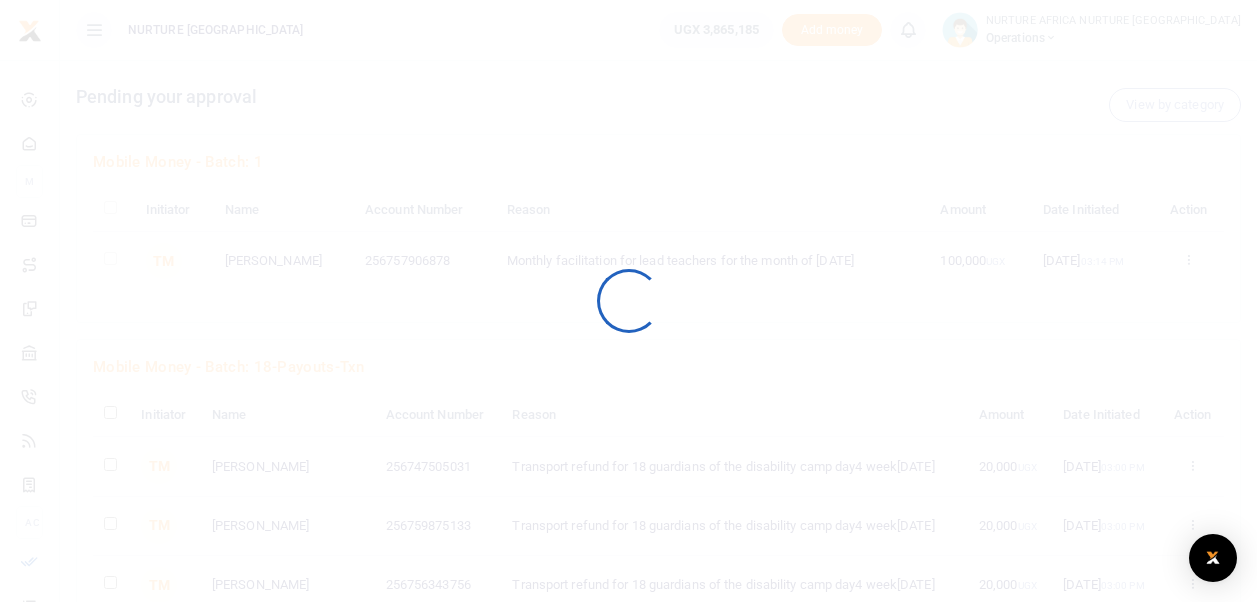scroll, scrollTop: 0, scrollLeft: 0, axis: both 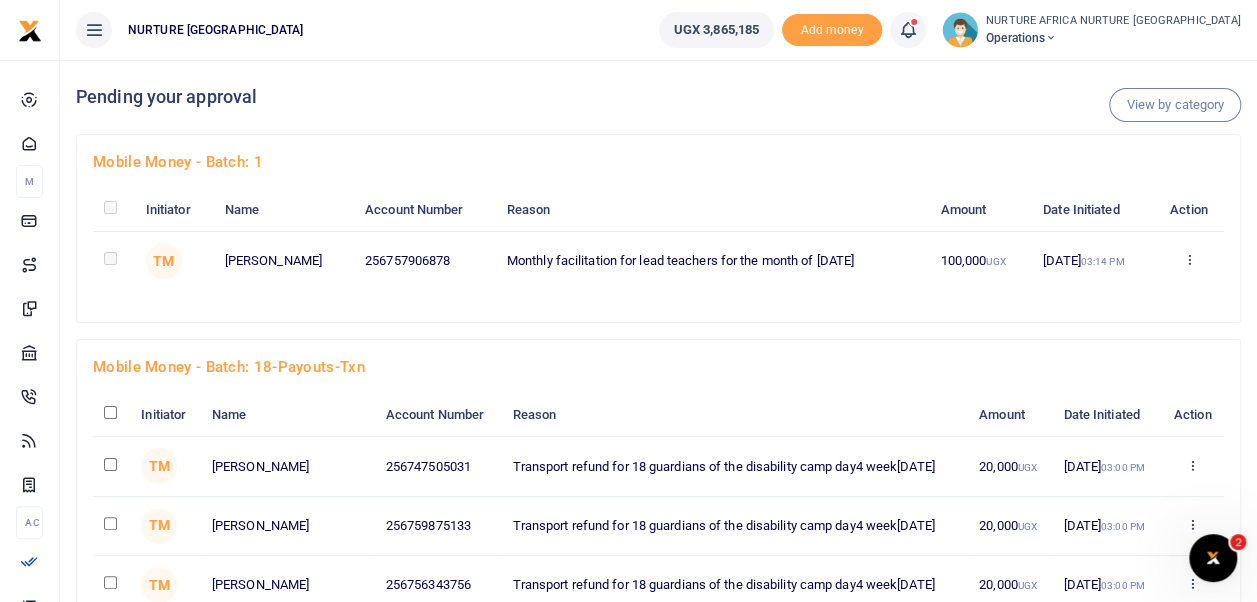 click on "Mobile Money - batch: 1
Initiator
Name
Account Number
Reason
Amount
Date Initiated
Action
TM 256757906878 100,000  UGX [DATE]" at bounding box center (658, 228) 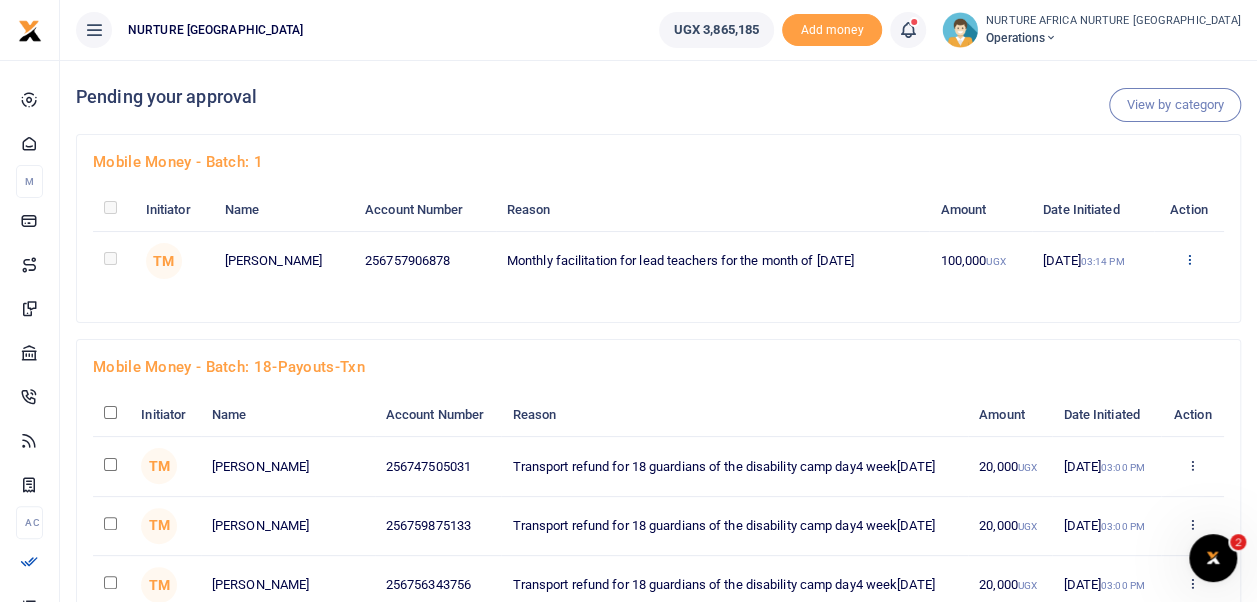 click at bounding box center (1188, 259) 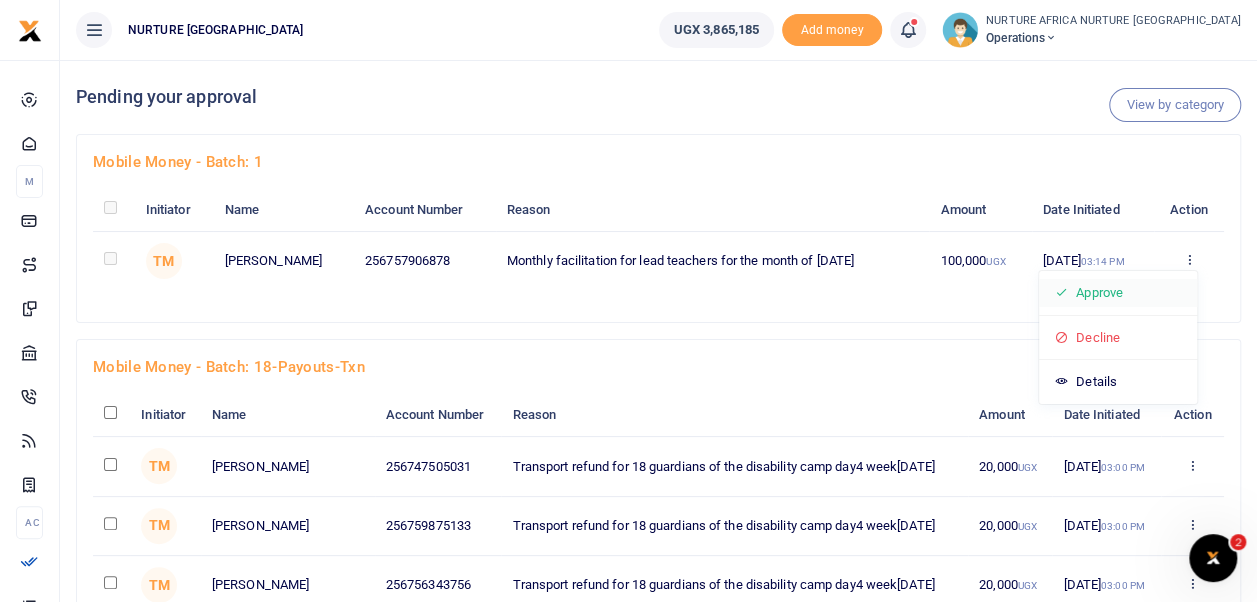 click on "Approve" at bounding box center [1118, 293] 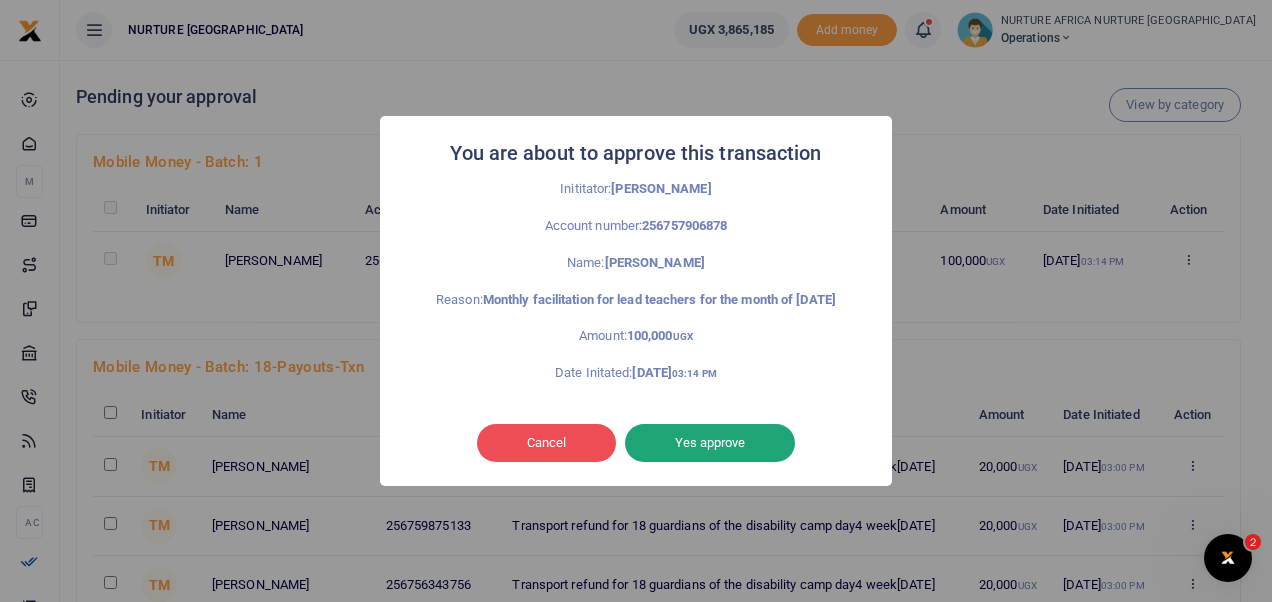 click on "Yes approve" at bounding box center [710, 443] 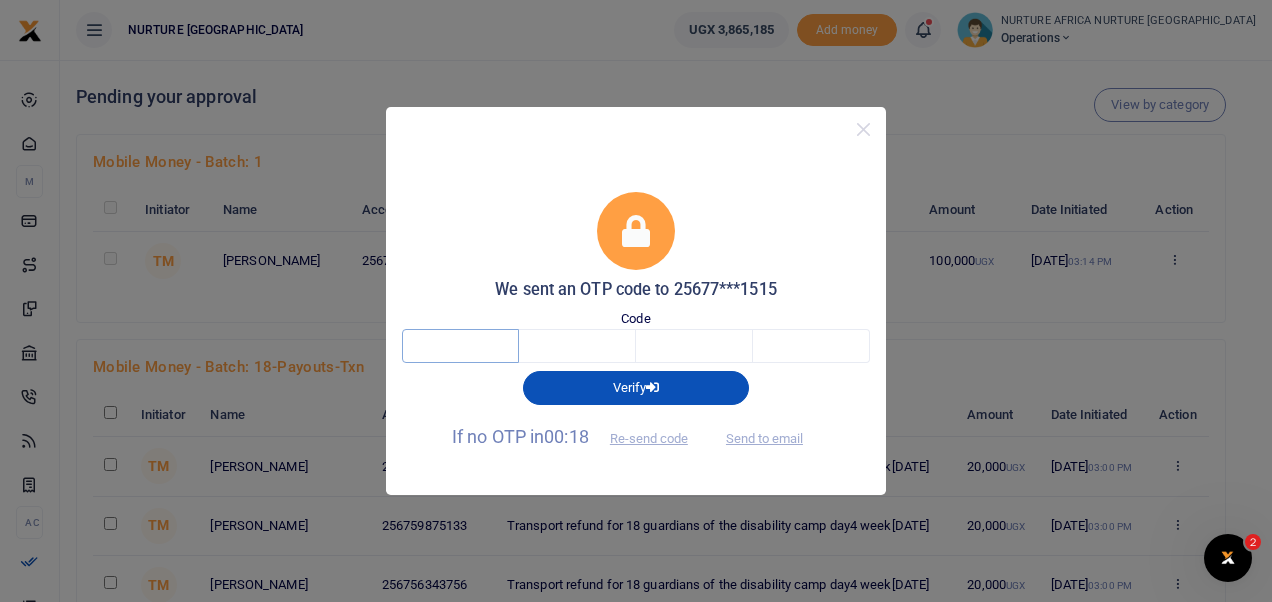 click at bounding box center [460, 346] 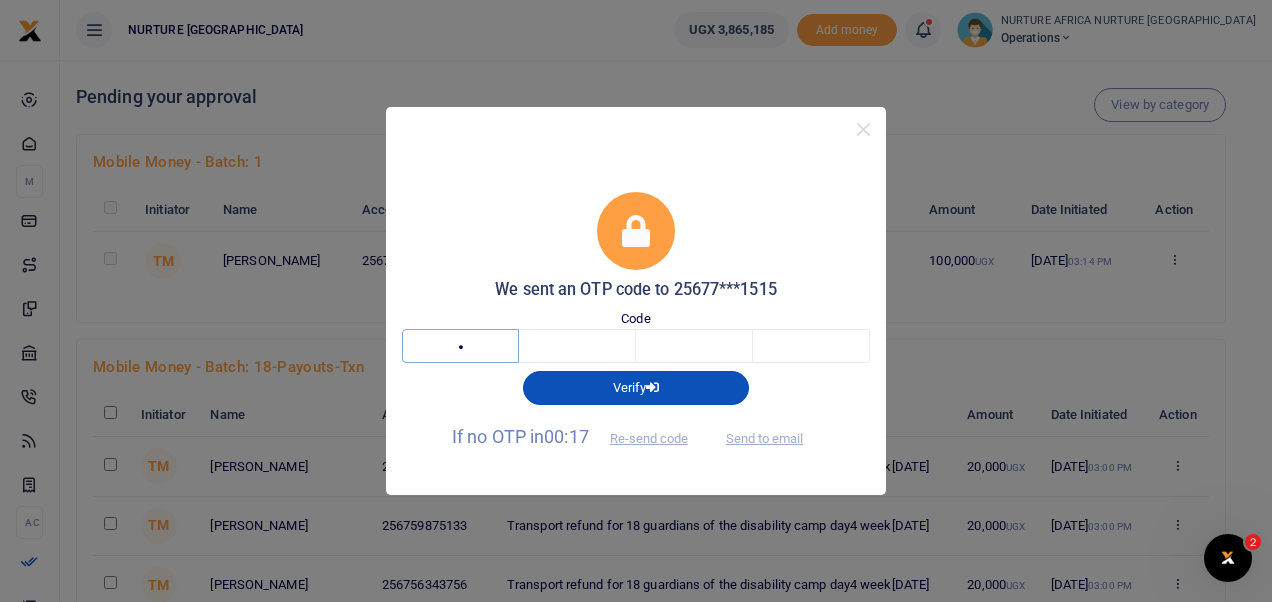 type on "8" 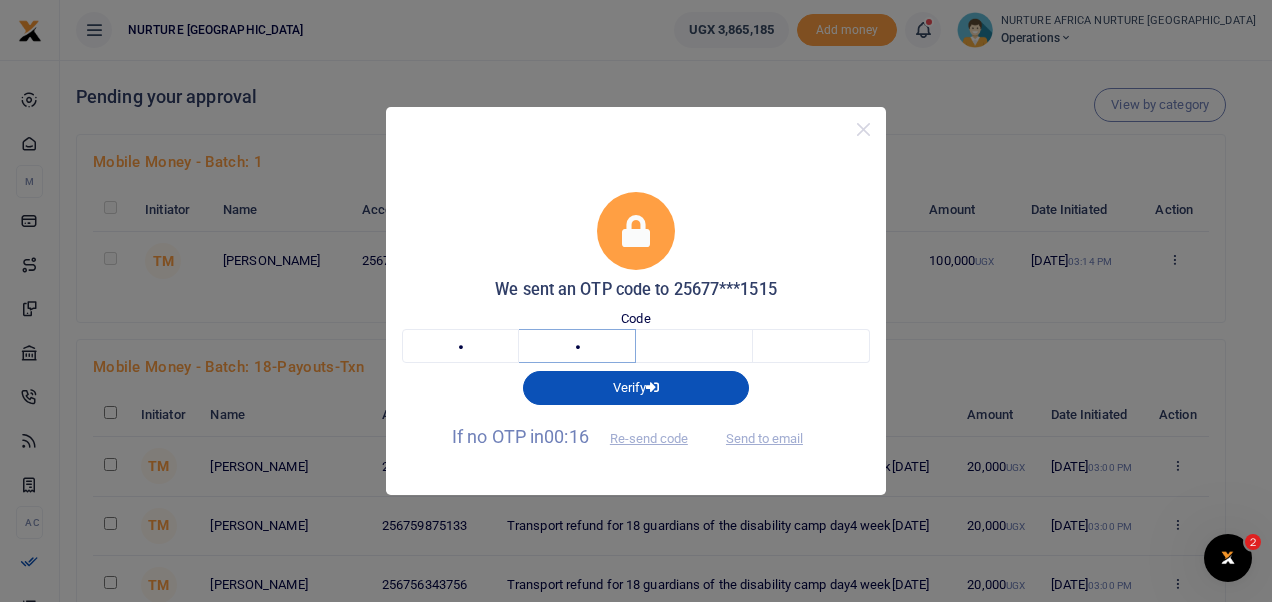 type on "6" 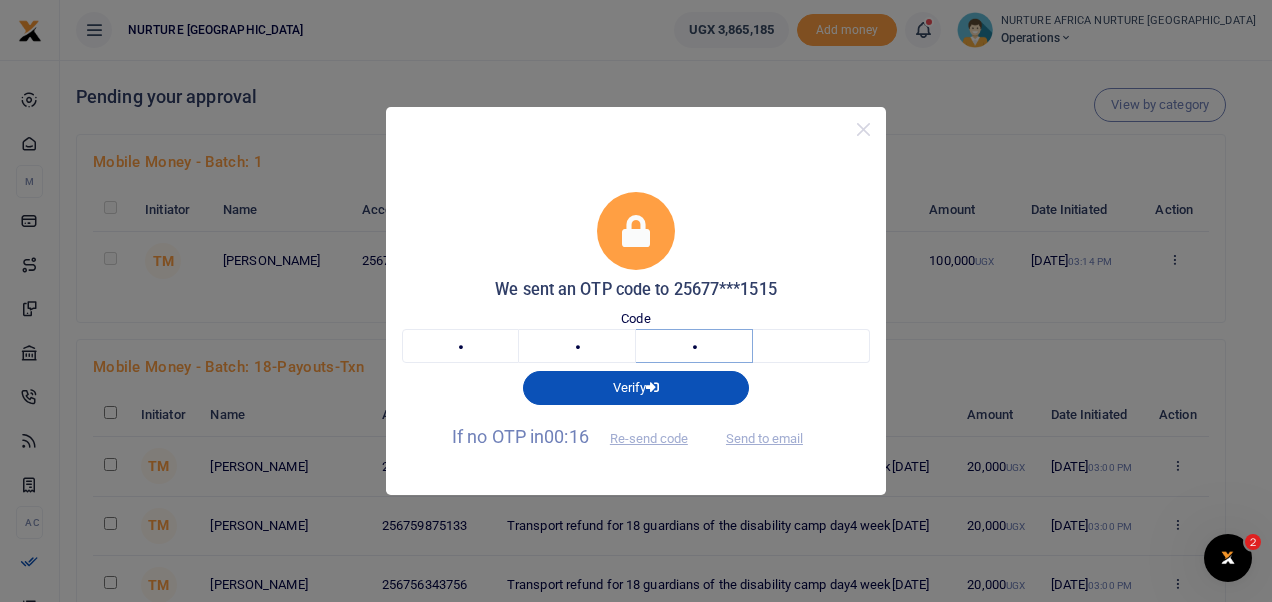 type on "4" 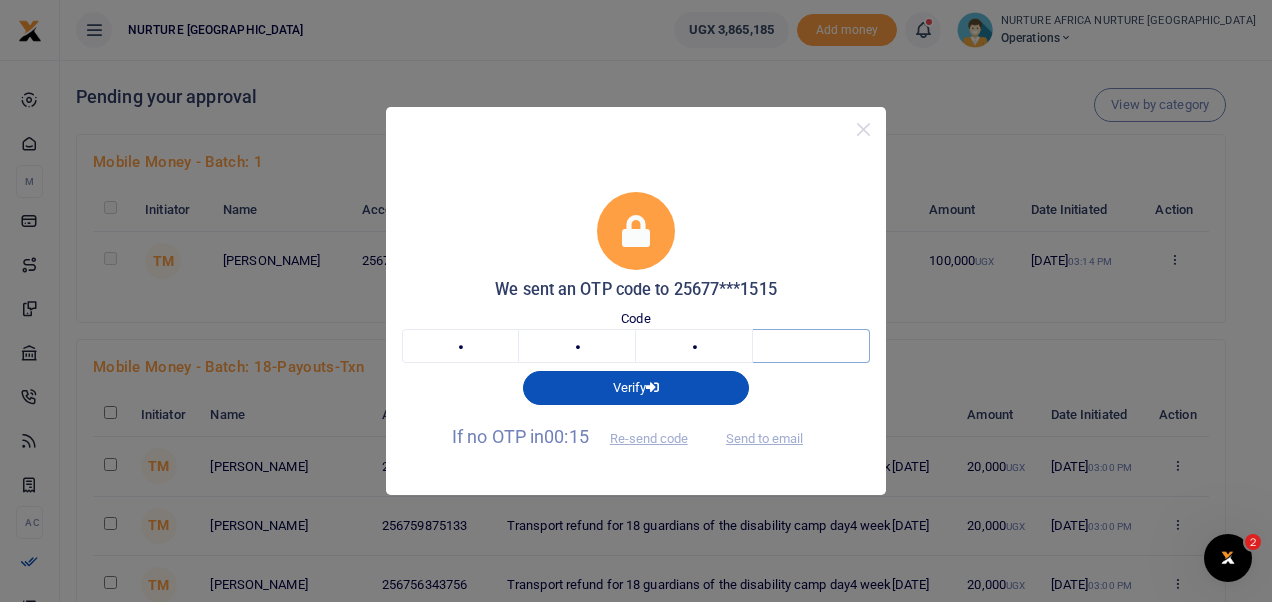 type on "0" 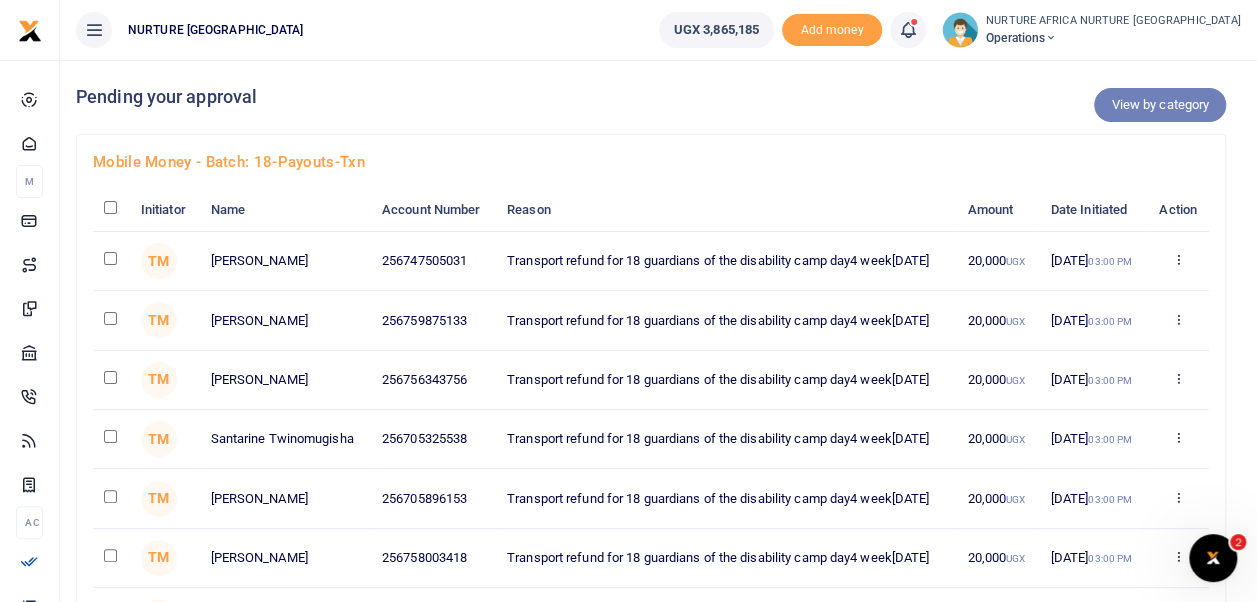 click on "View by category" at bounding box center (1160, 105) 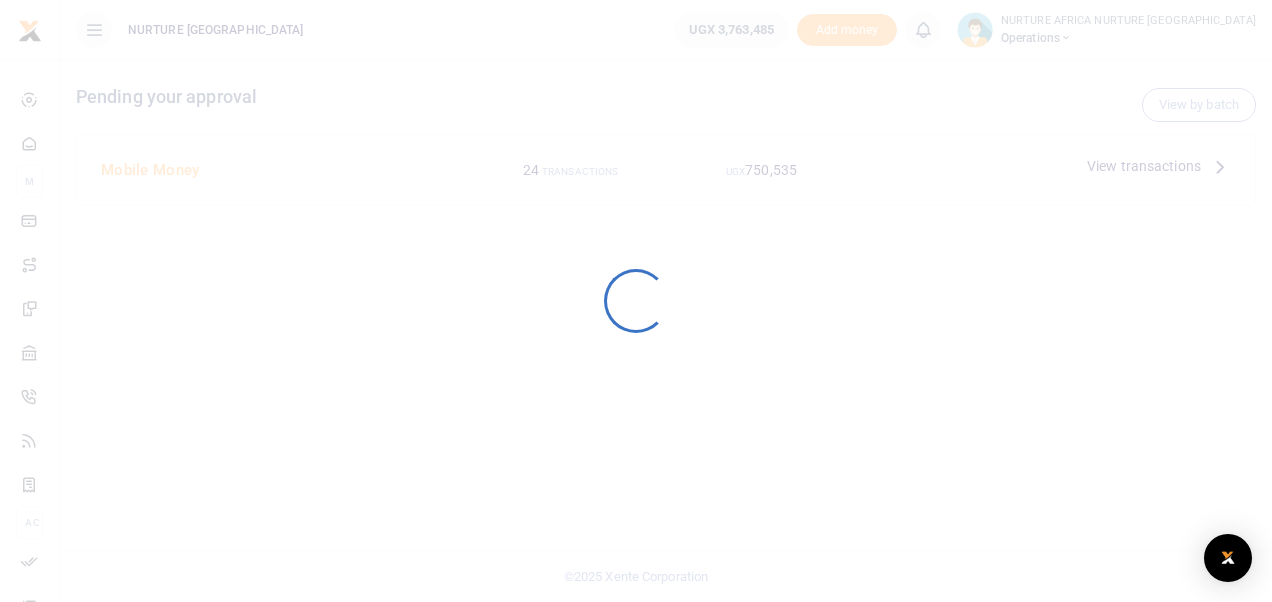 scroll, scrollTop: 0, scrollLeft: 0, axis: both 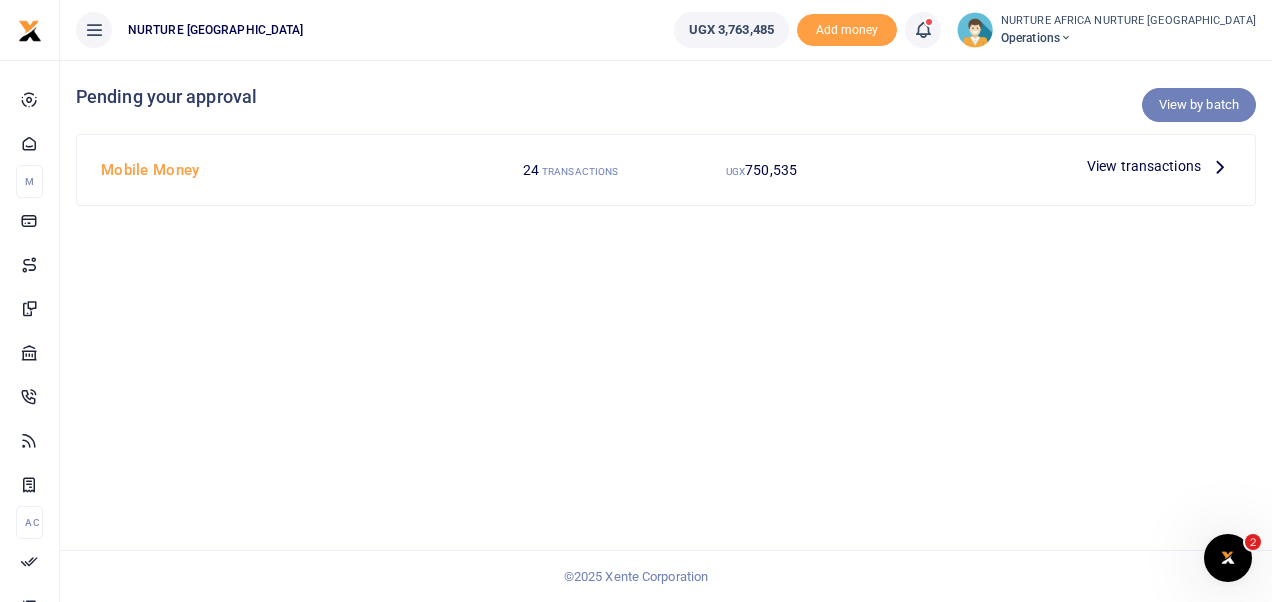 click on "View by batch" at bounding box center (1199, 105) 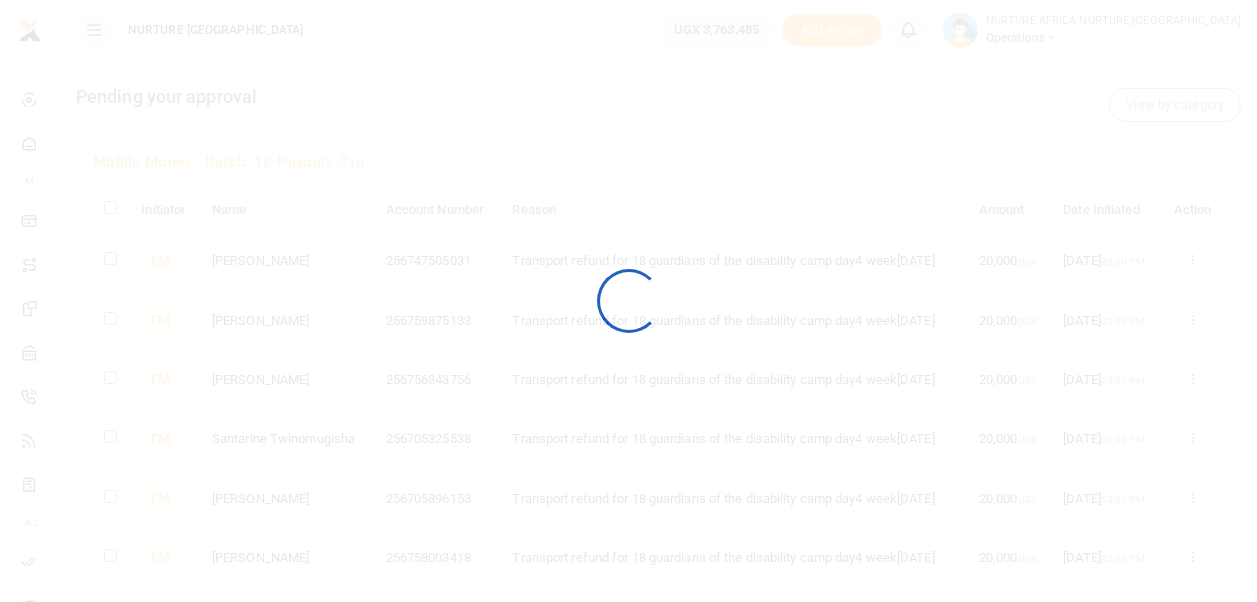 scroll, scrollTop: 0, scrollLeft: 0, axis: both 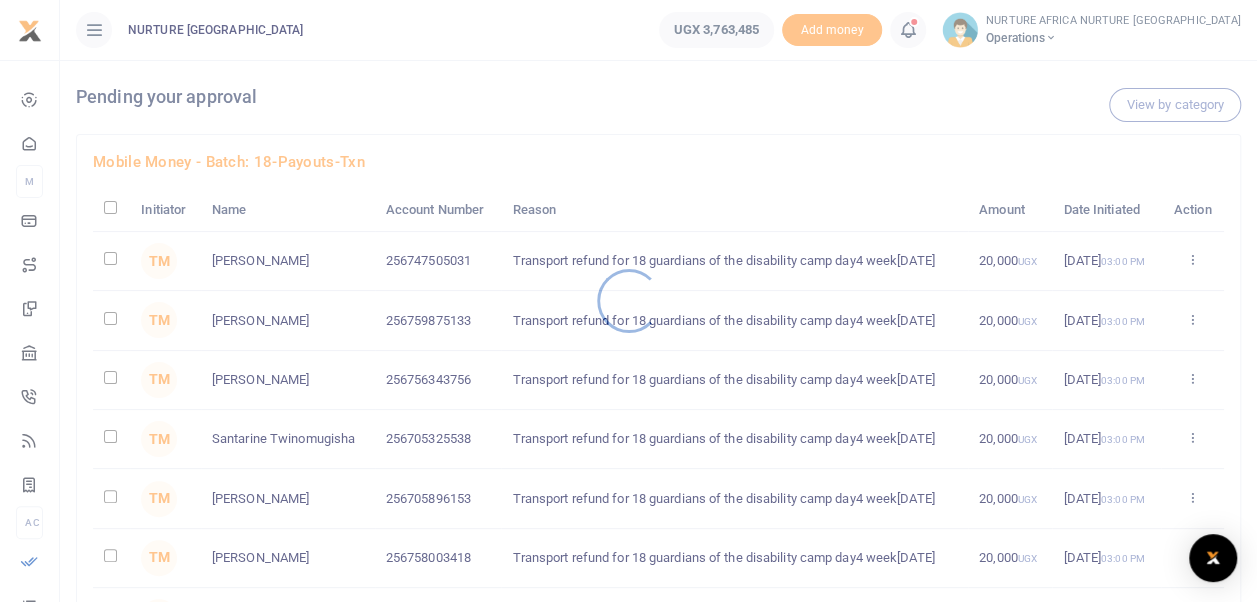 click at bounding box center [628, 301] 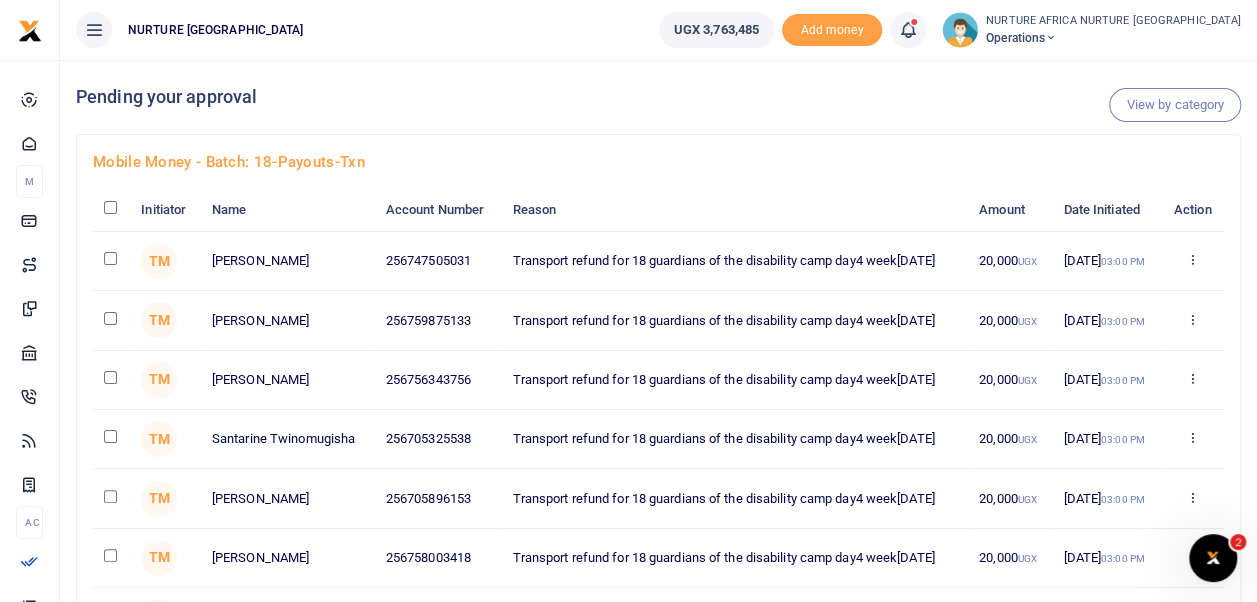 scroll, scrollTop: 0, scrollLeft: 0, axis: both 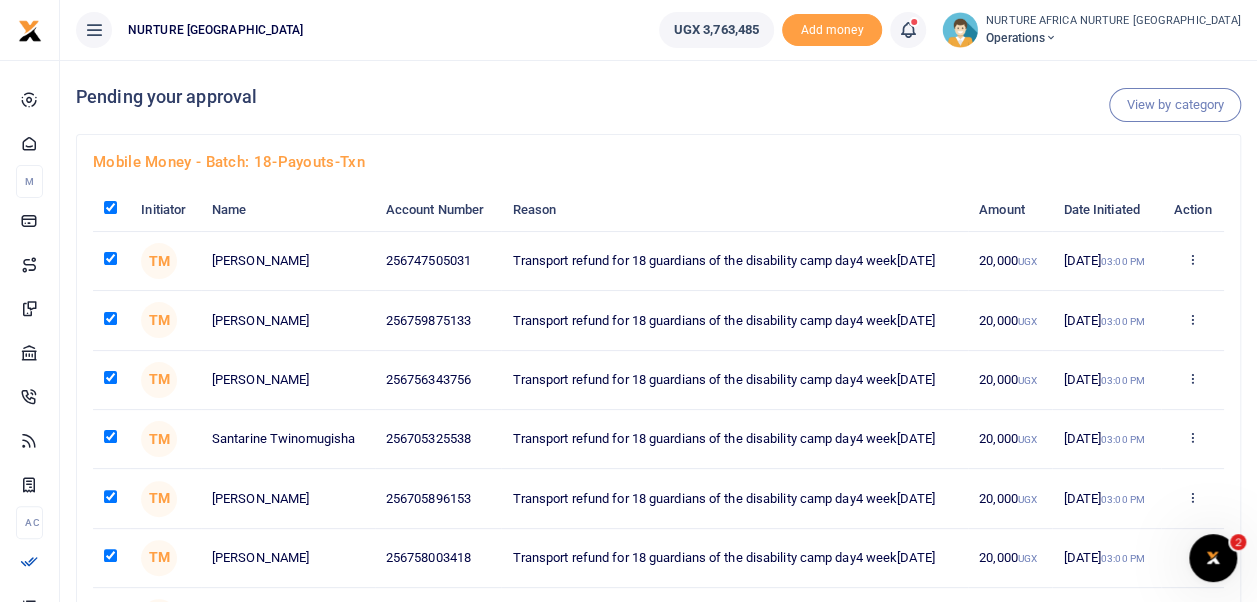 checkbox on "true" 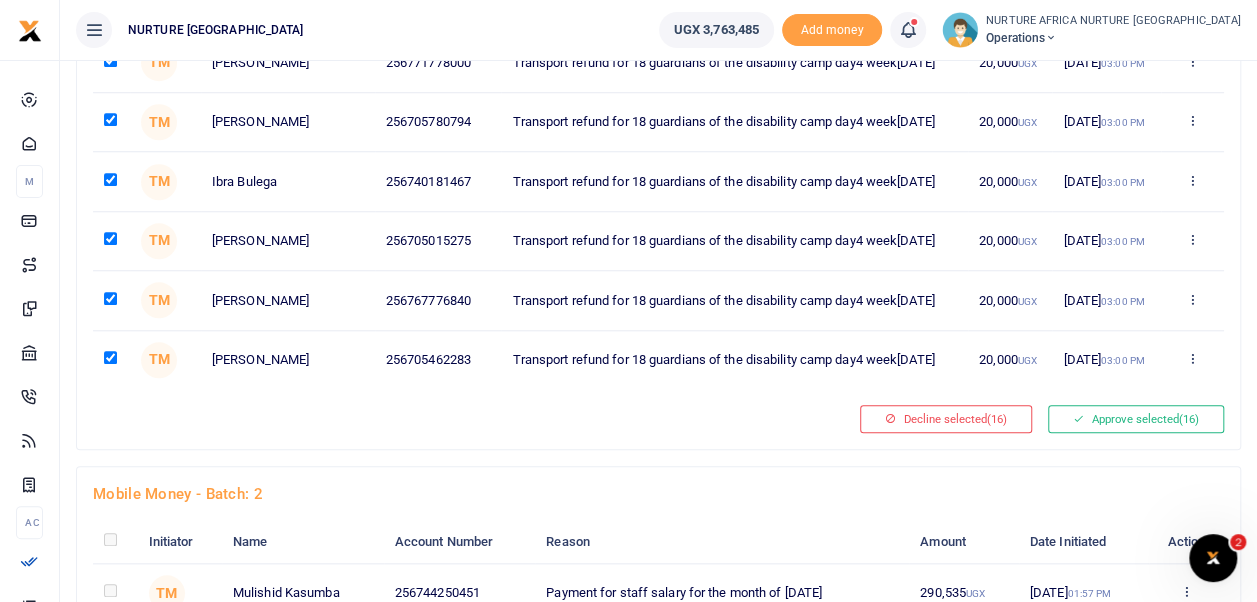 scroll, scrollTop: 797, scrollLeft: 0, axis: vertical 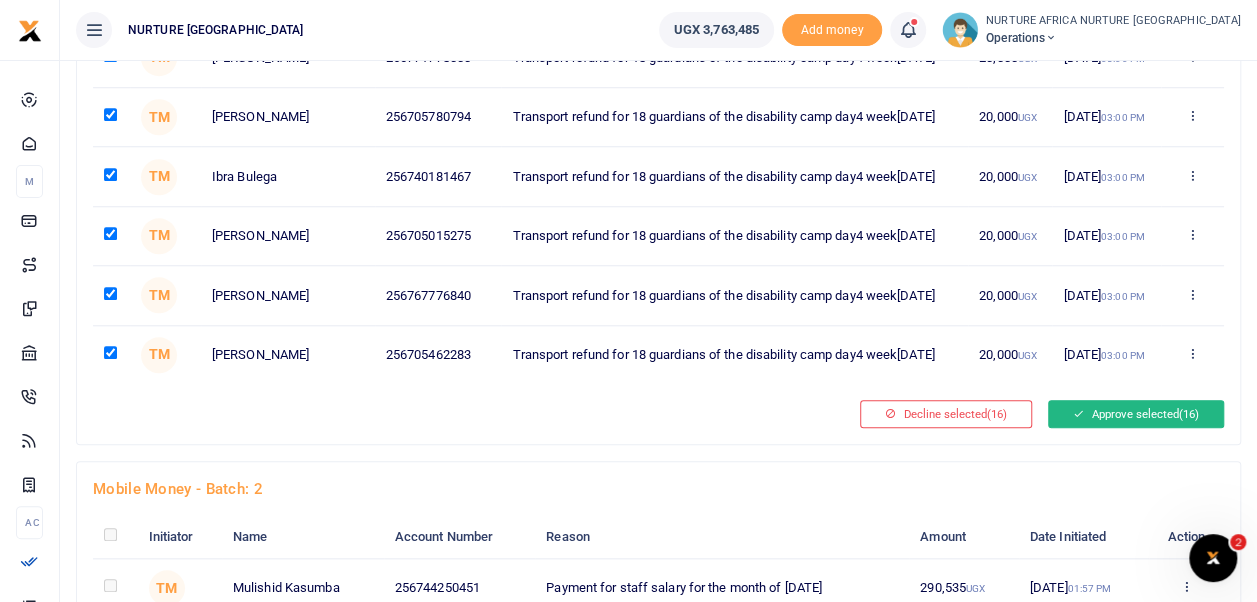 click on "Approve selected  (16)" at bounding box center (1136, 414) 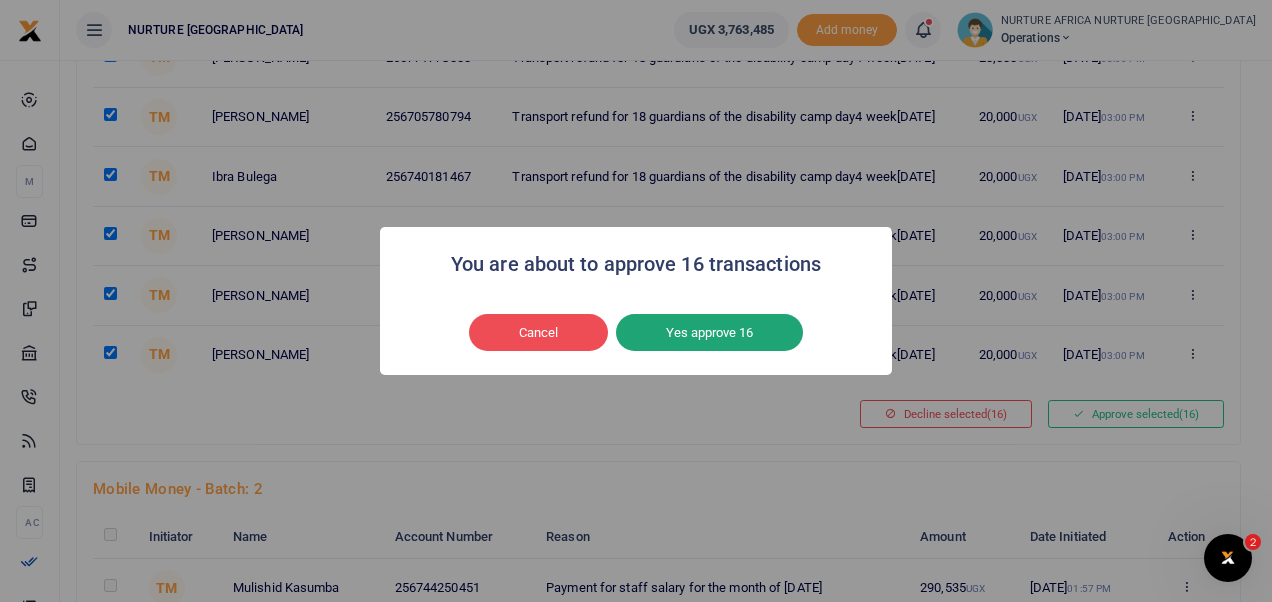 click on "Yes approve 16" at bounding box center (709, 333) 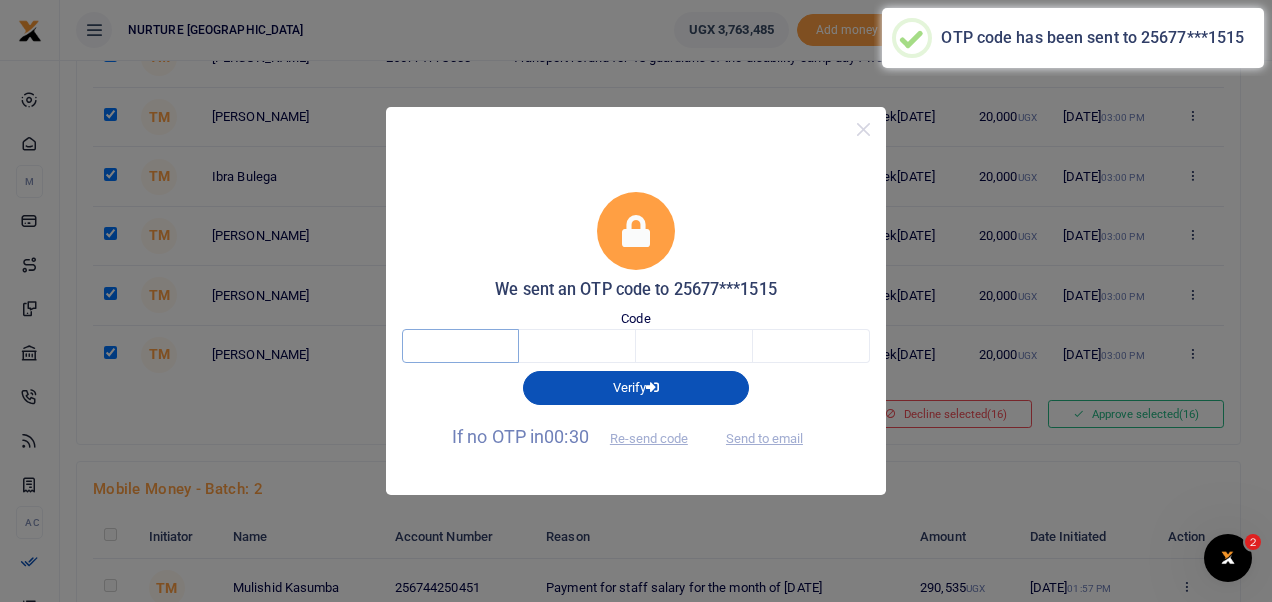click at bounding box center (460, 346) 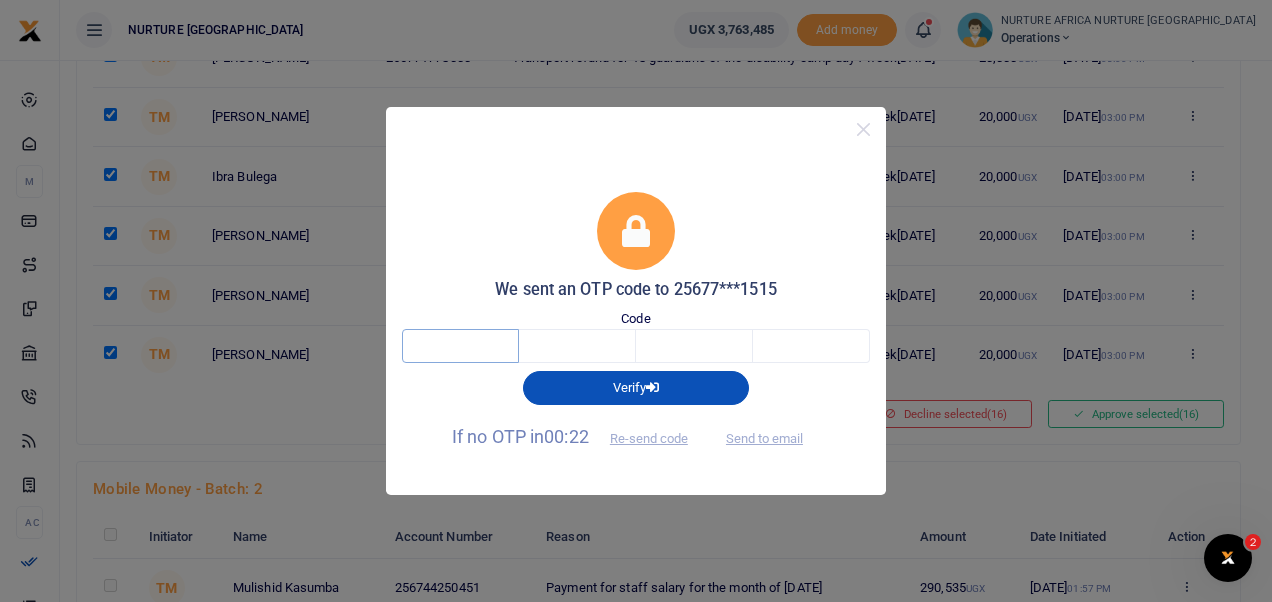 click at bounding box center (460, 346) 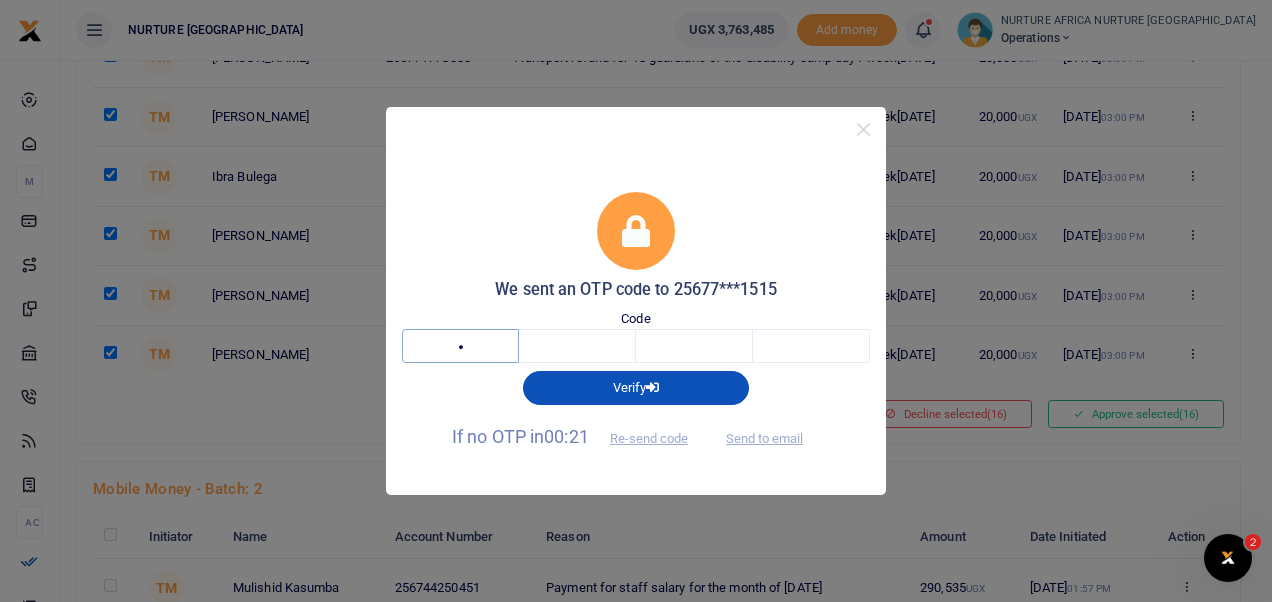 type on "1" 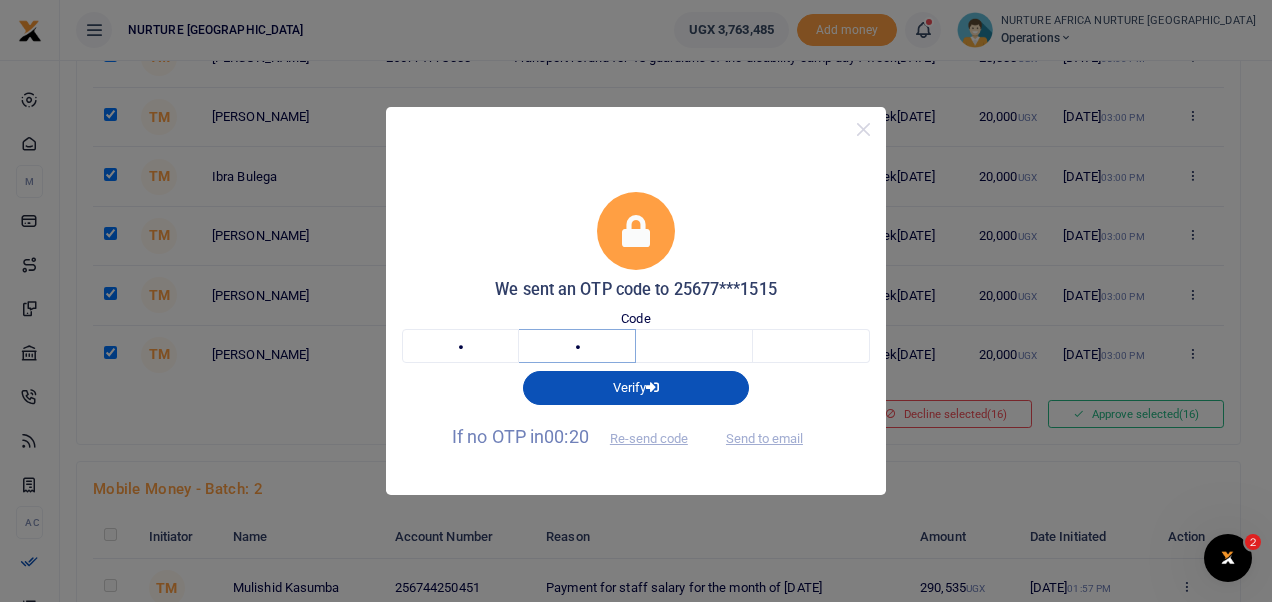 type on "2" 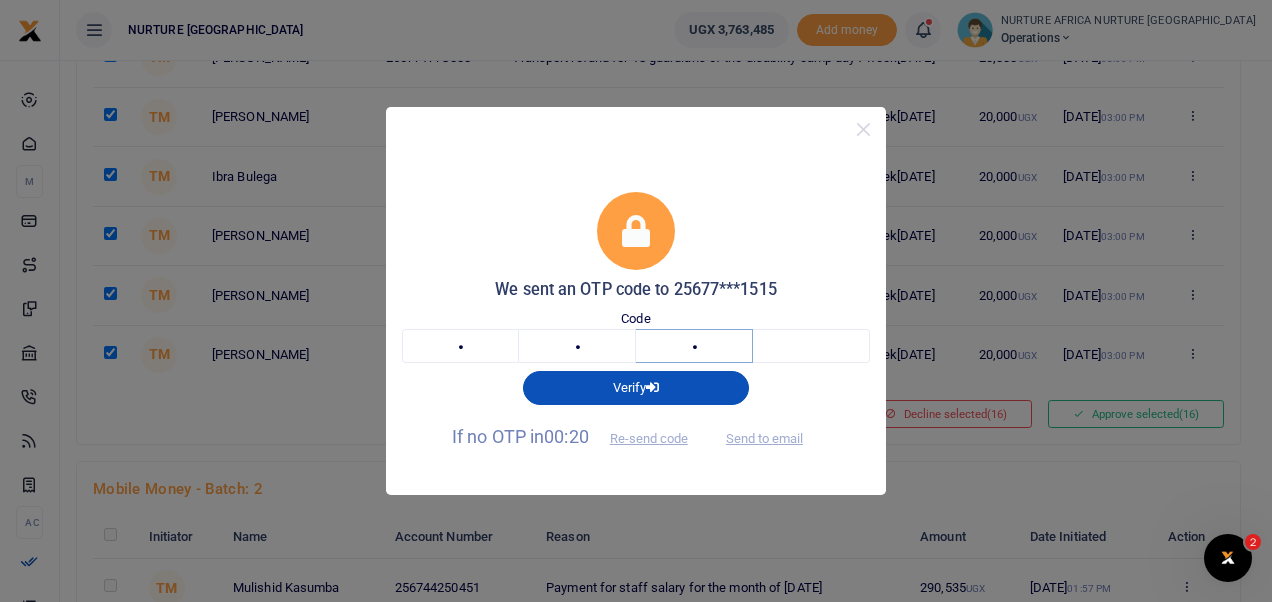 type on "9" 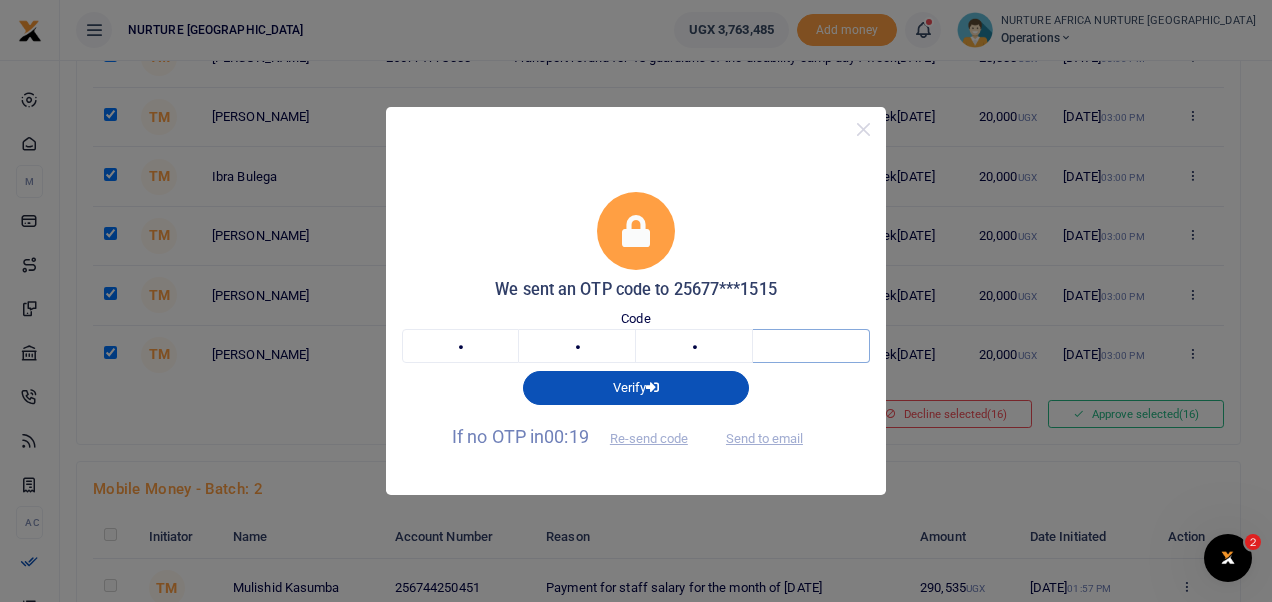 type on "6" 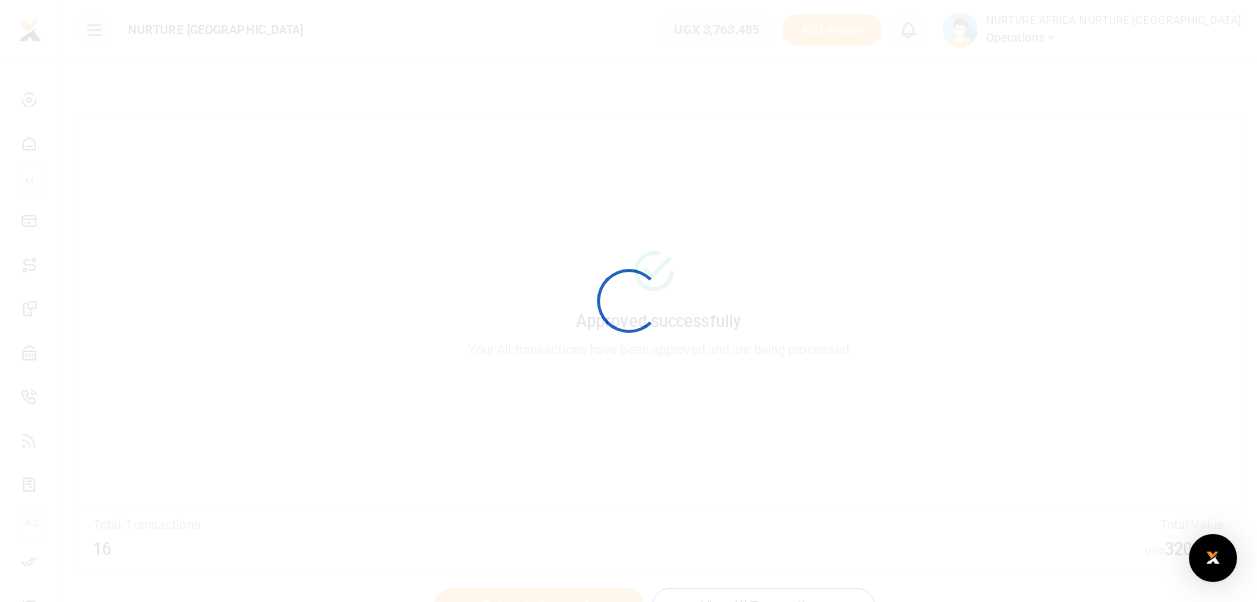 scroll, scrollTop: 0, scrollLeft: 0, axis: both 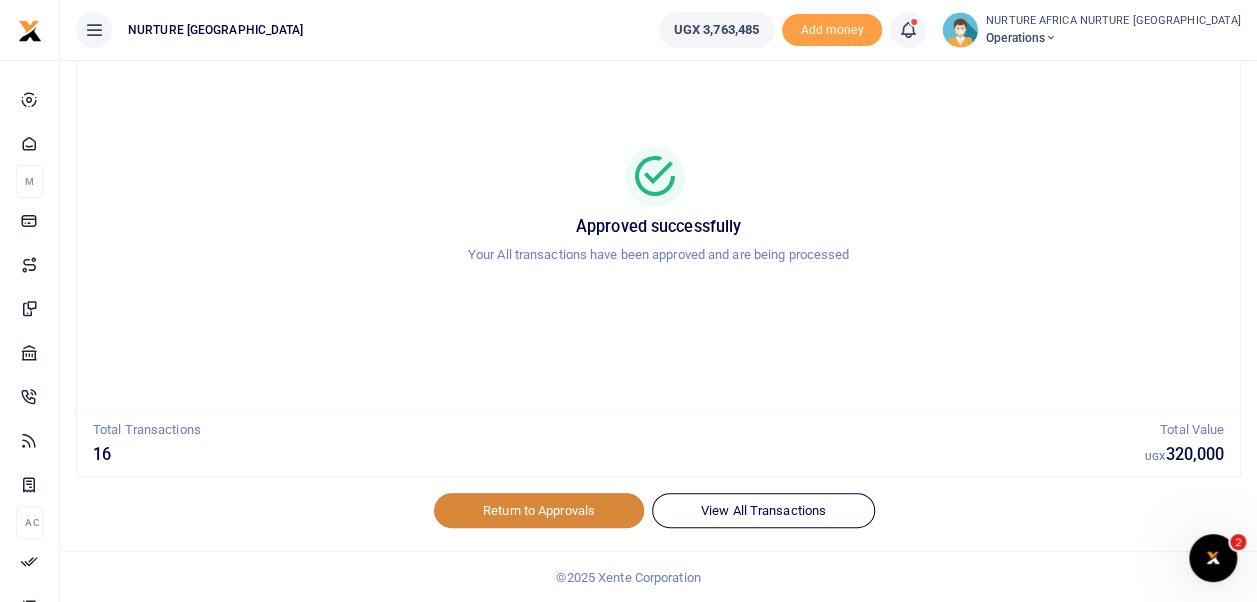 click on "Return to Approvals" at bounding box center [539, 510] 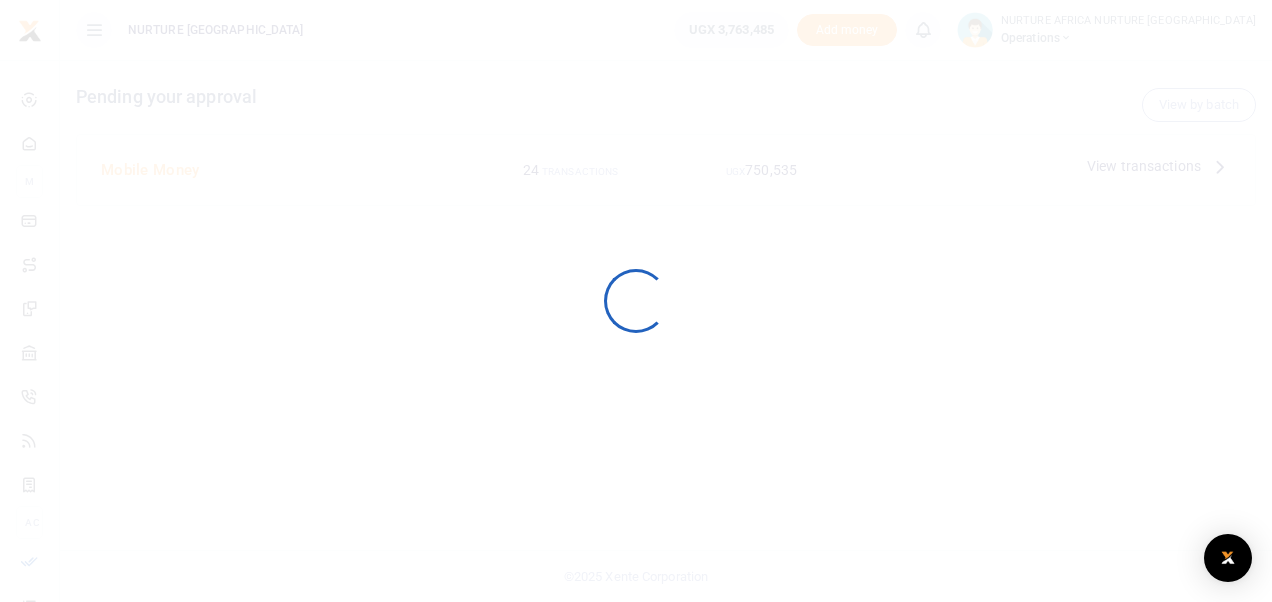 scroll, scrollTop: 0, scrollLeft: 0, axis: both 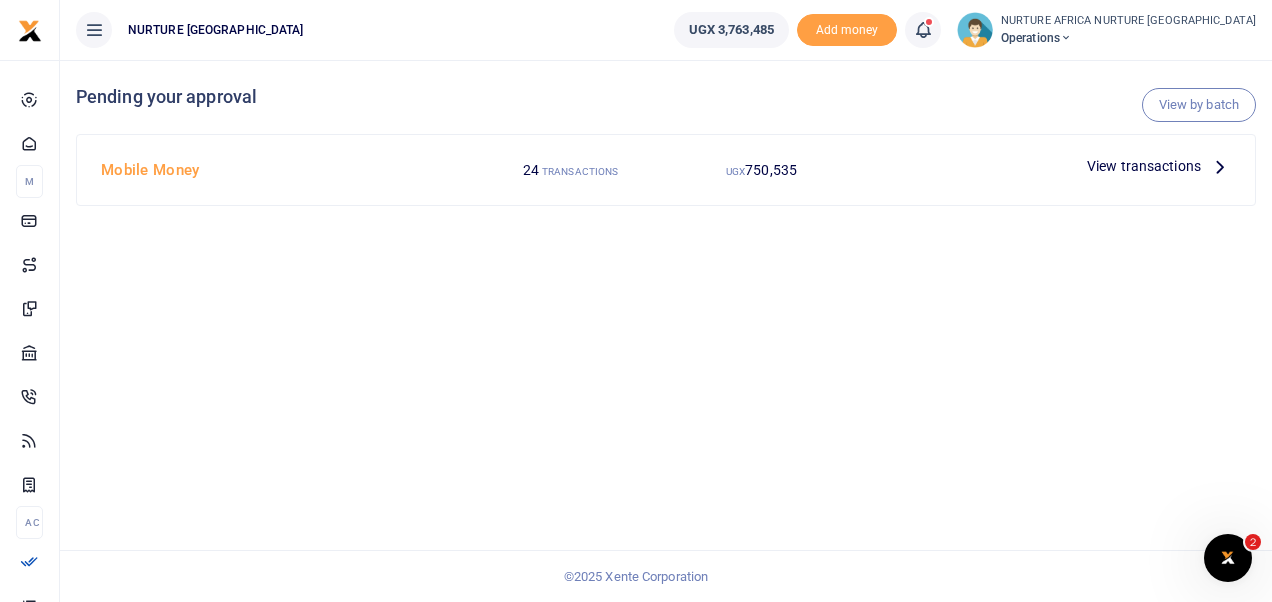 click at bounding box center [636, 301] 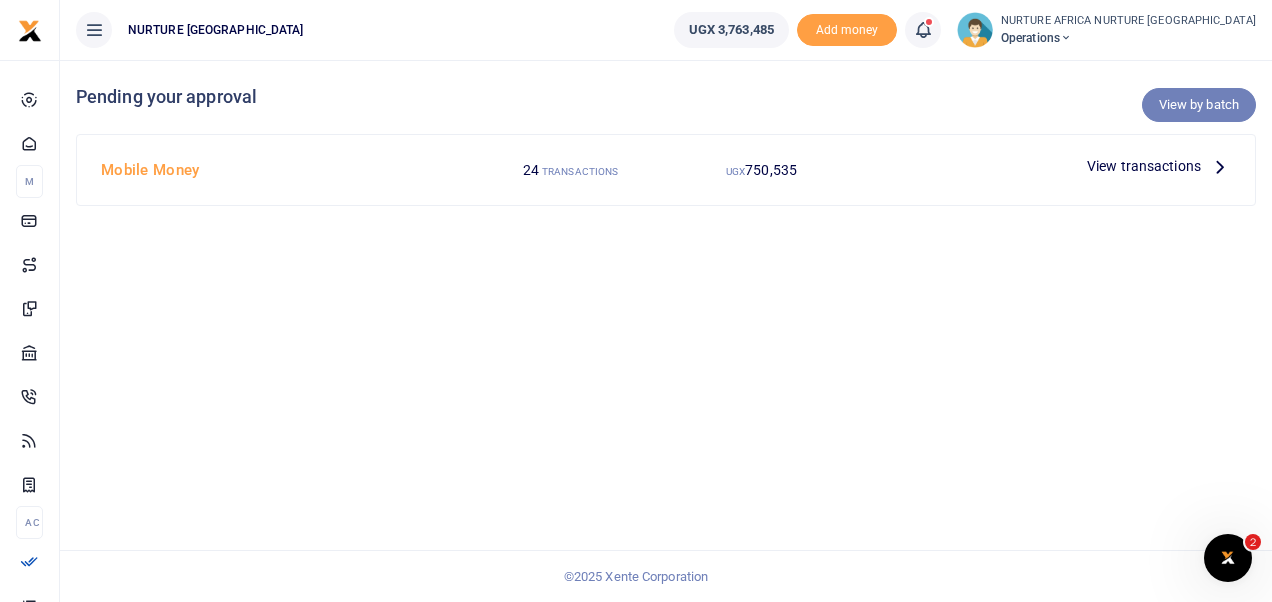 click on "View by batch" at bounding box center [1199, 105] 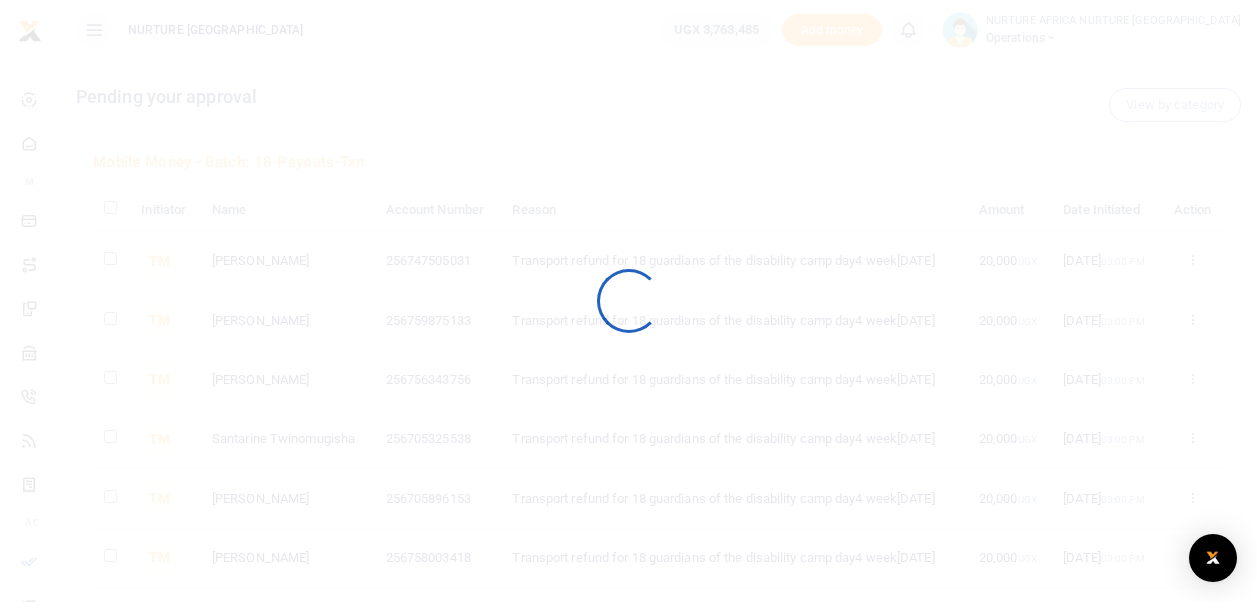 scroll, scrollTop: 0, scrollLeft: 0, axis: both 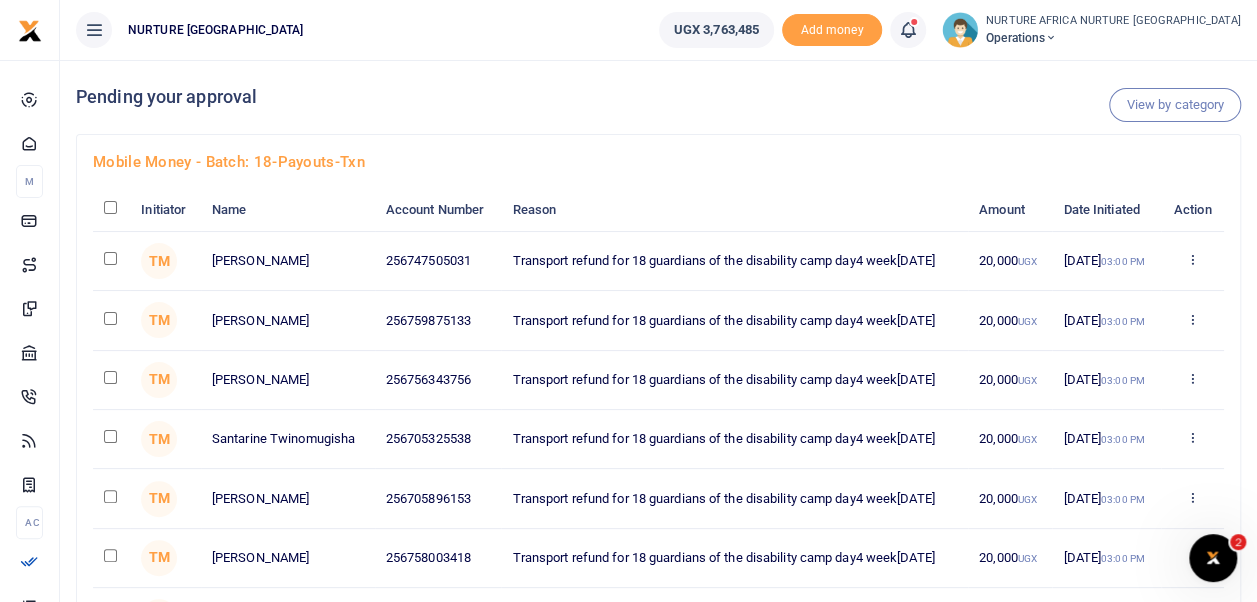 click at bounding box center (628, 301) 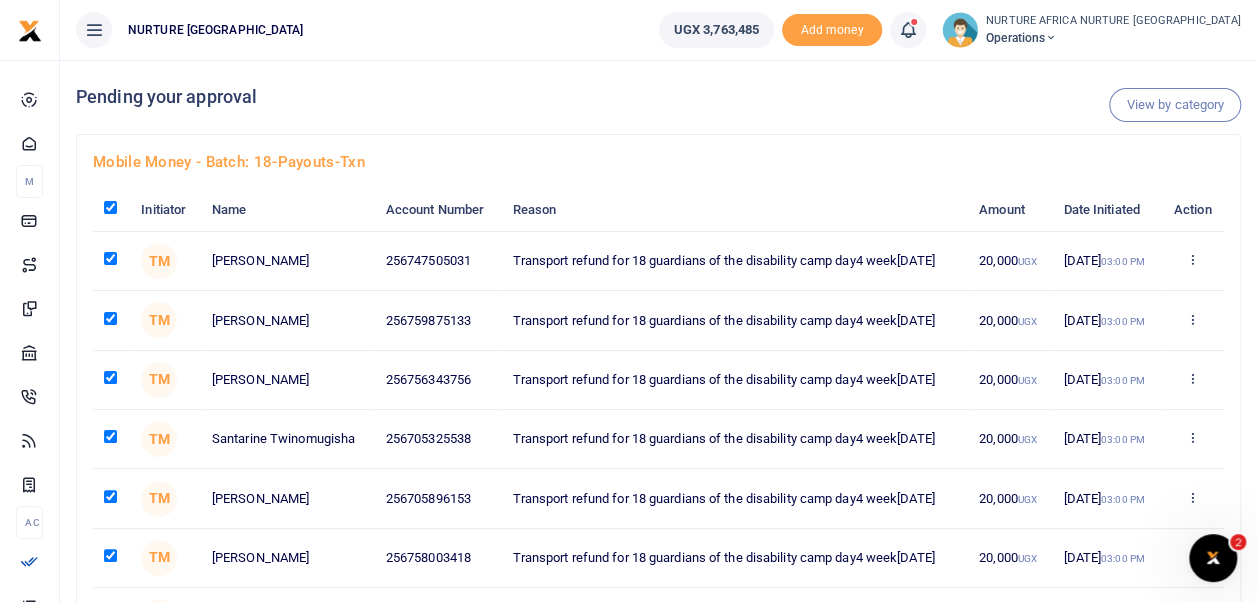 checkbox on "true" 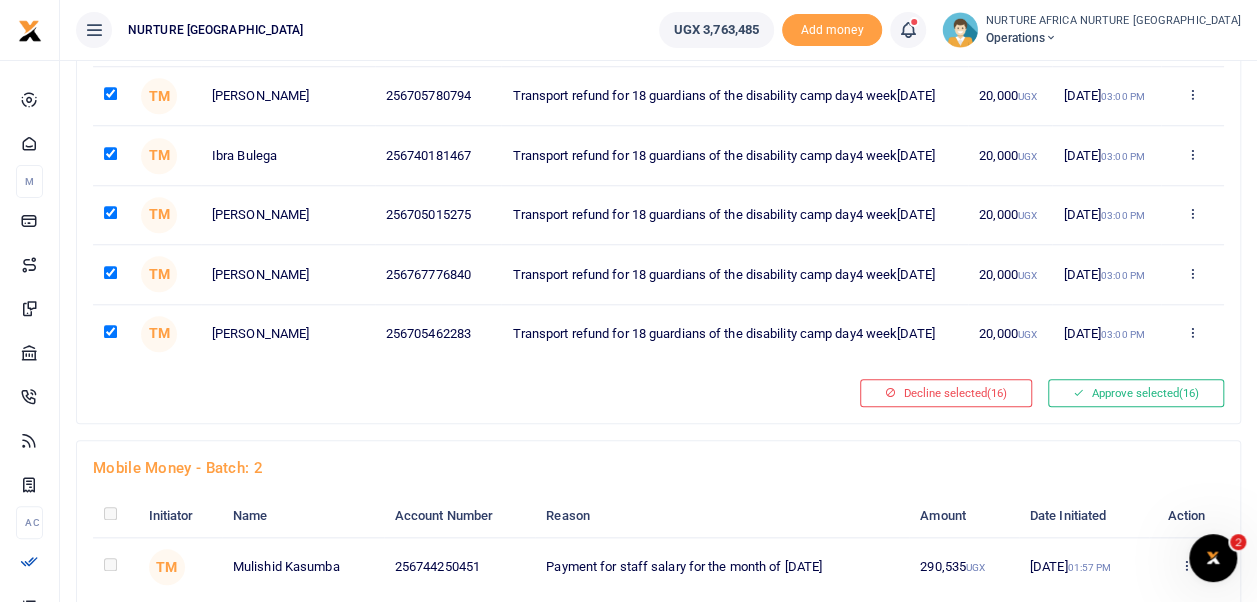 scroll, scrollTop: 822, scrollLeft: 0, axis: vertical 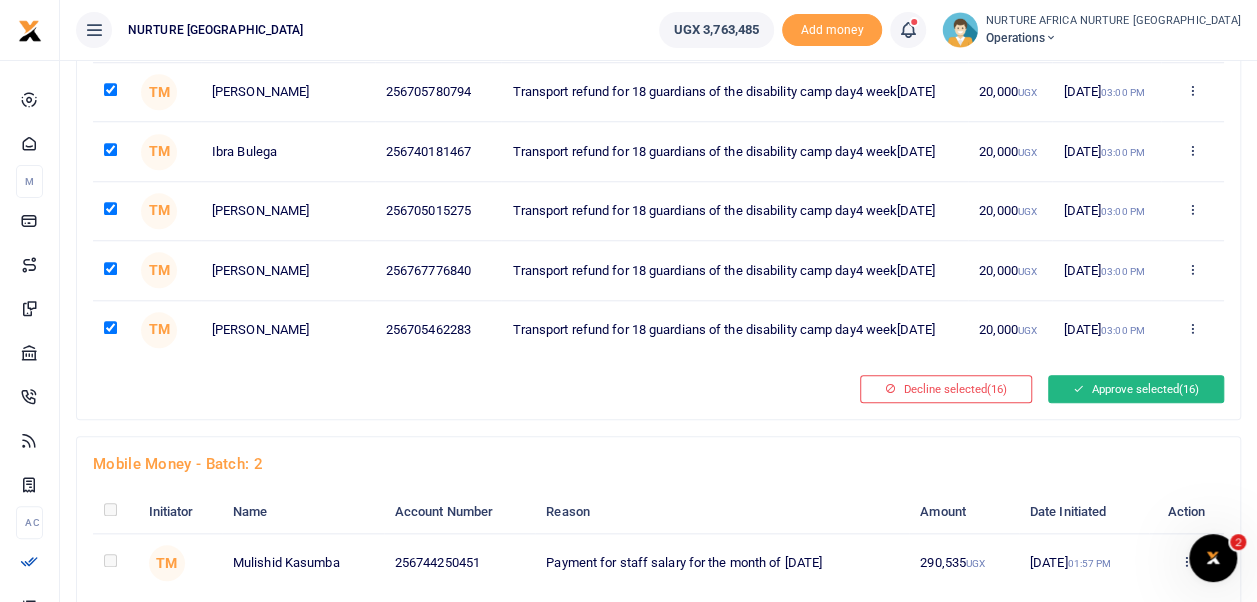 click on "Approve selected  (16)" at bounding box center [1136, 389] 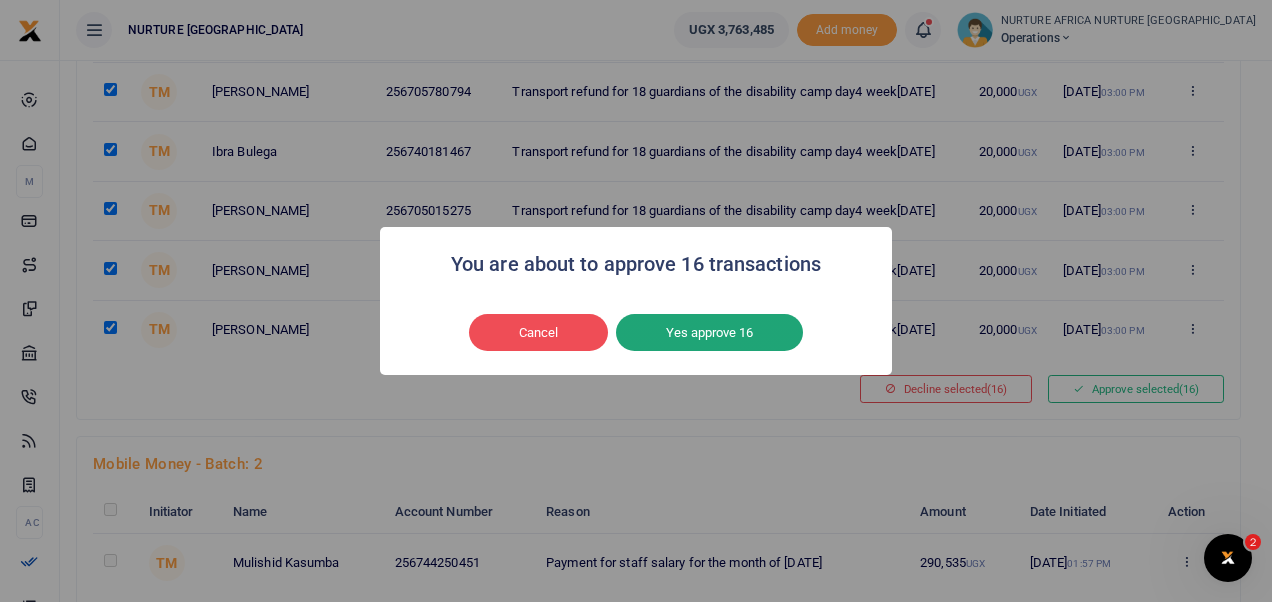 click on "Yes approve 16" at bounding box center [709, 333] 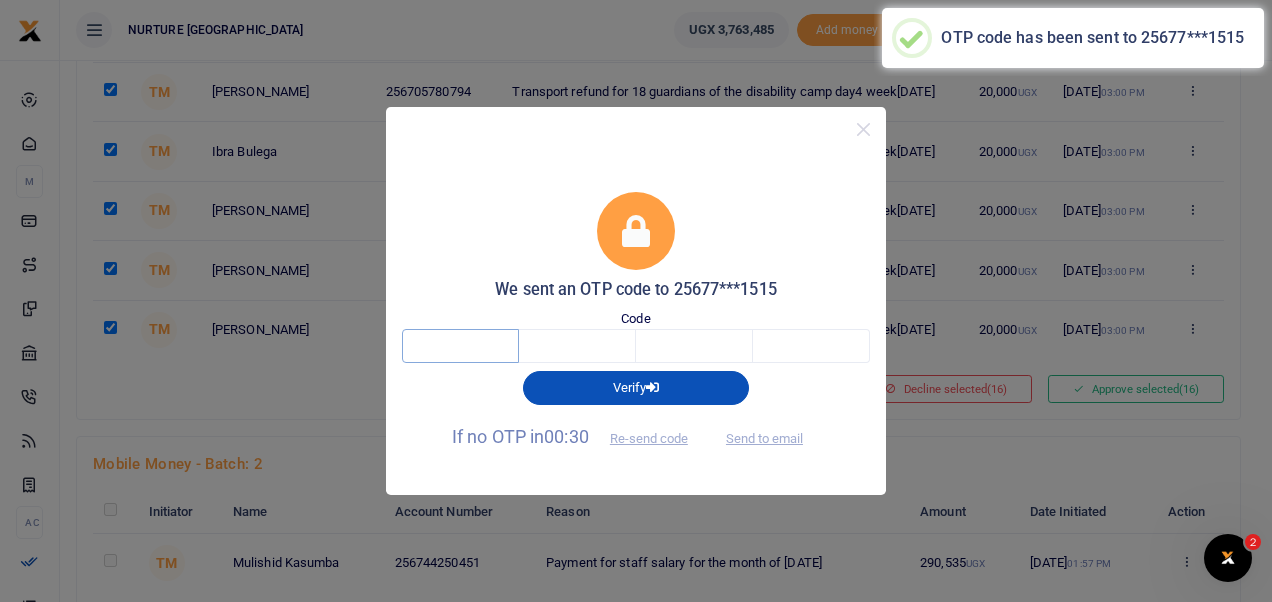 click at bounding box center [460, 346] 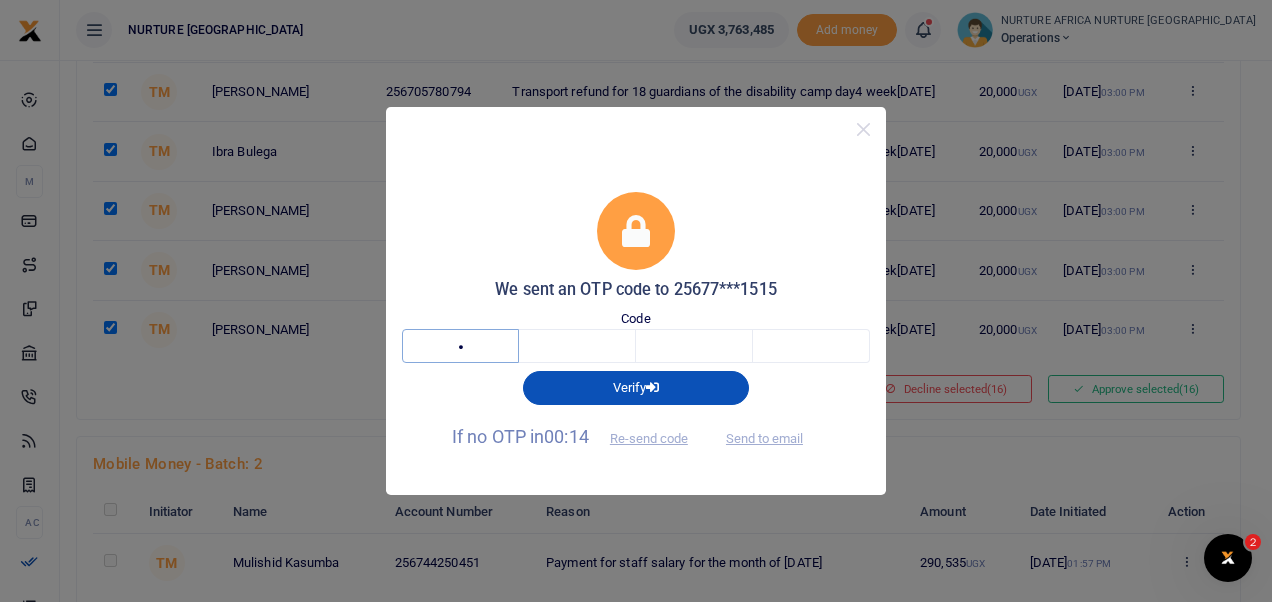type on "6" 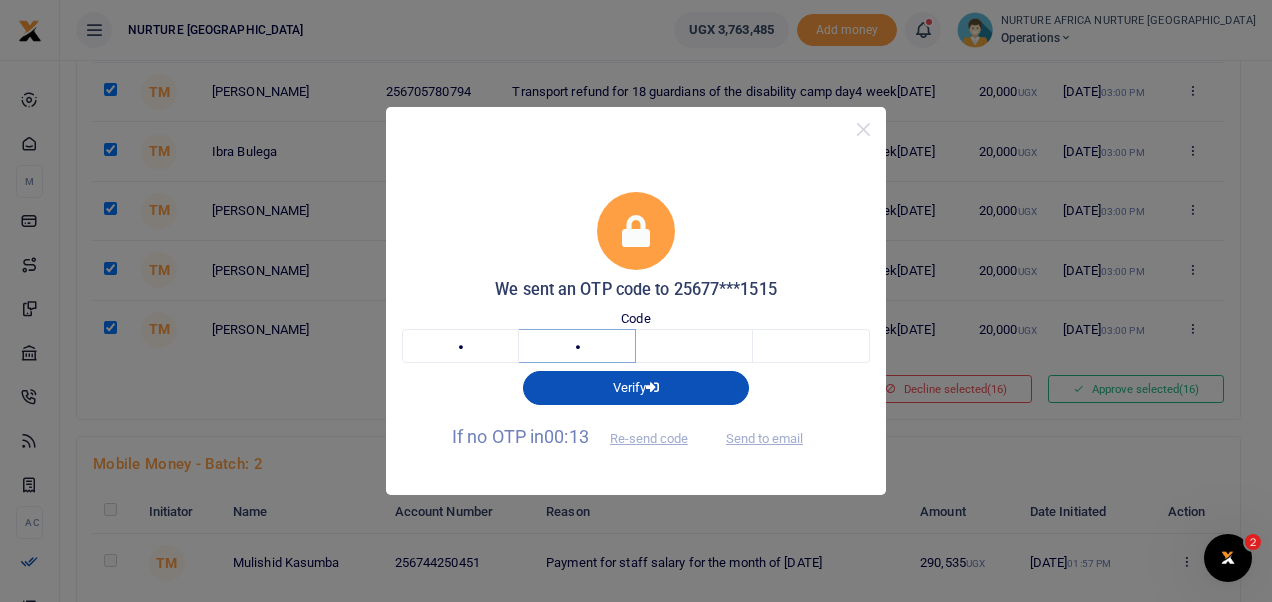 type on "0" 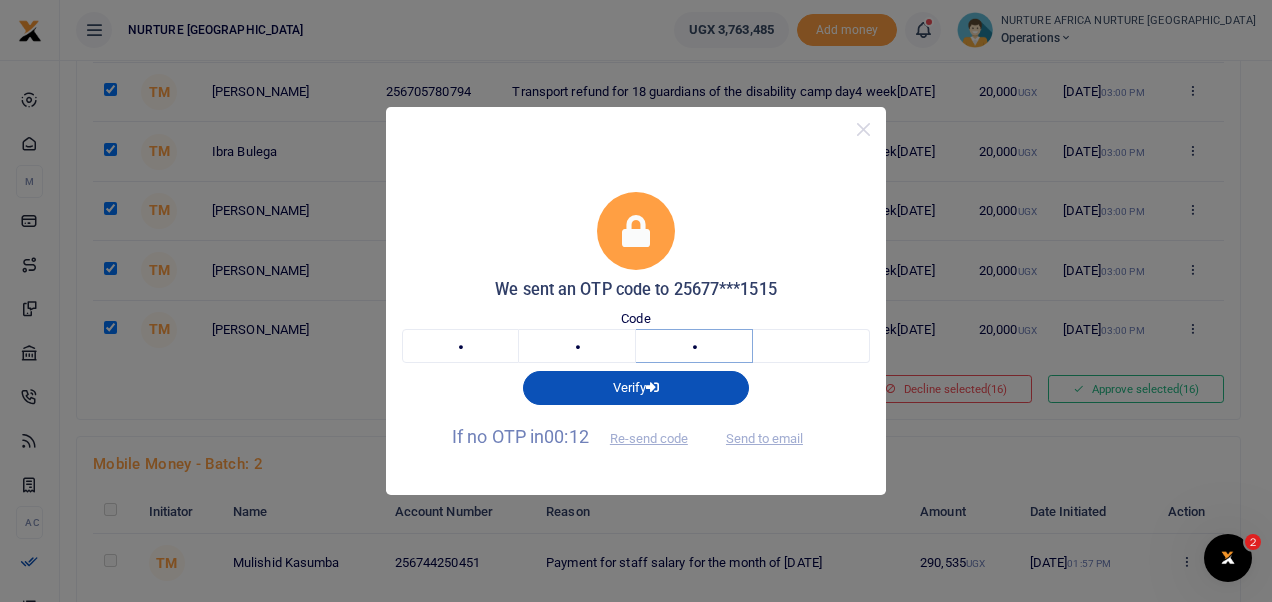type on "5" 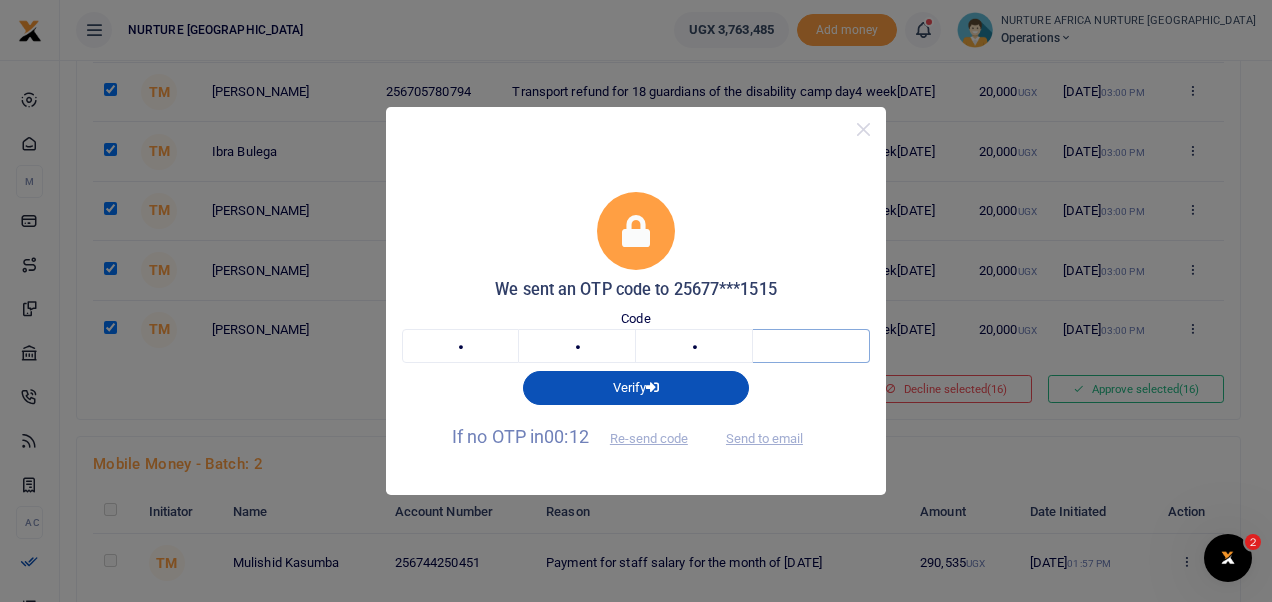 type on "2" 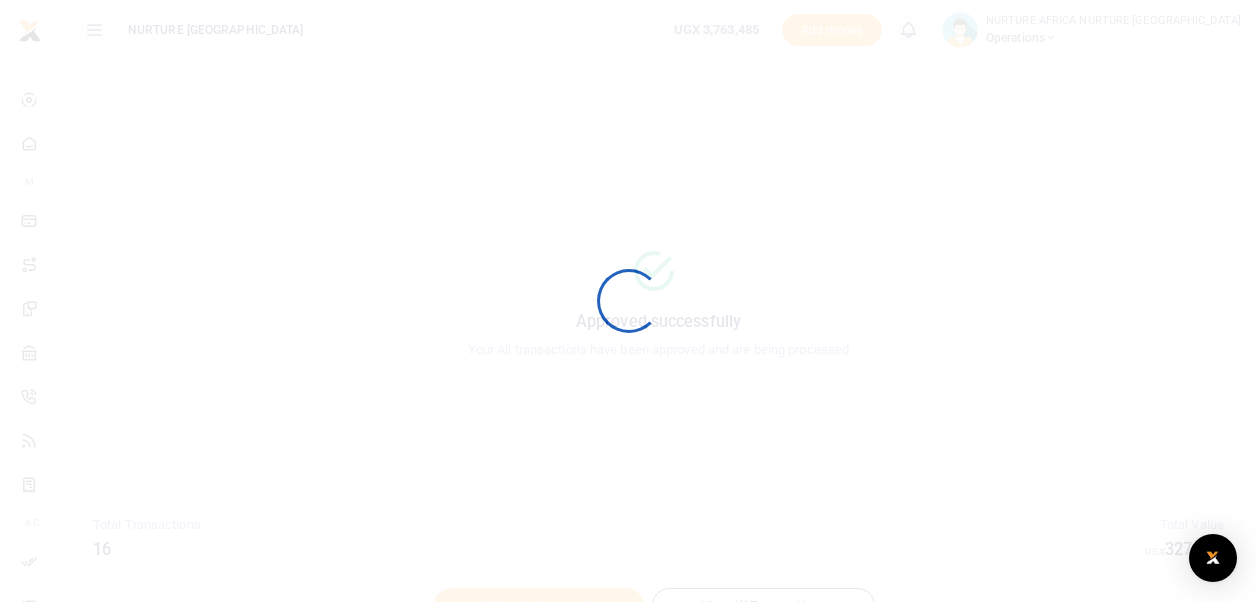 scroll, scrollTop: 0, scrollLeft: 0, axis: both 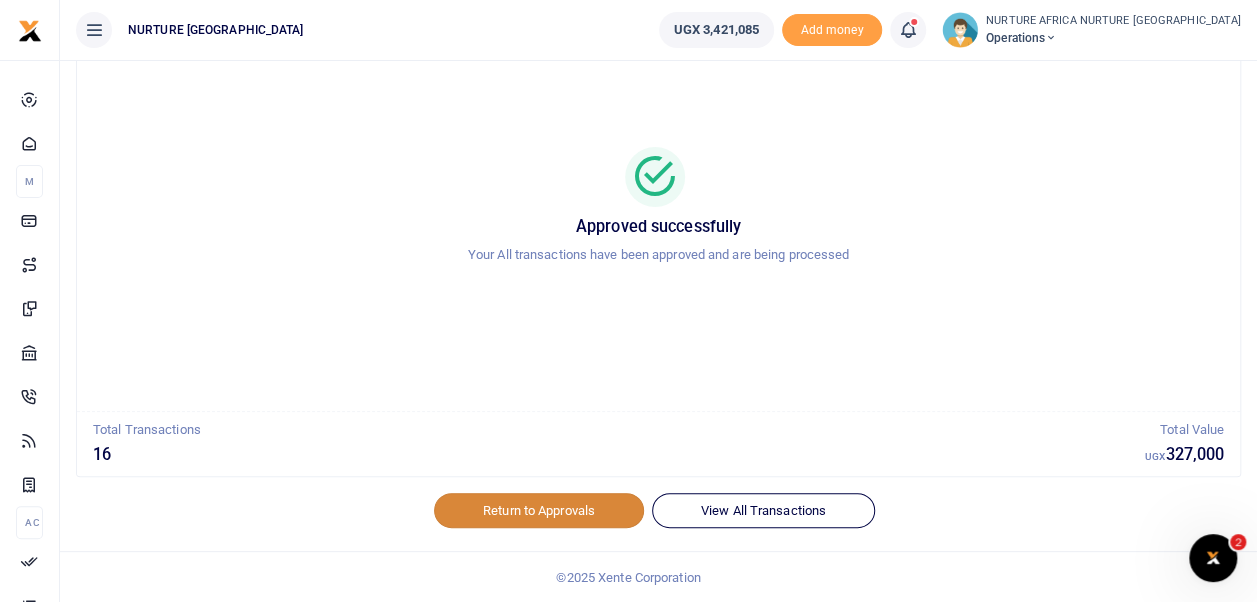 click on "Return to Approvals" at bounding box center [539, 510] 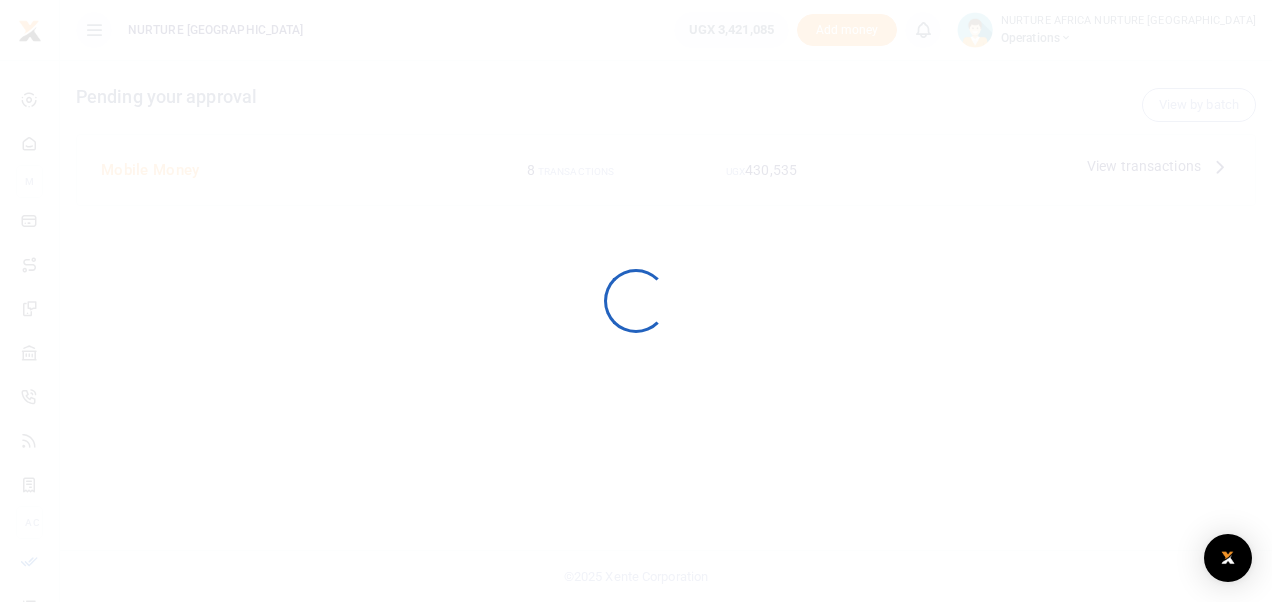 scroll, scrollTop: 0, scrollLeft: 0, axis: both 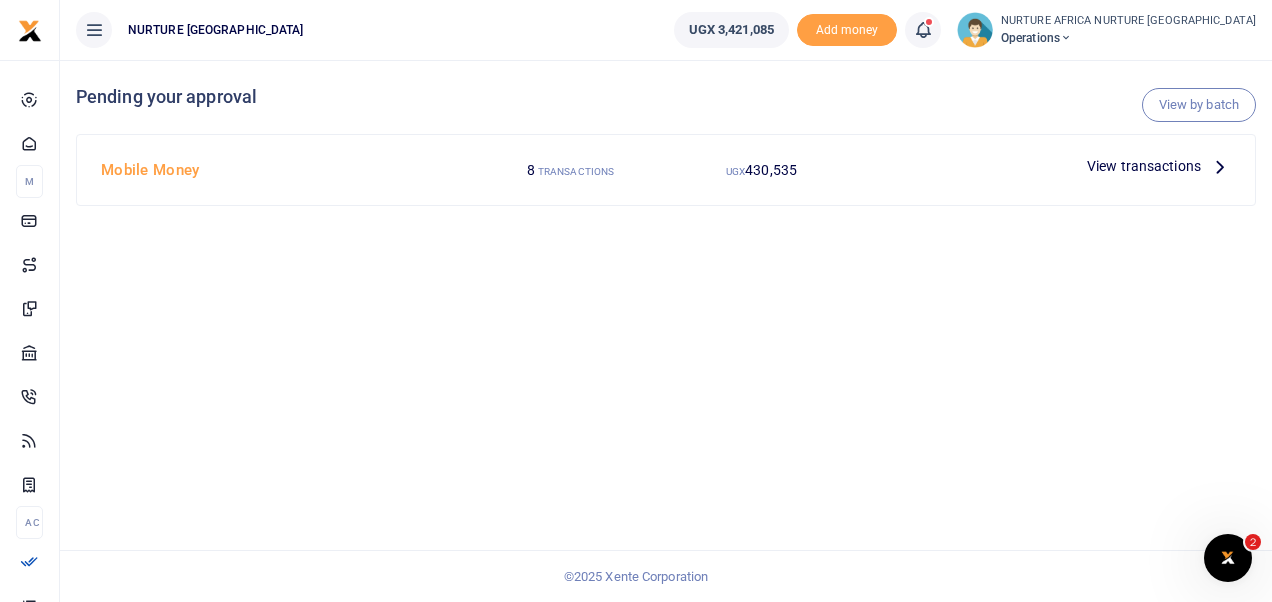 click on "View transactions" at bounding box center (1144, 166) 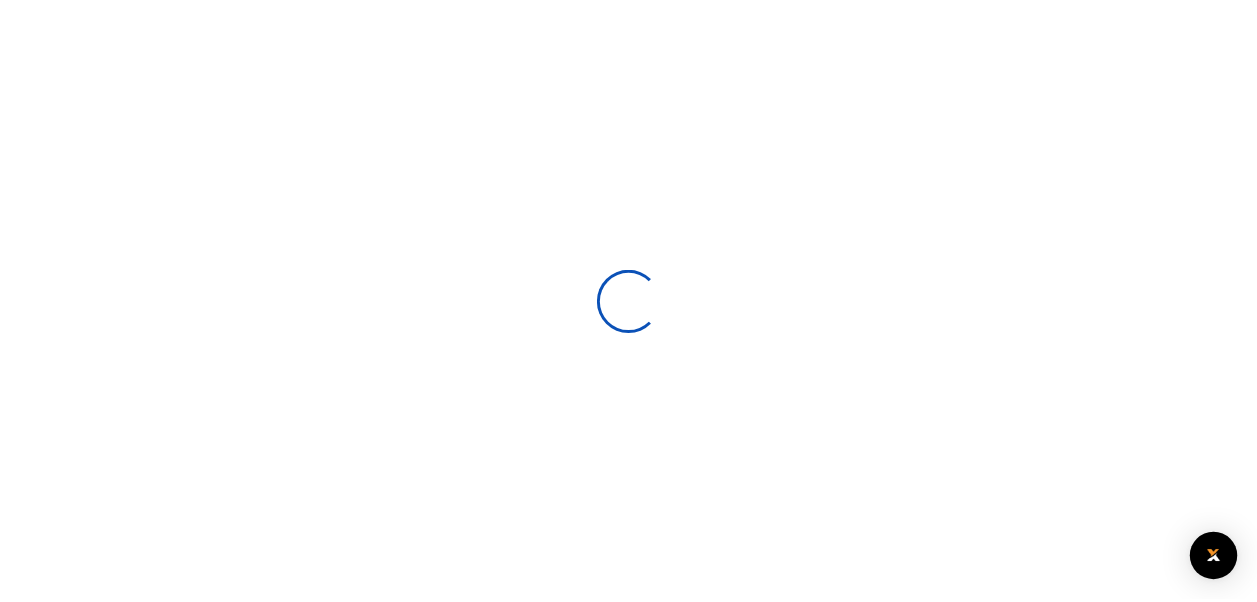 scroll, scrollTop: 0, scrollLeft: 0, axis: both 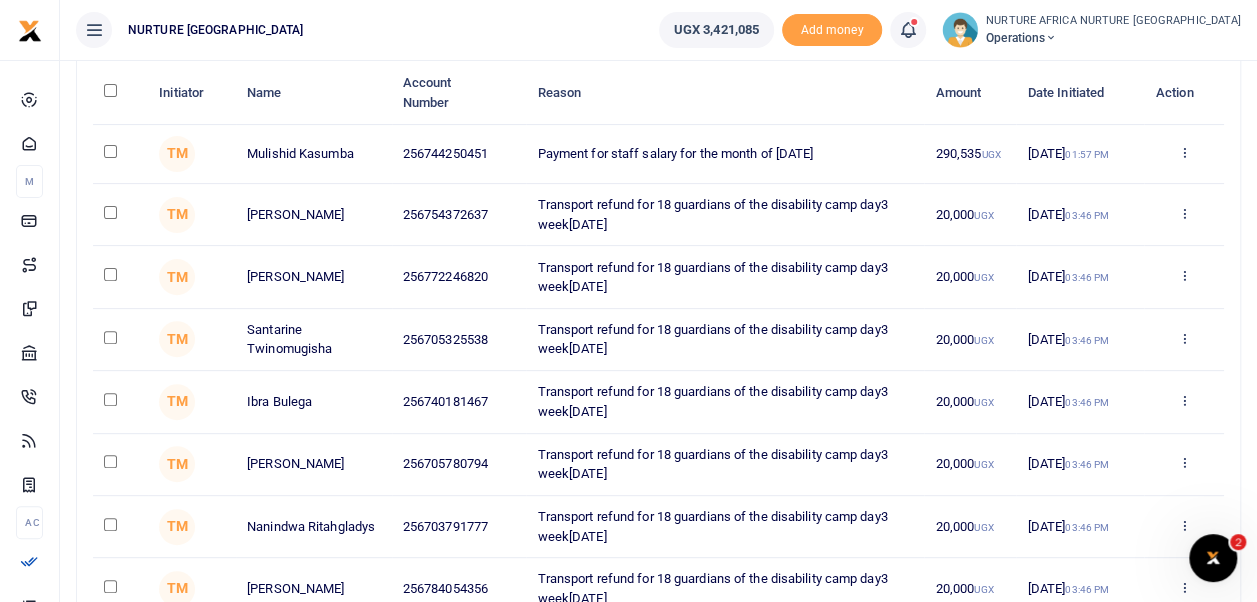 click at bounding box center [110, 90] 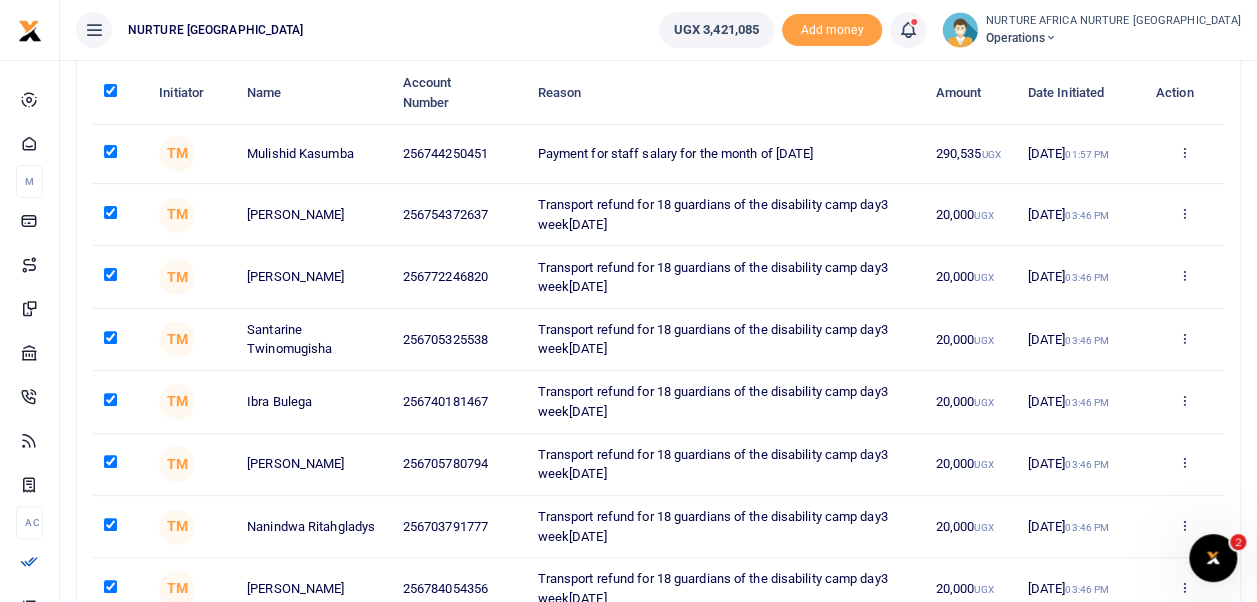 checkbox on "true" 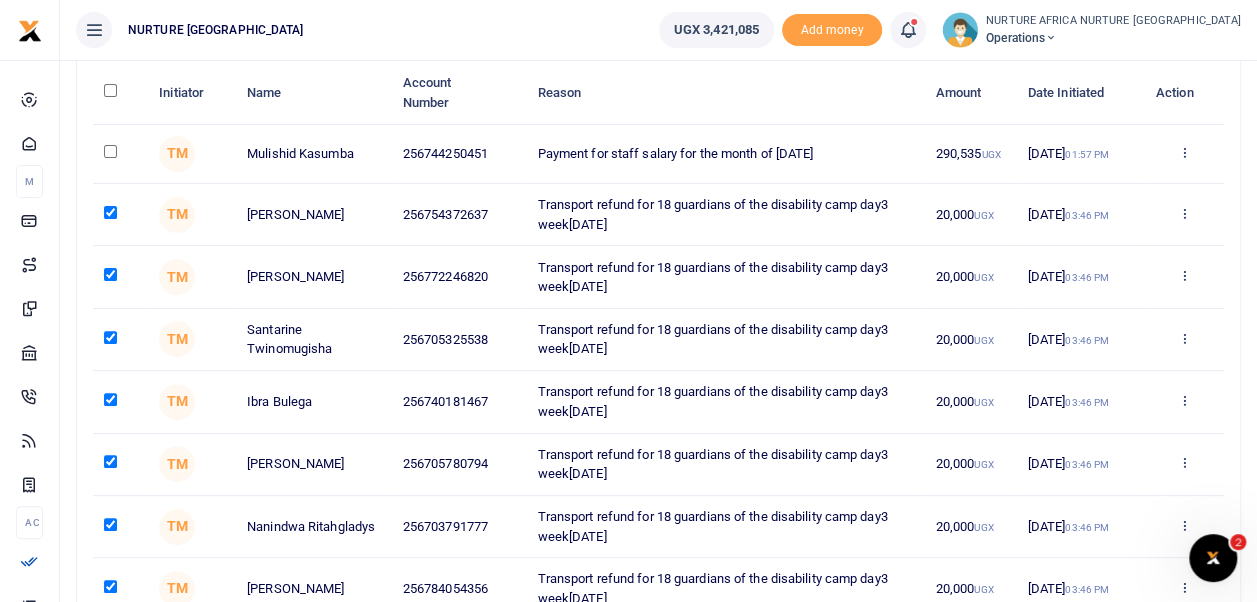 checkbox on "false" 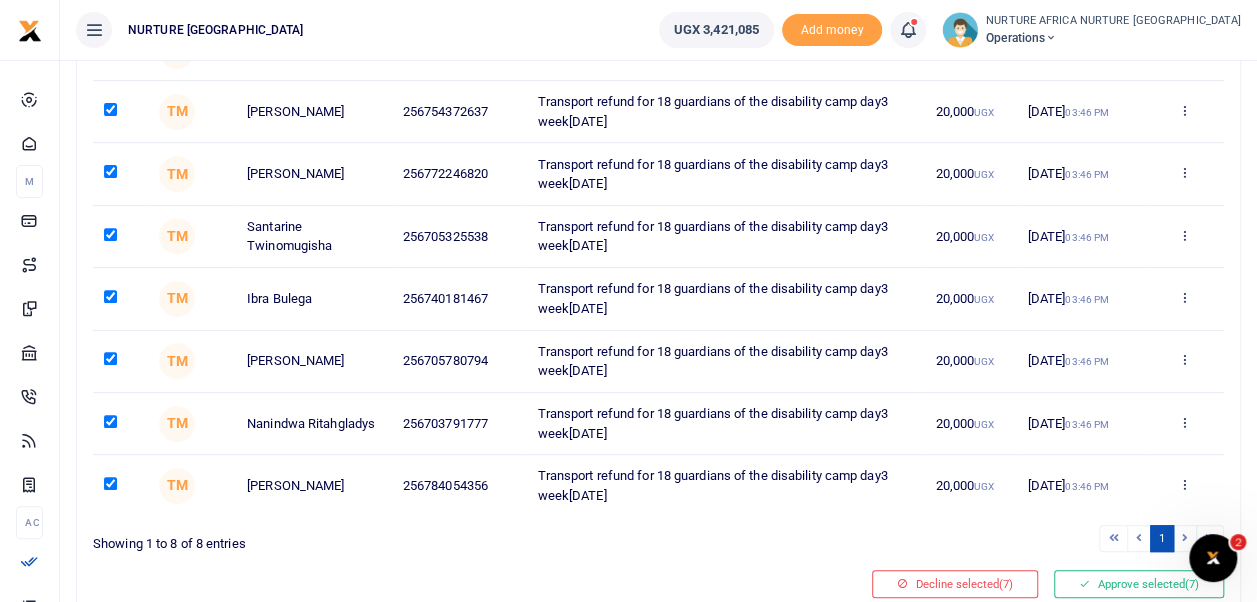 scroll, scrollTop: 373, scrollLeft: 0, axis: vertical 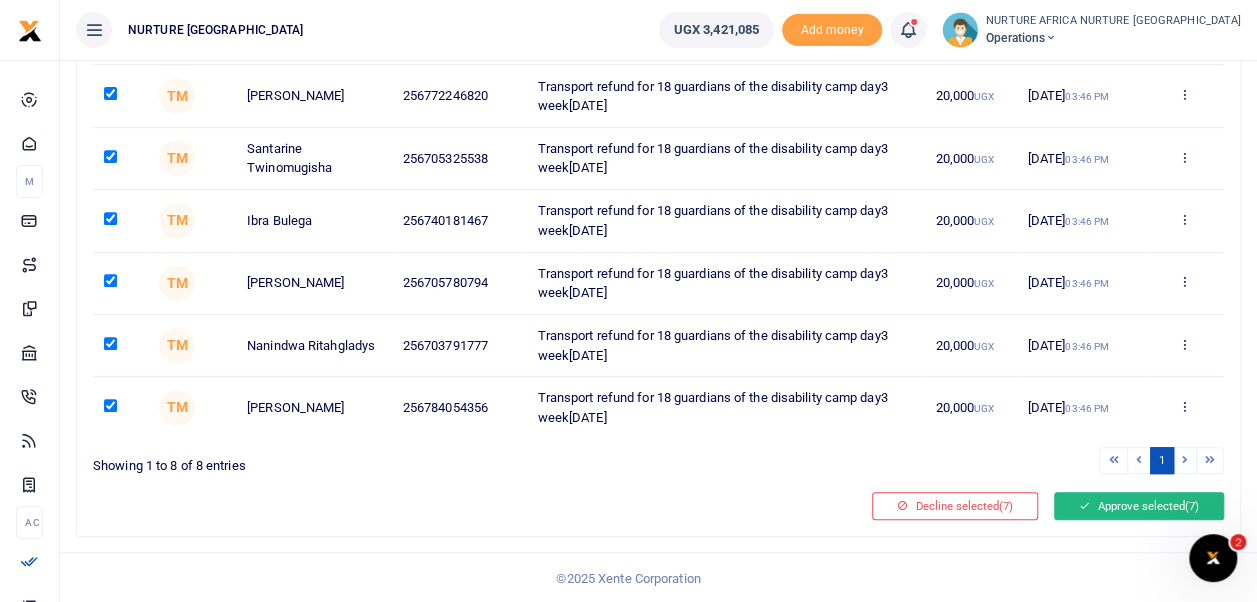 click on "Approve selected  (7)" at bounding box center (1139, 506) 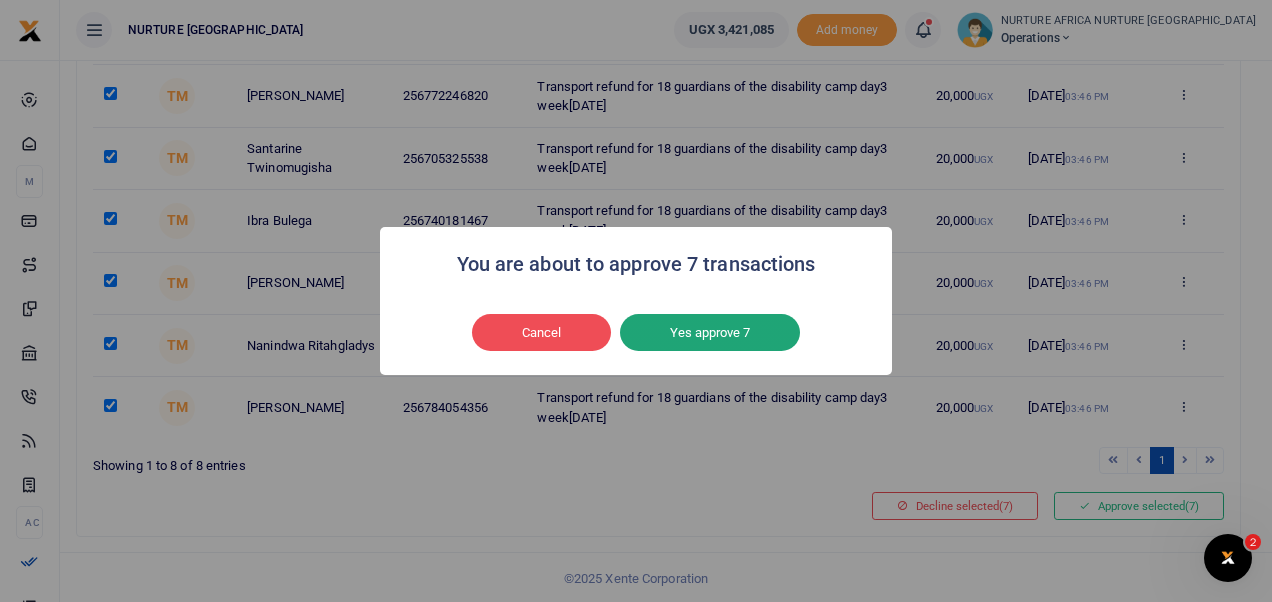click on "Yes approve 7" at bounding box center [710, 333] 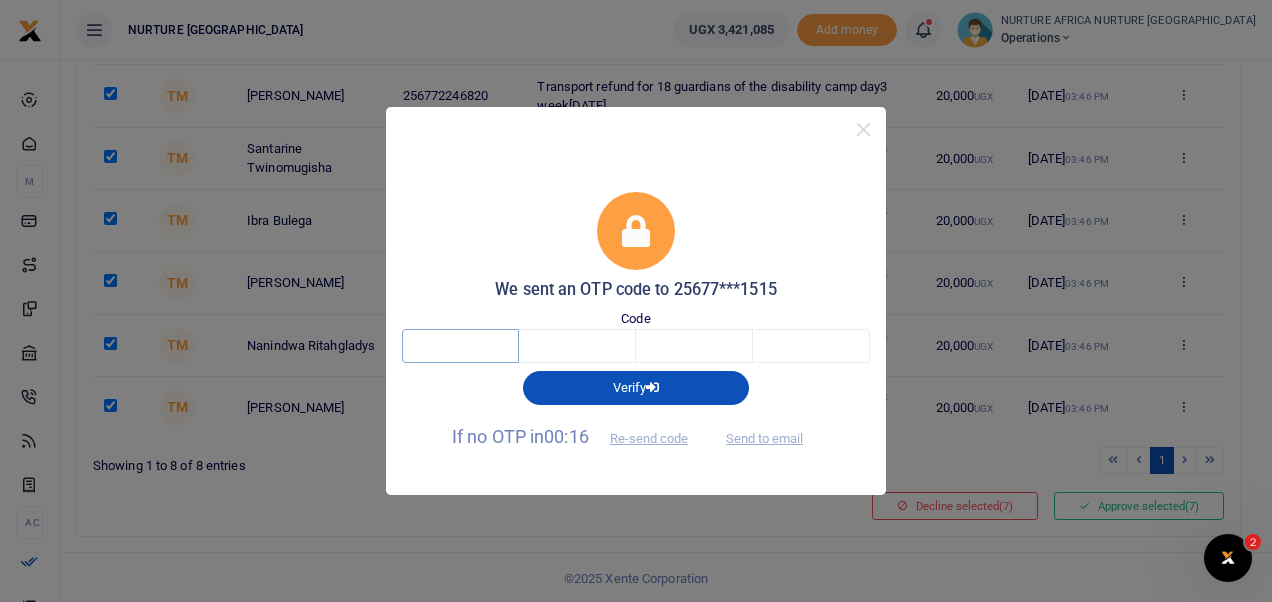 click at bounding box center [460, 346] 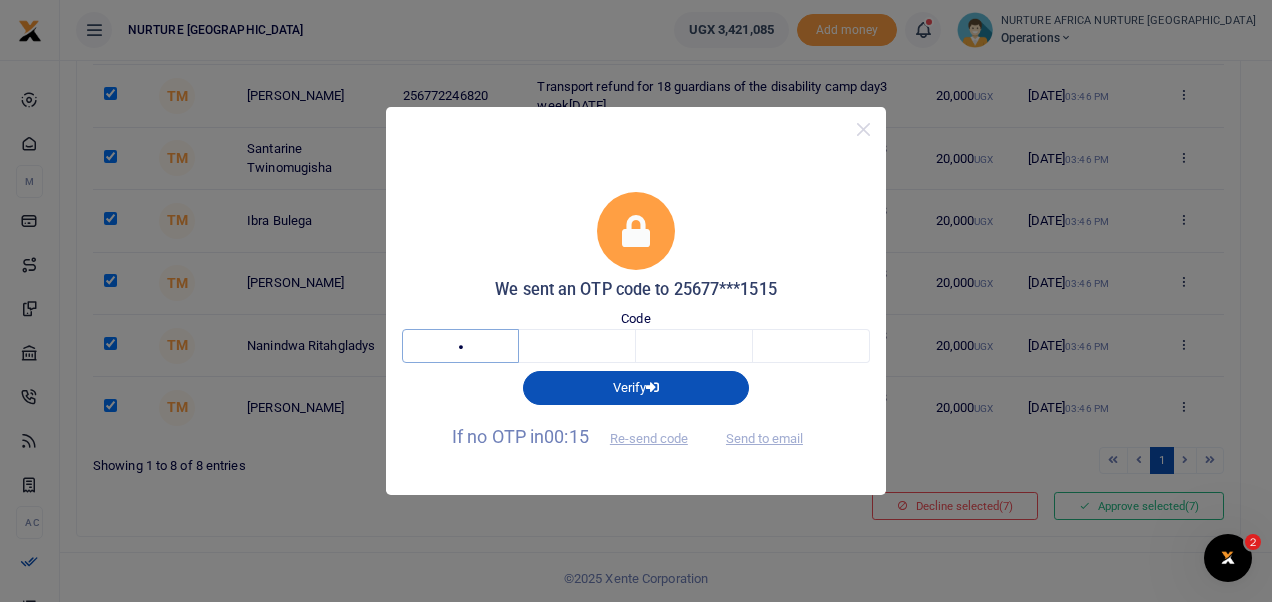 type on "3" 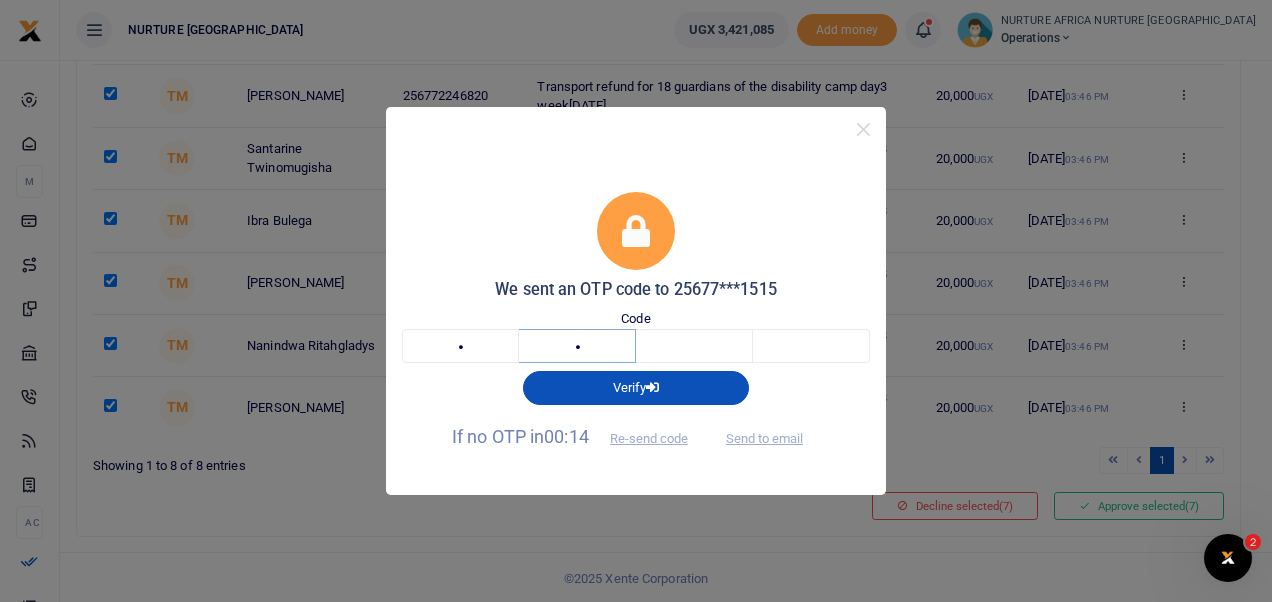 type on "7" 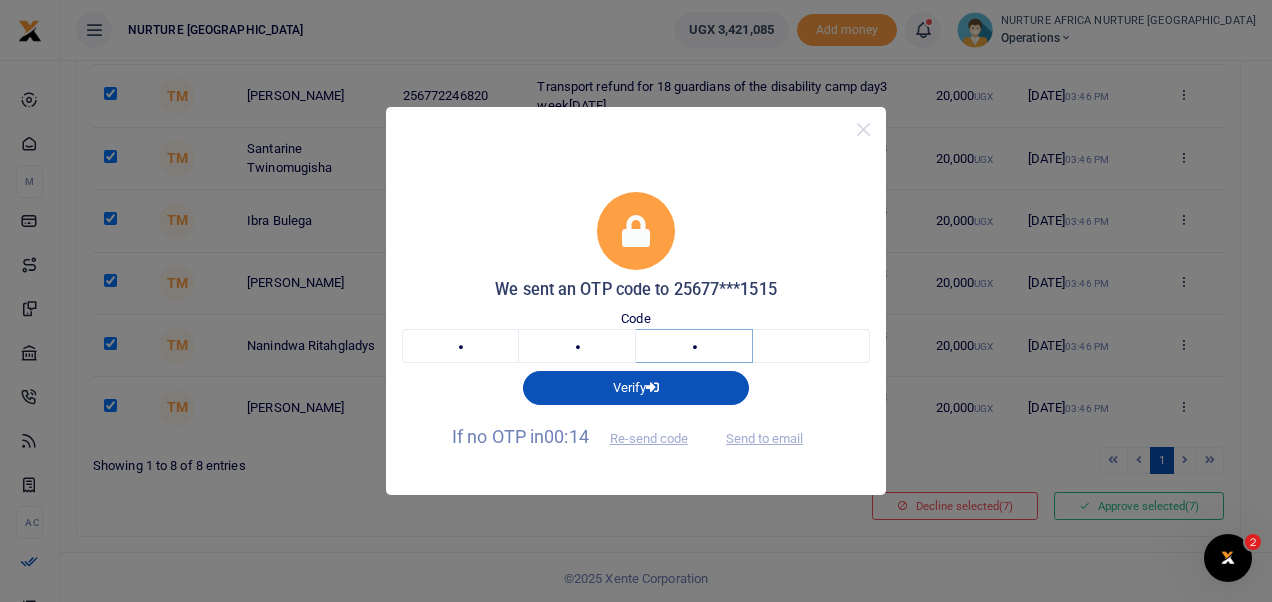 type on "7" 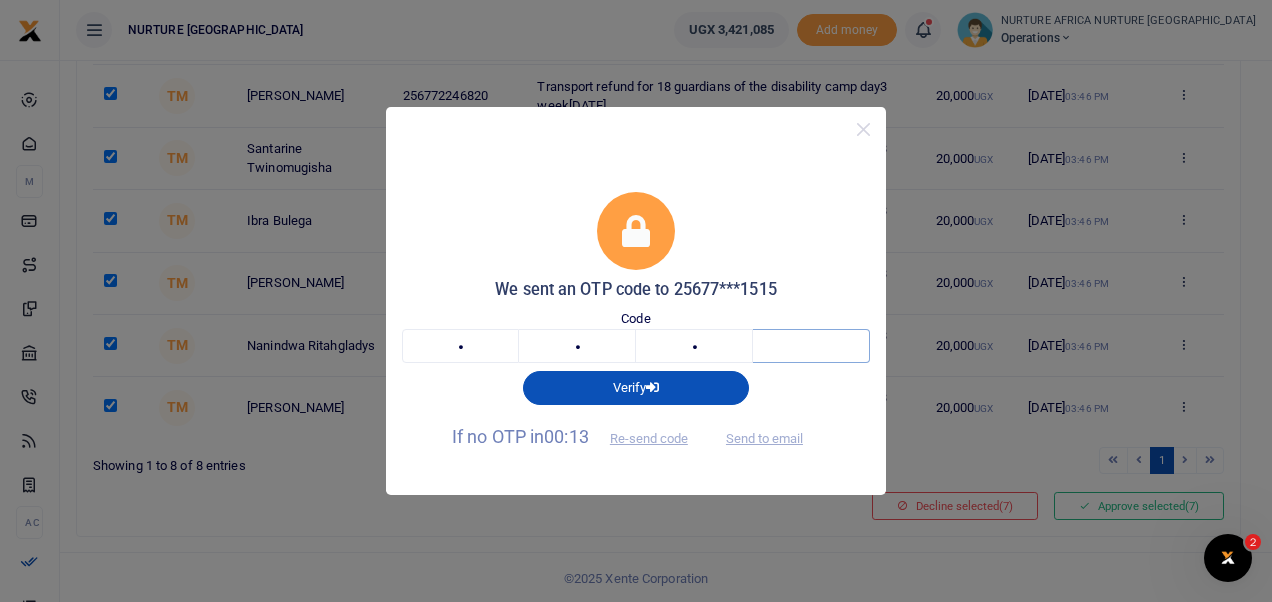 type on "3" 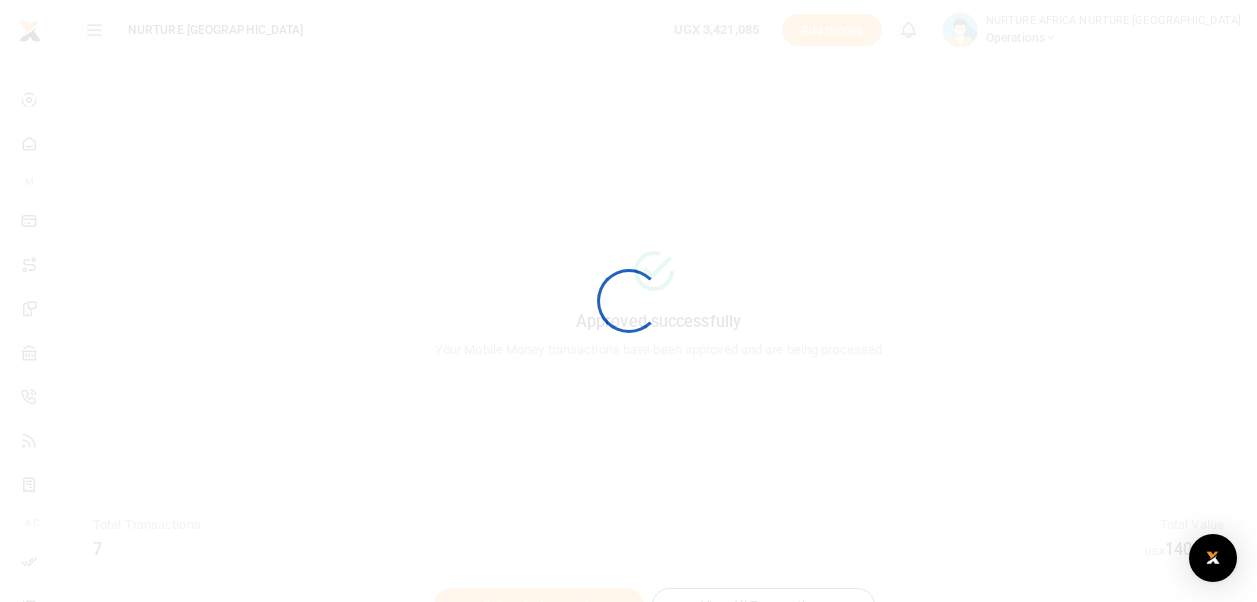scroll, scrollTop: 0, scrollLeft: 0, axis: both 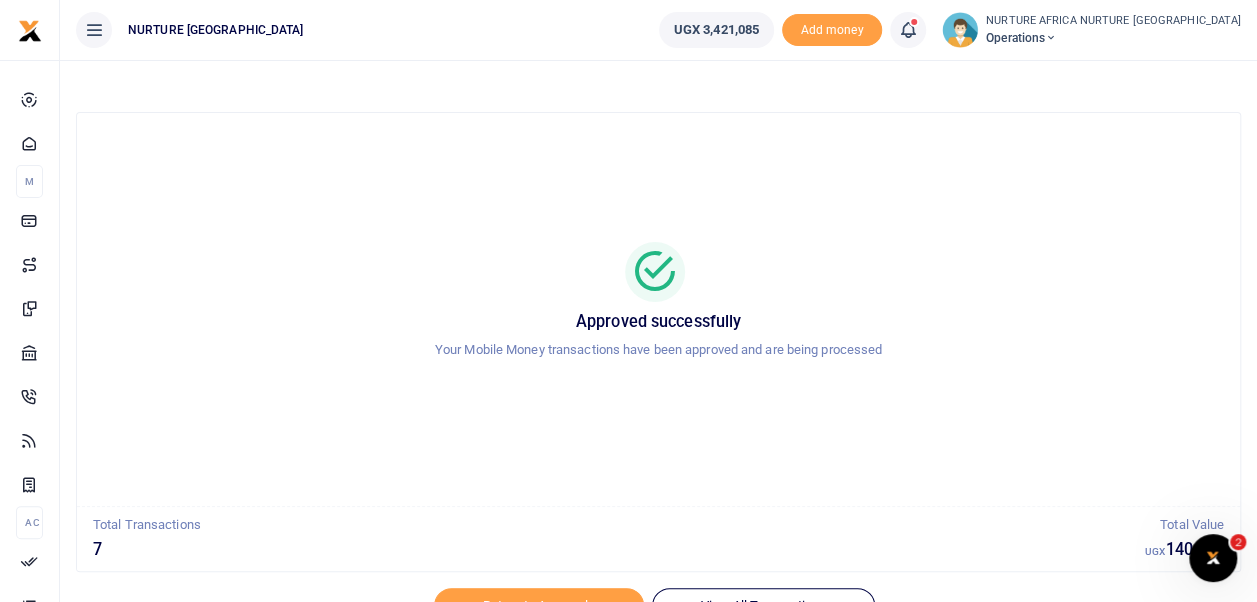 click at bounding box center [908, 30] 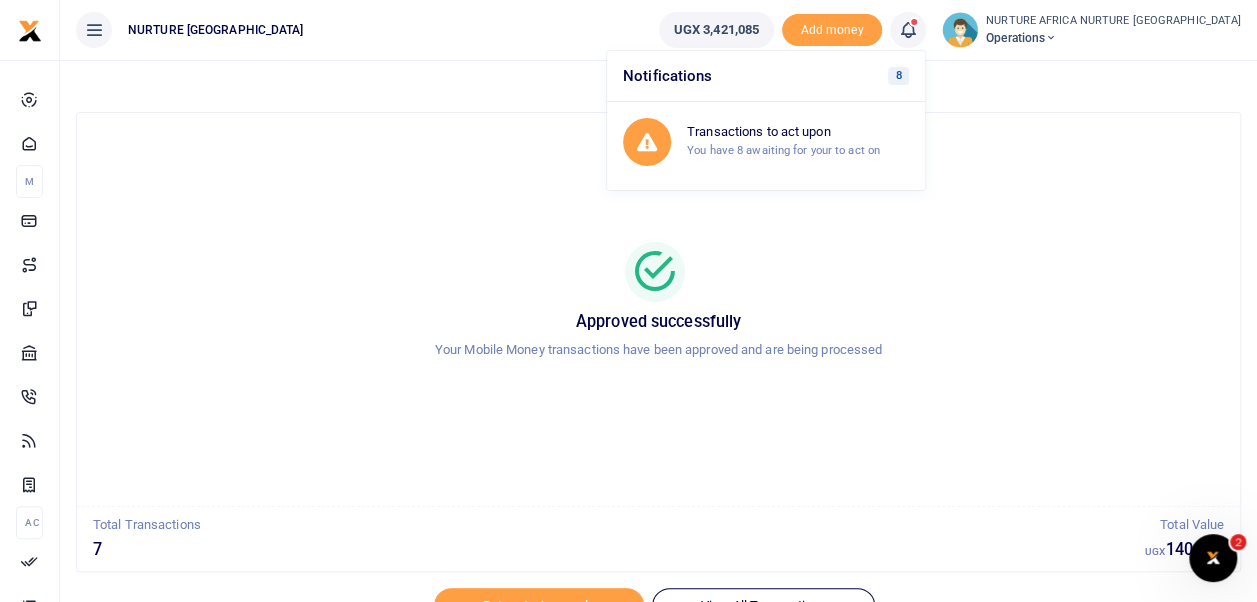 click on "Transactions to act upon
You have 8 awaiting for your to act on" at bounding box center (766, 142) 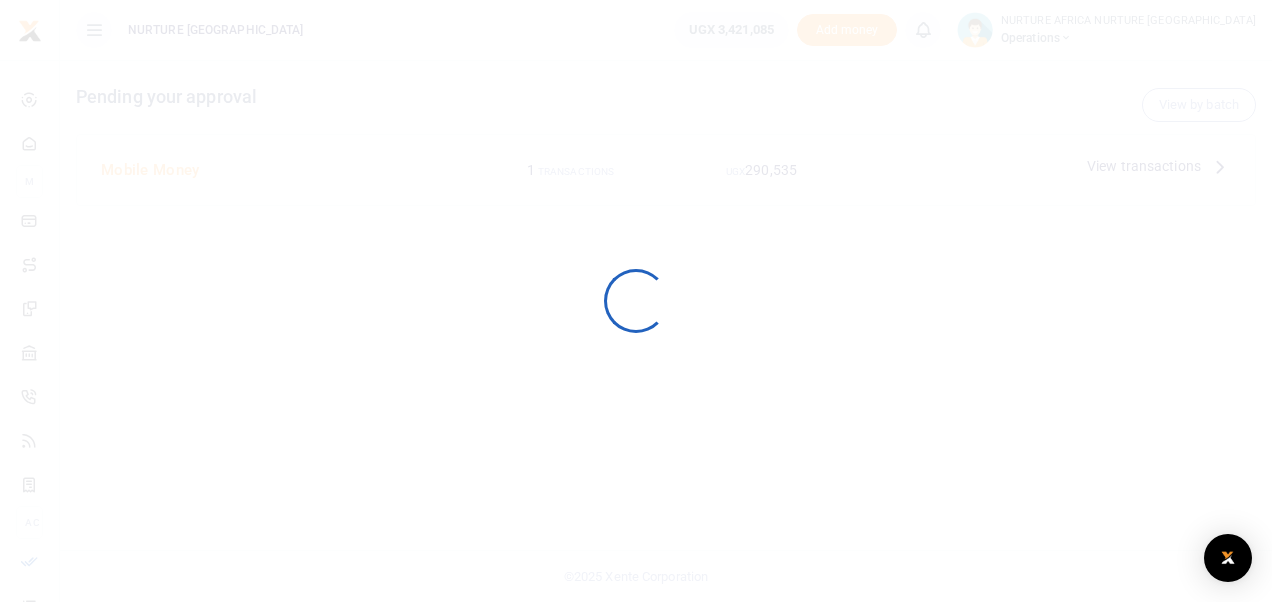 scroll, scrollTop: 0, scrollLeft: 0, axis: both 